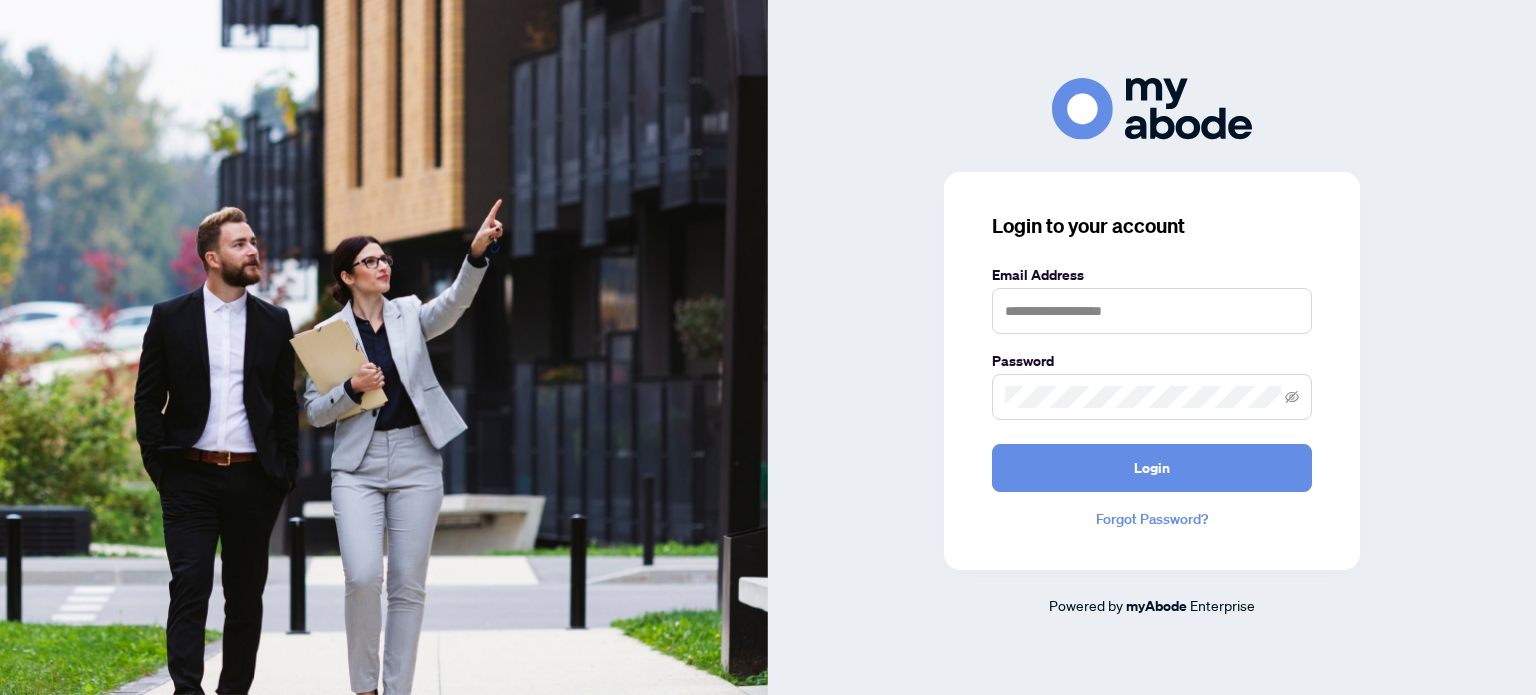 scroll, scrollTop: 0, scrollLeft: 0, axis: both 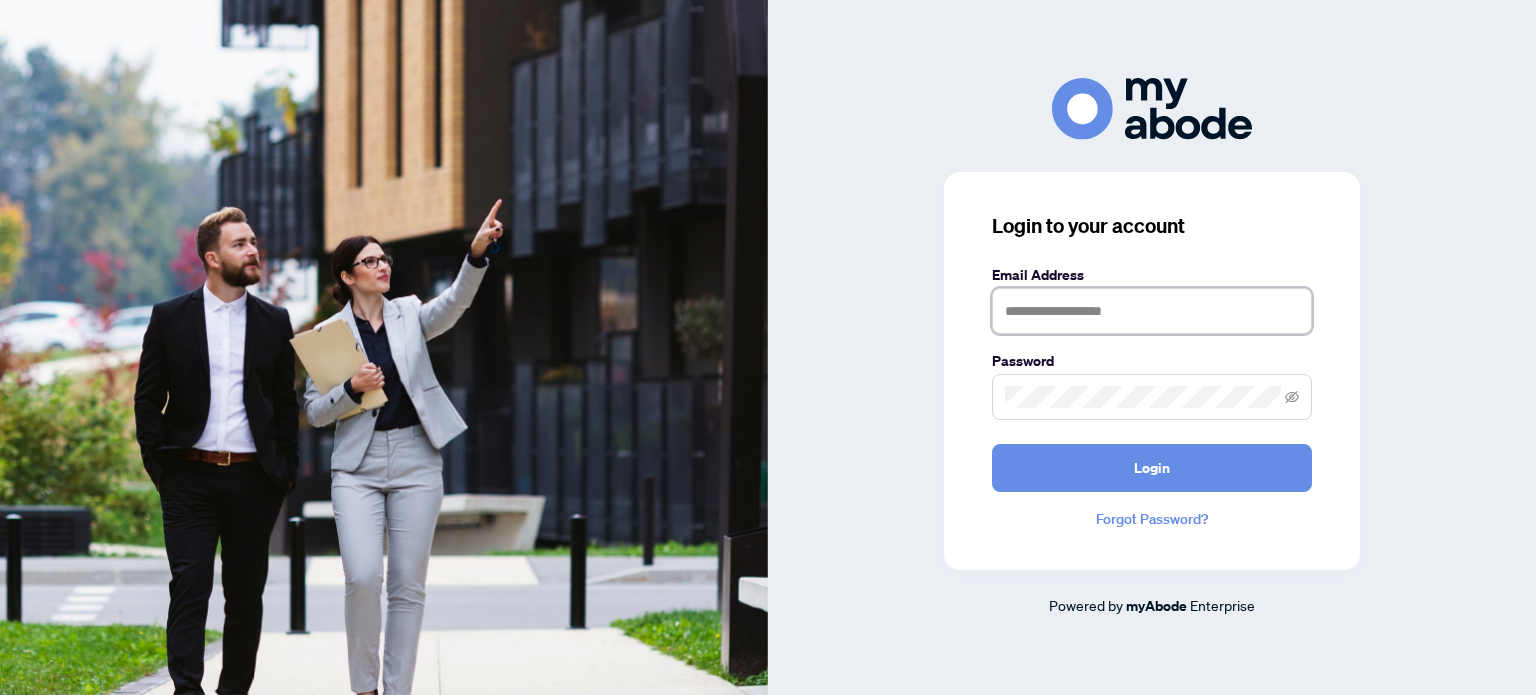 click at bounding box center (1152, 311) 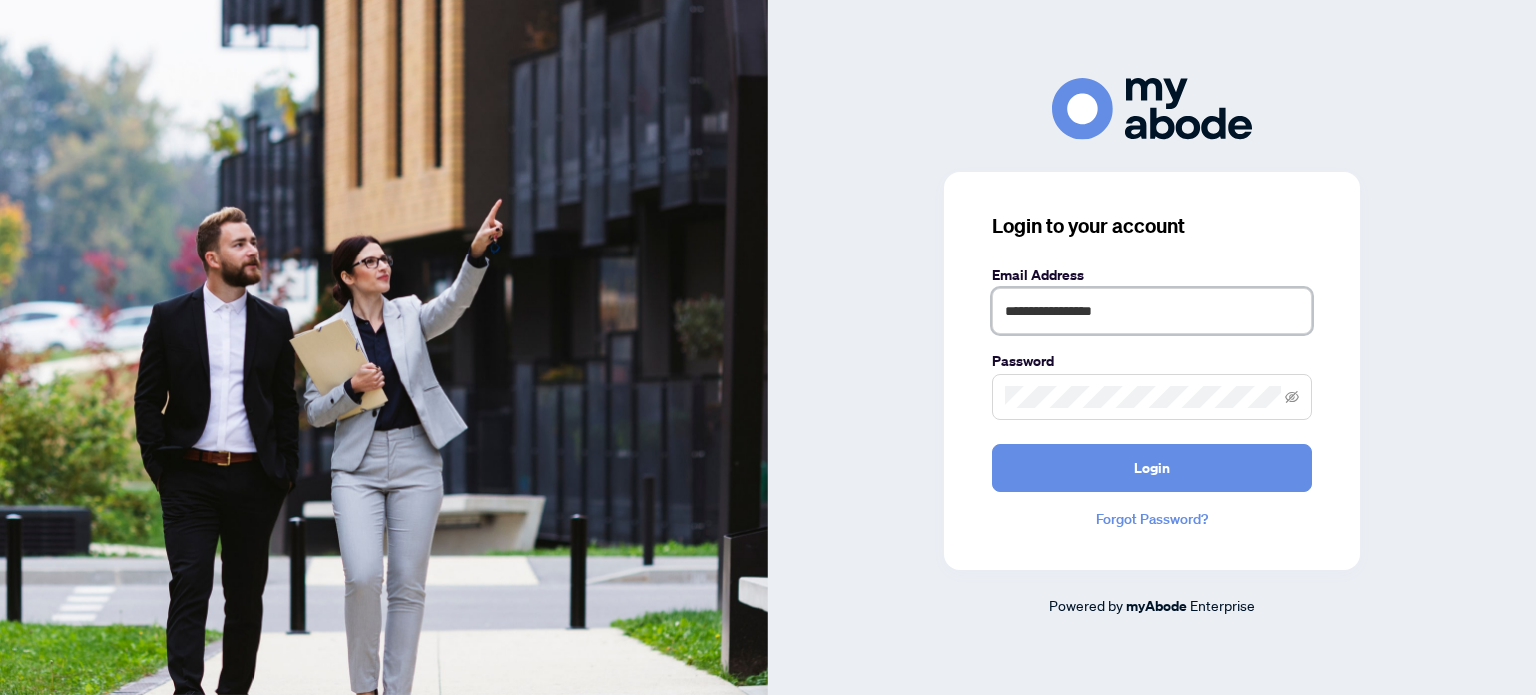 type on "**********" 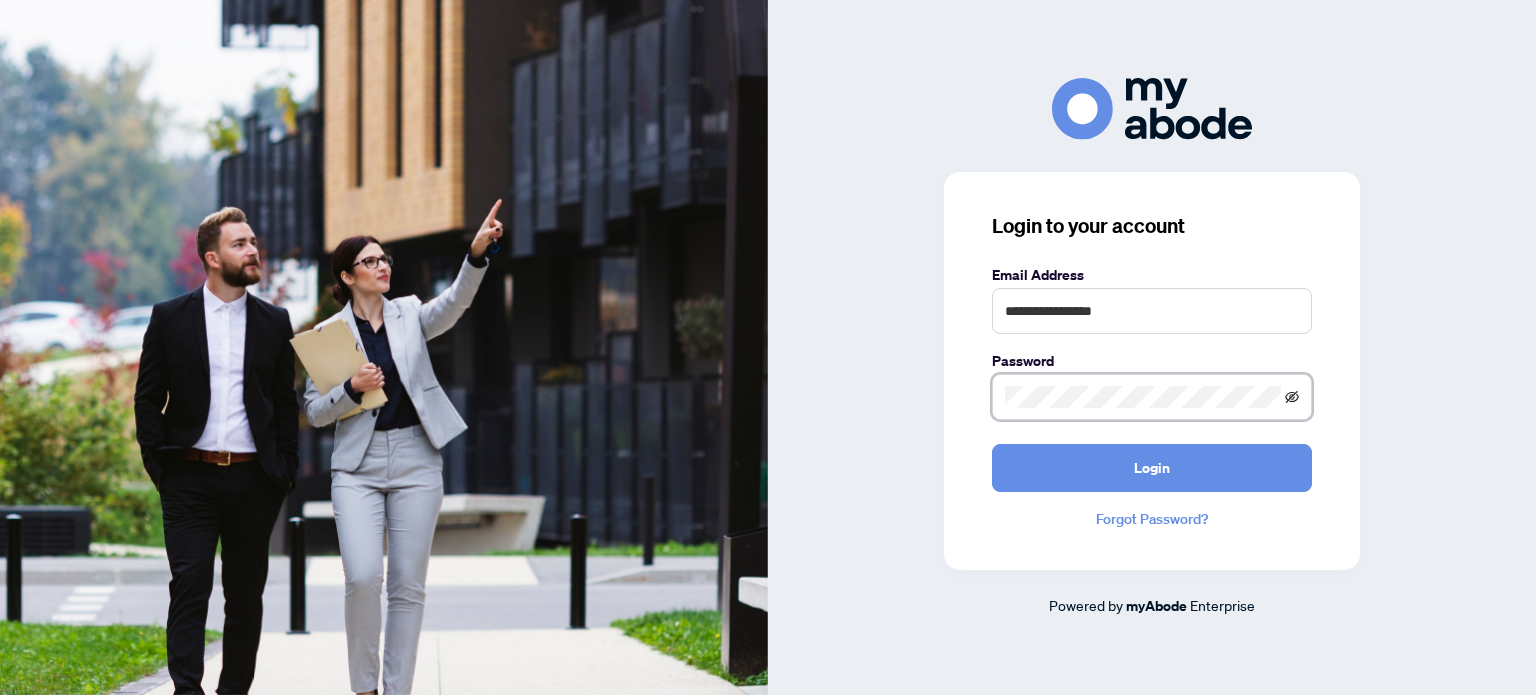 click 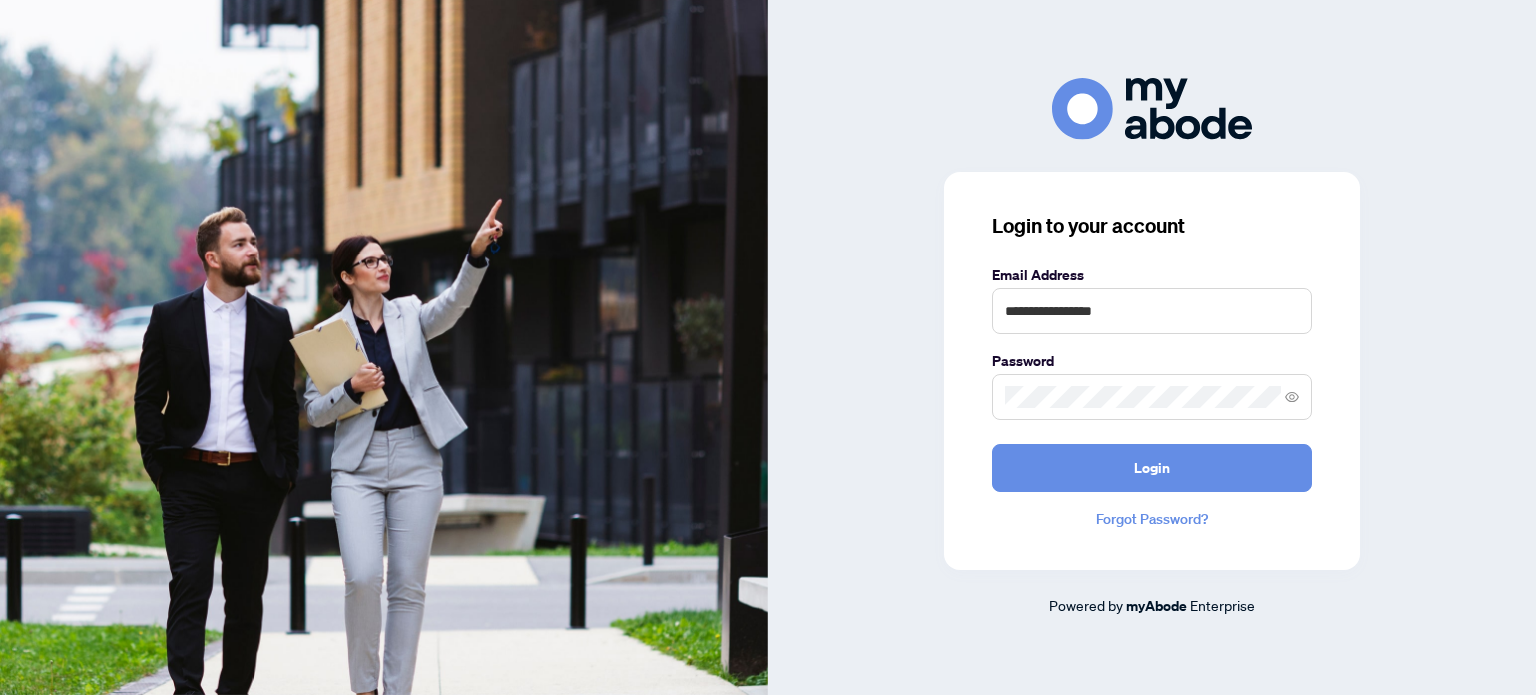drag, startPoint x: 1200, startPoint y: 455, endPoint x: 1169, endPoint y: 430, distance: 39.824615 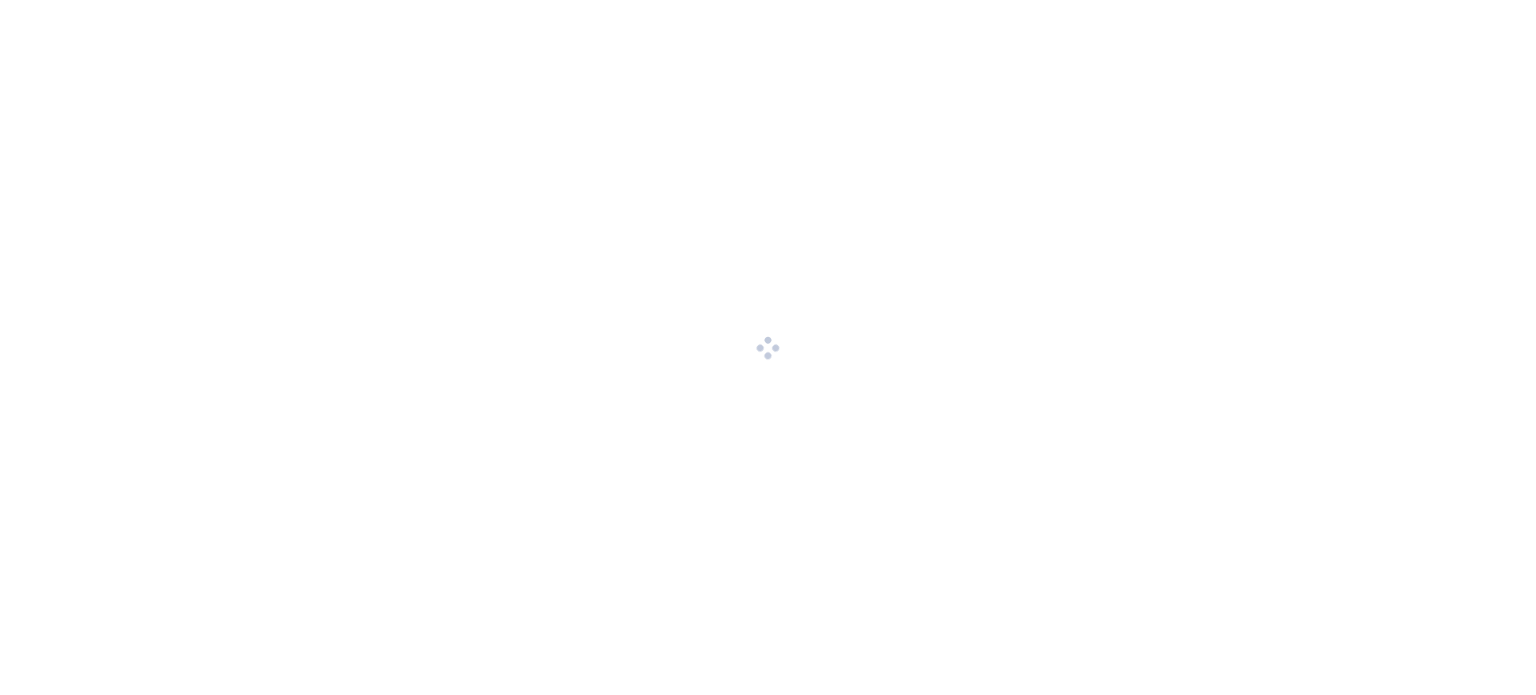 scroll, scrollTop: 0, scrollLeft: 0, axis: both 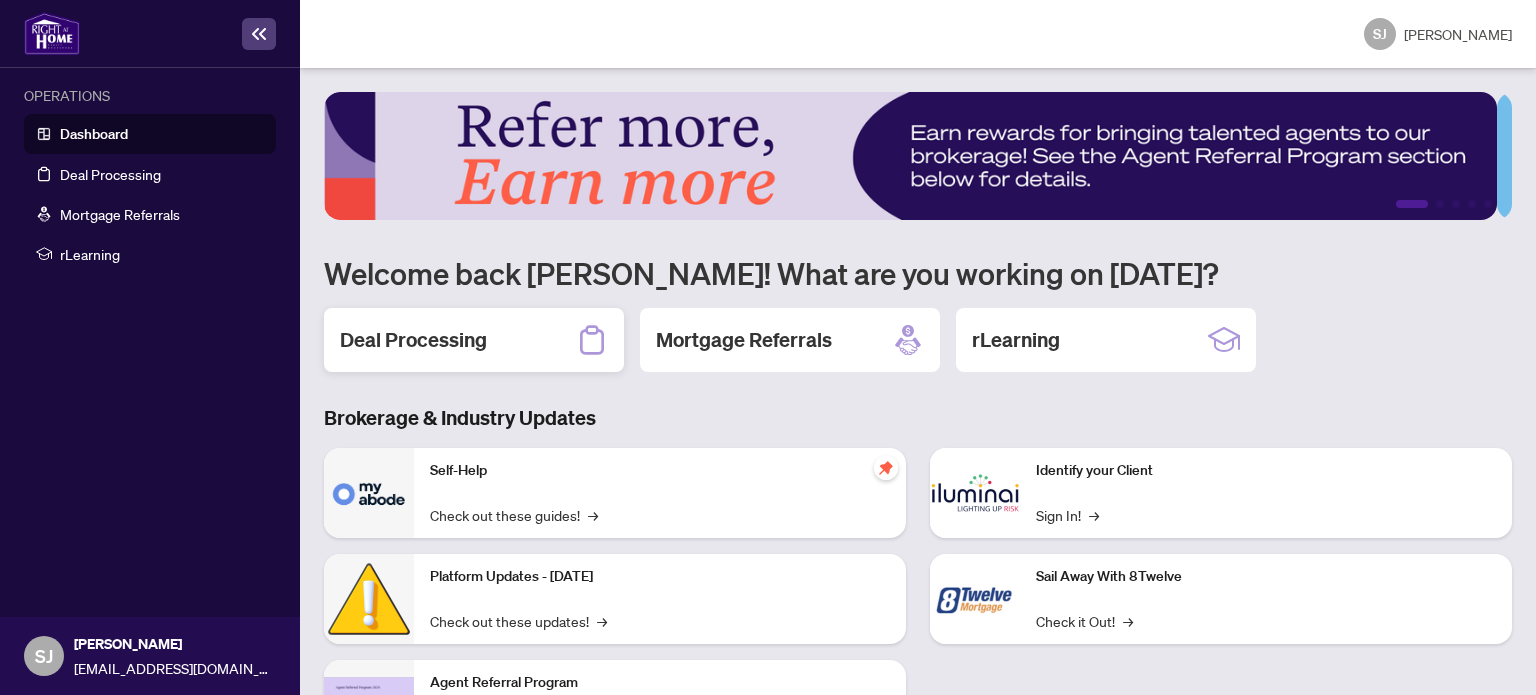 click on "Deal Processing" at bounding box center (413, 340) 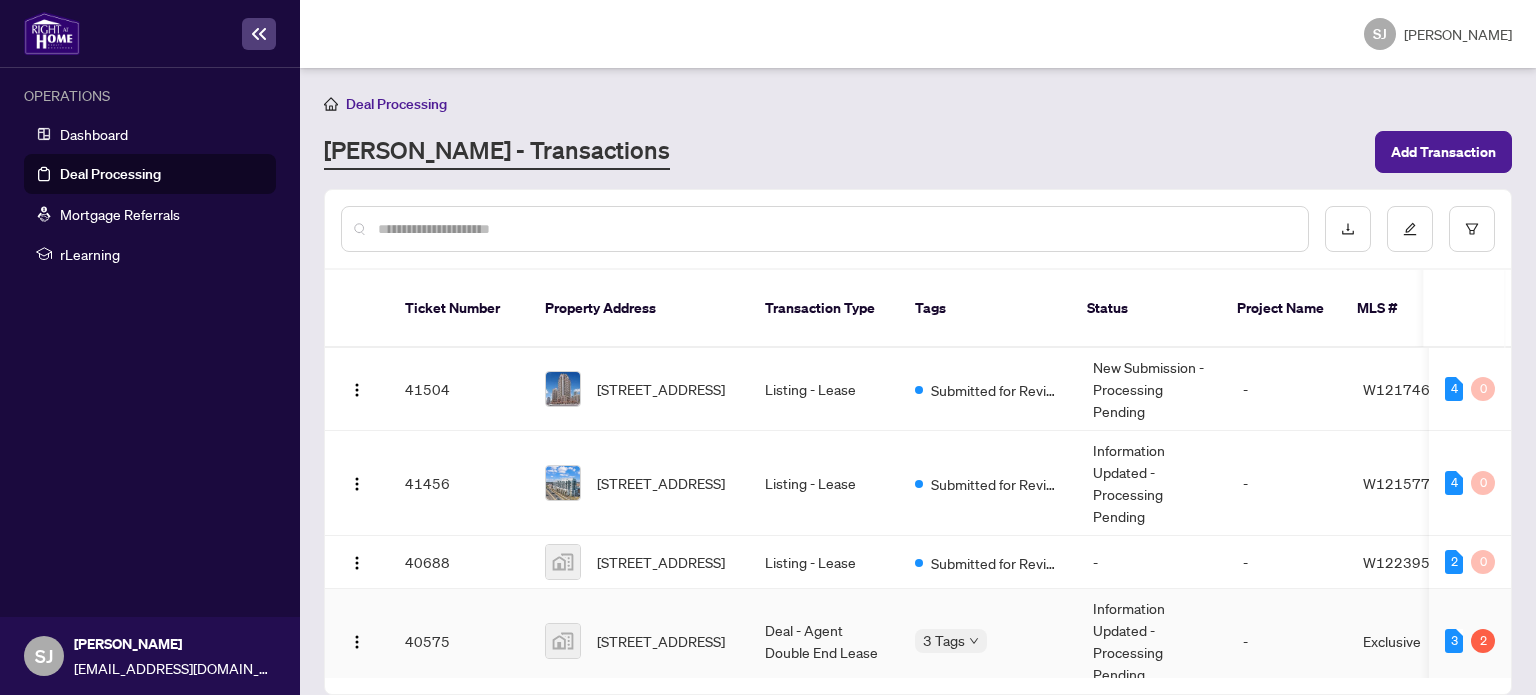 click on "Information Updated - Processing Pending" at bounding box center (1152, 641) 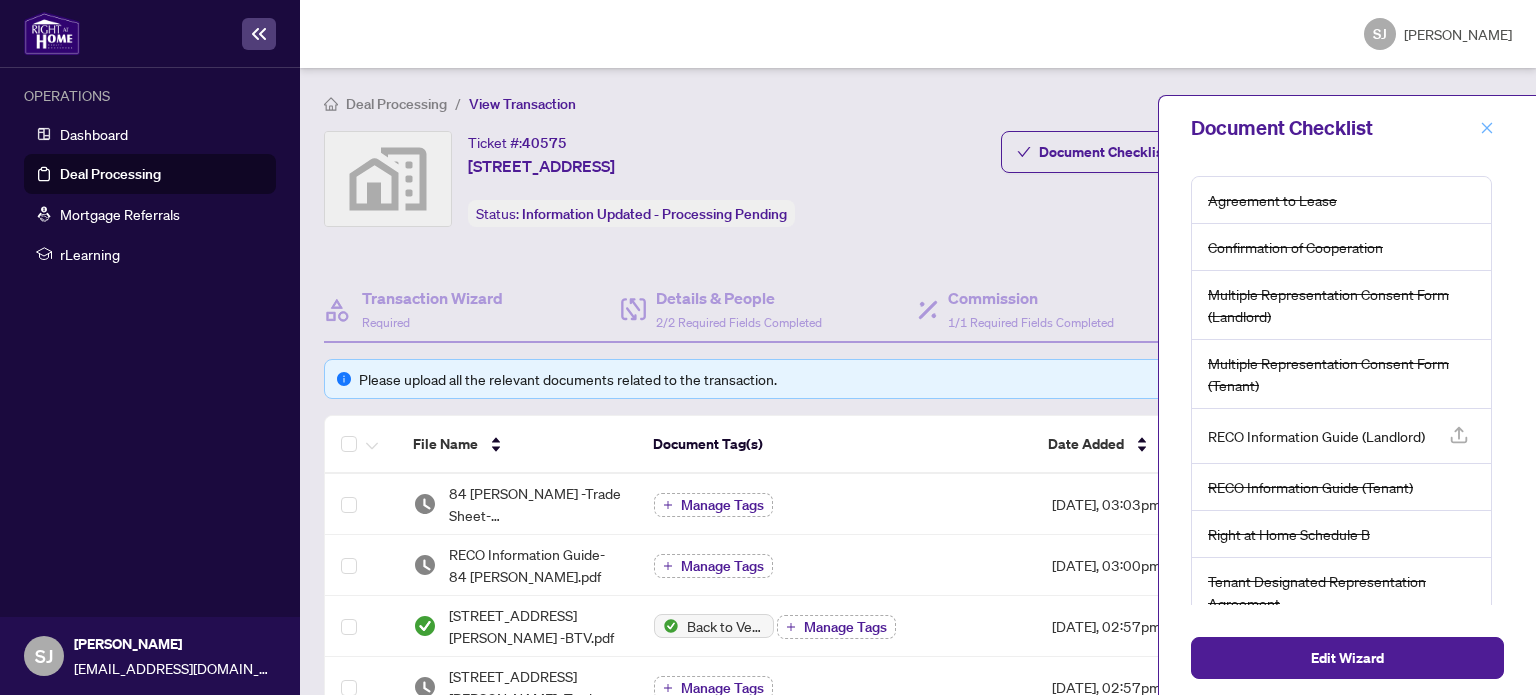 click 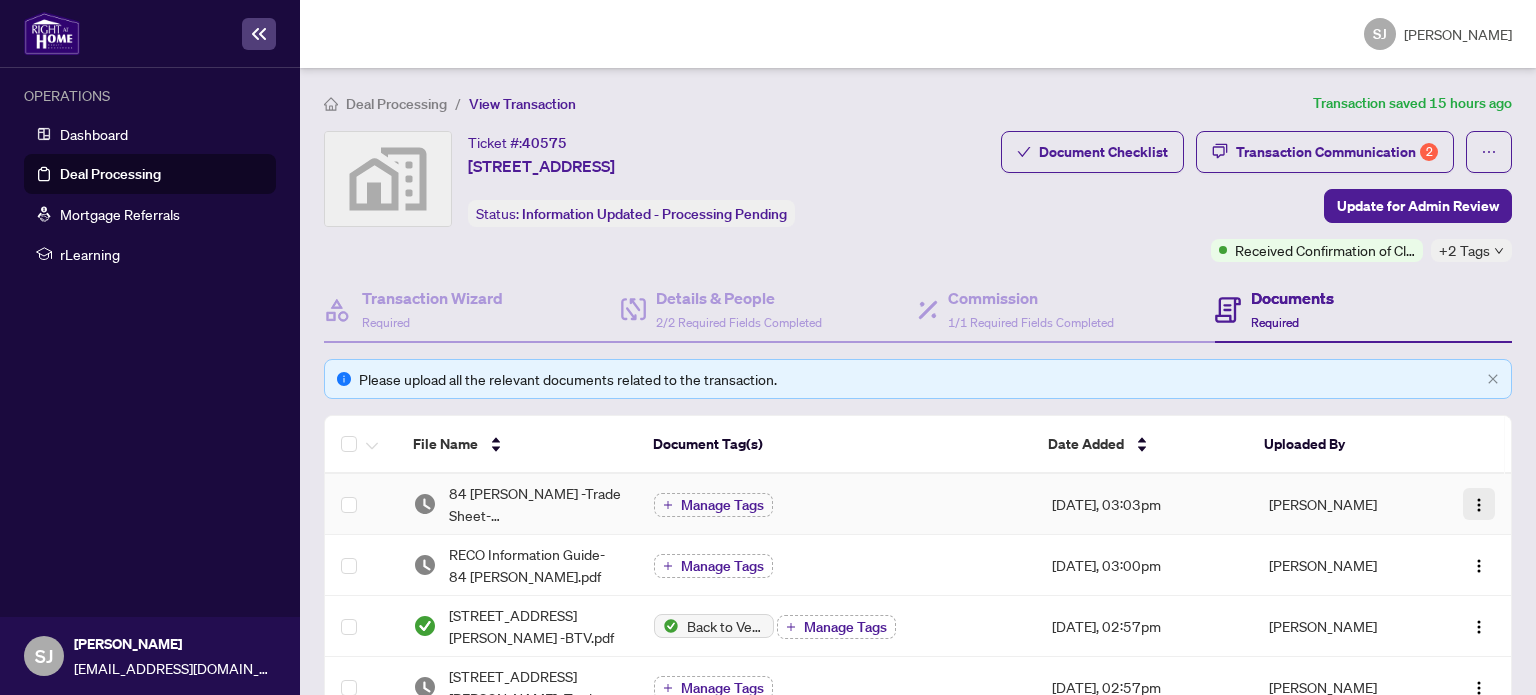 click at bounding box center [1479, 505] 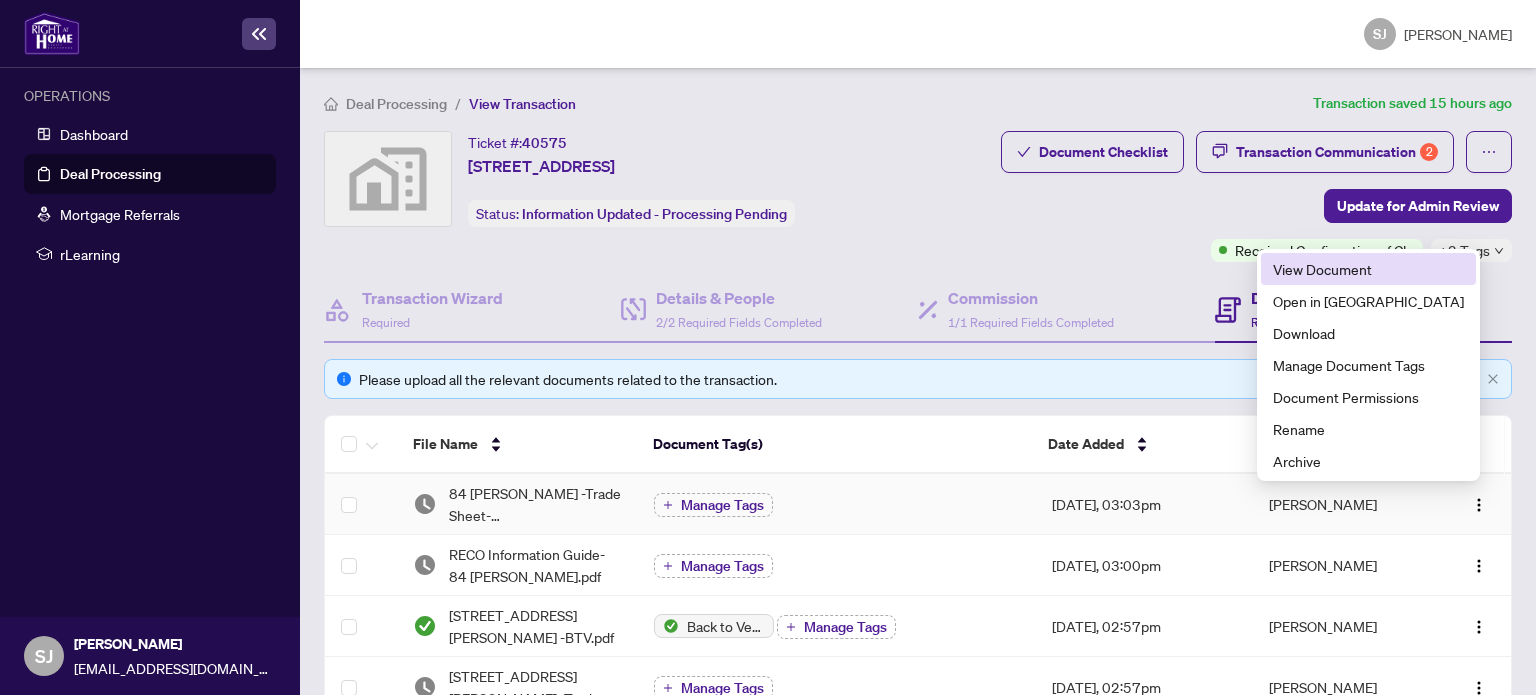 click on "View Document" at bounding box center [1368, 269] 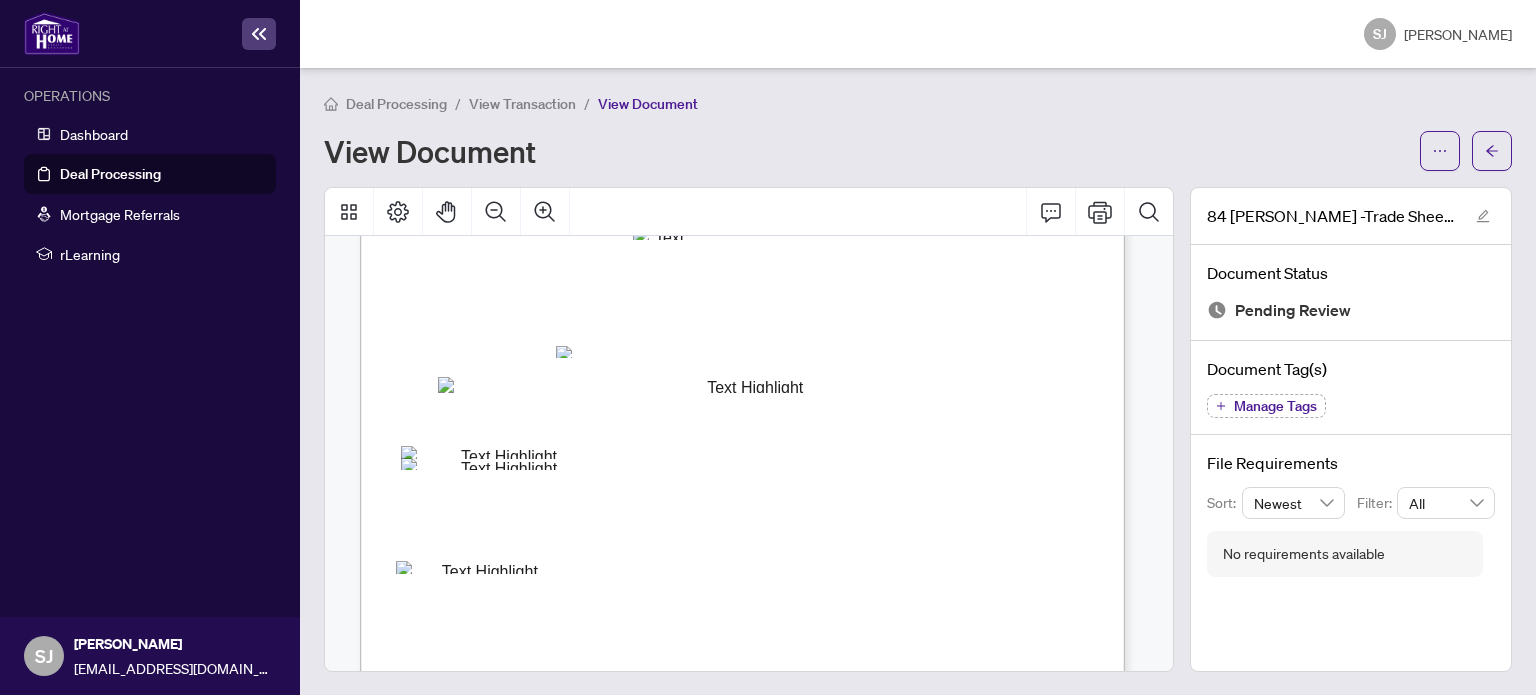 scroll, scrollTop: 200, scrollLeft: 0, axis: vertical 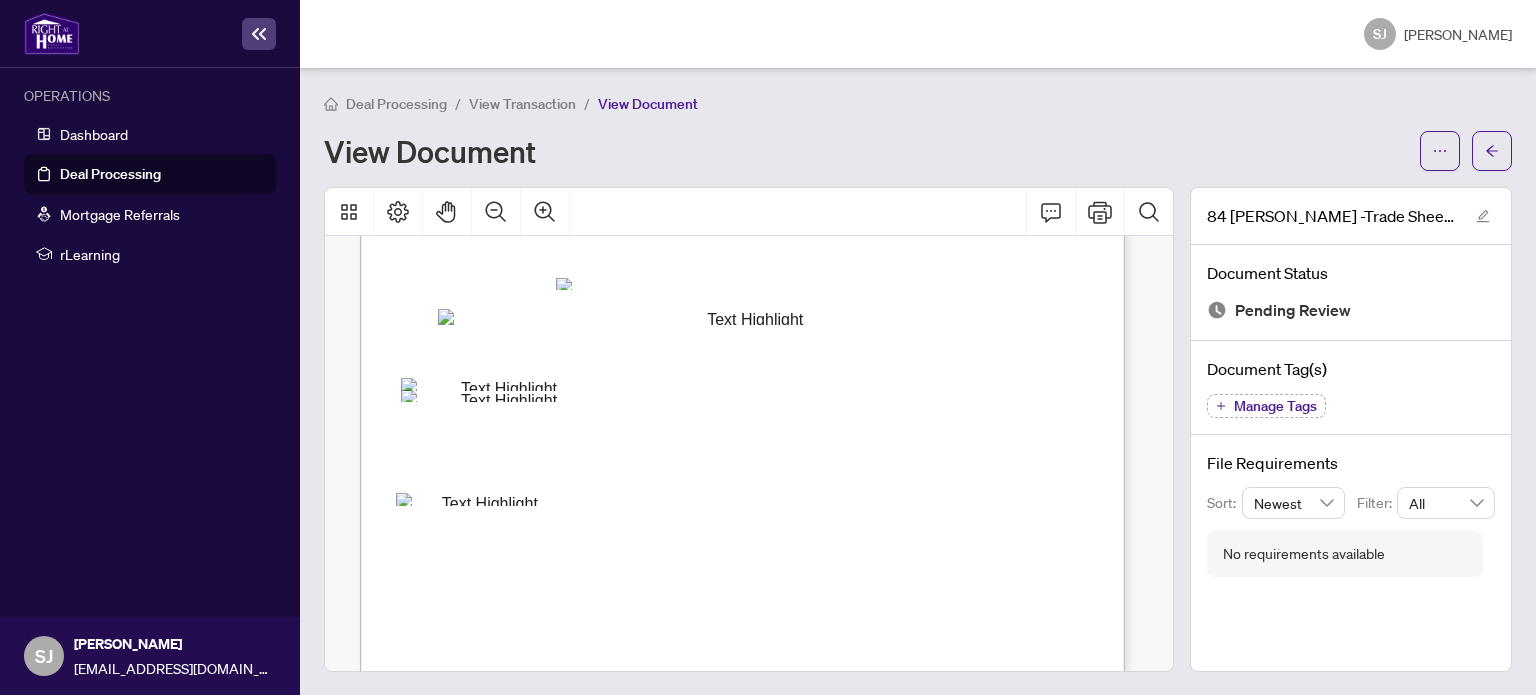 drag, startPoint x: 1043, startPoint y: 404, endPoint x: 1097, endPoint y: 401, distance: 54.08327 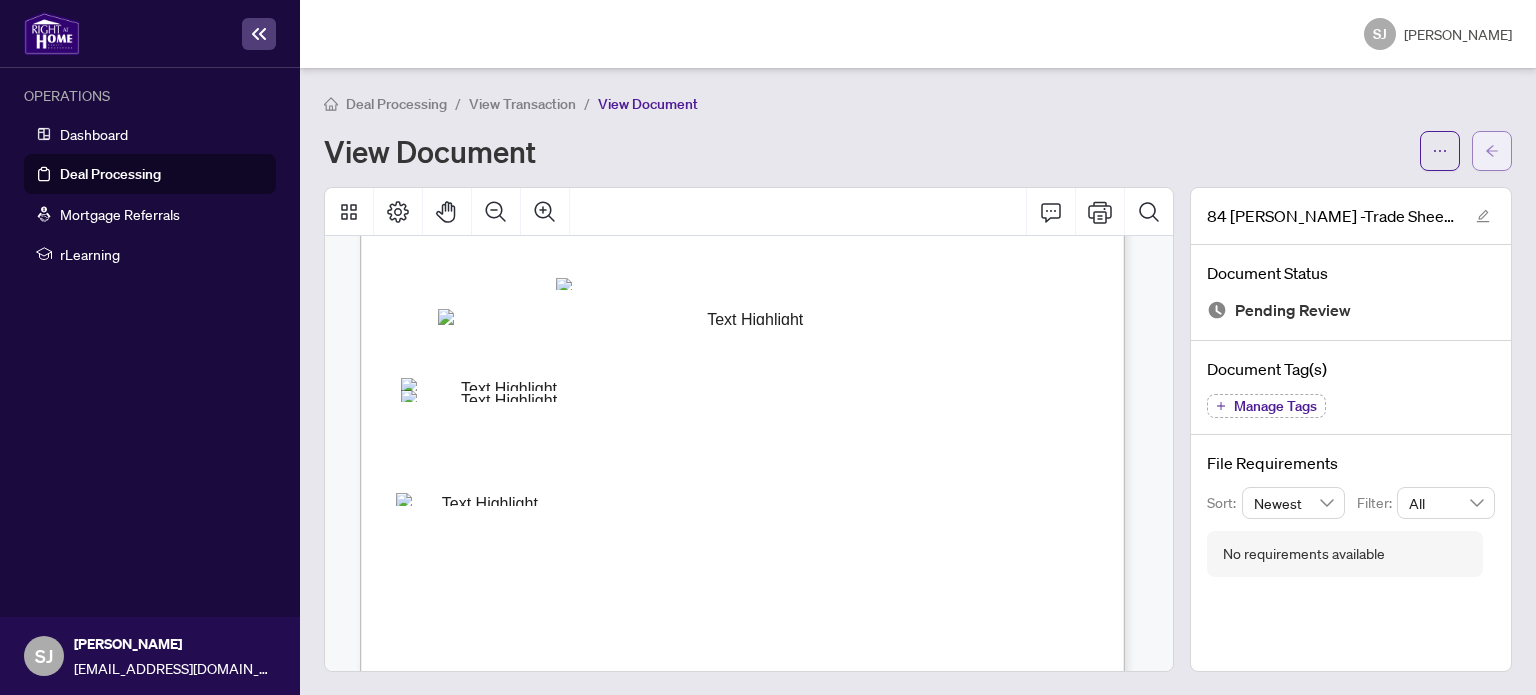 click 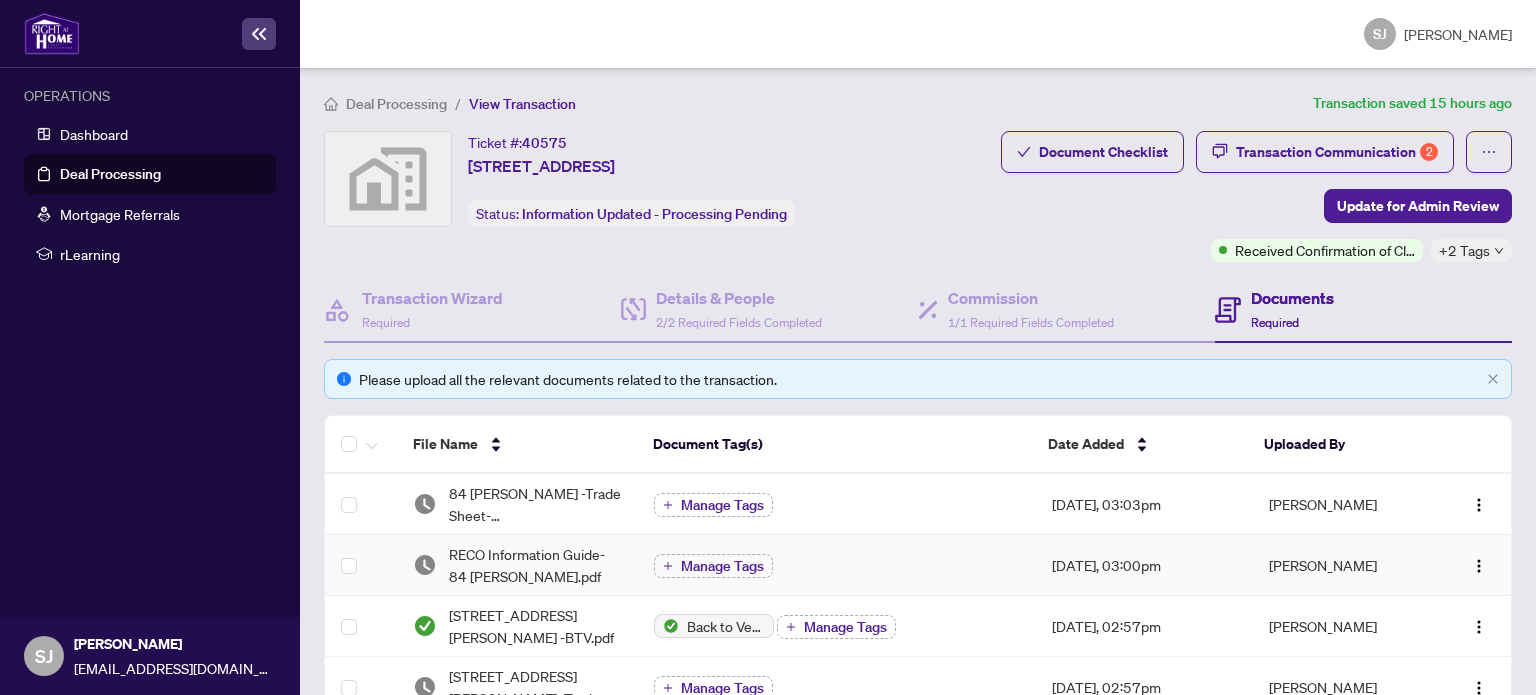 scroll, scrollTop: 100, scrollLeft: 0, axis: vertical 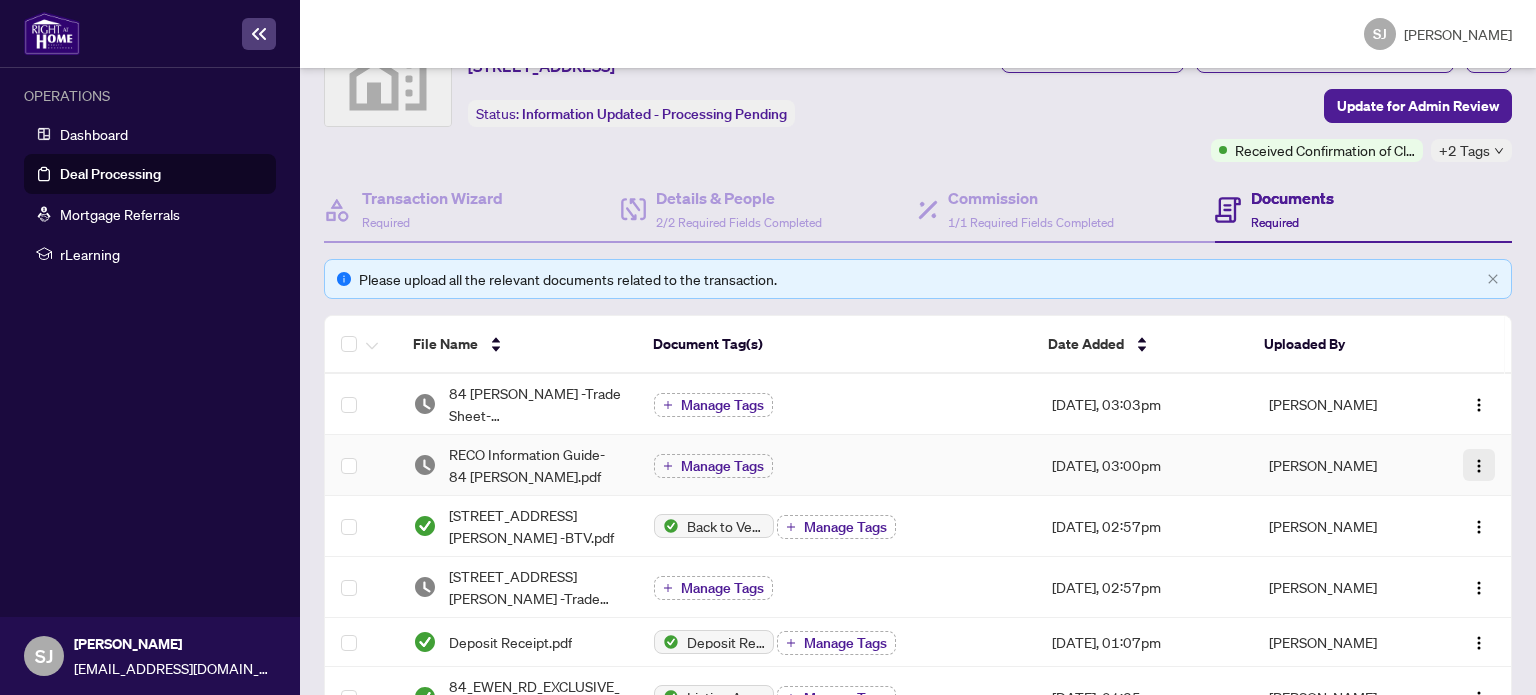 click at bounding box center (1479, 466) 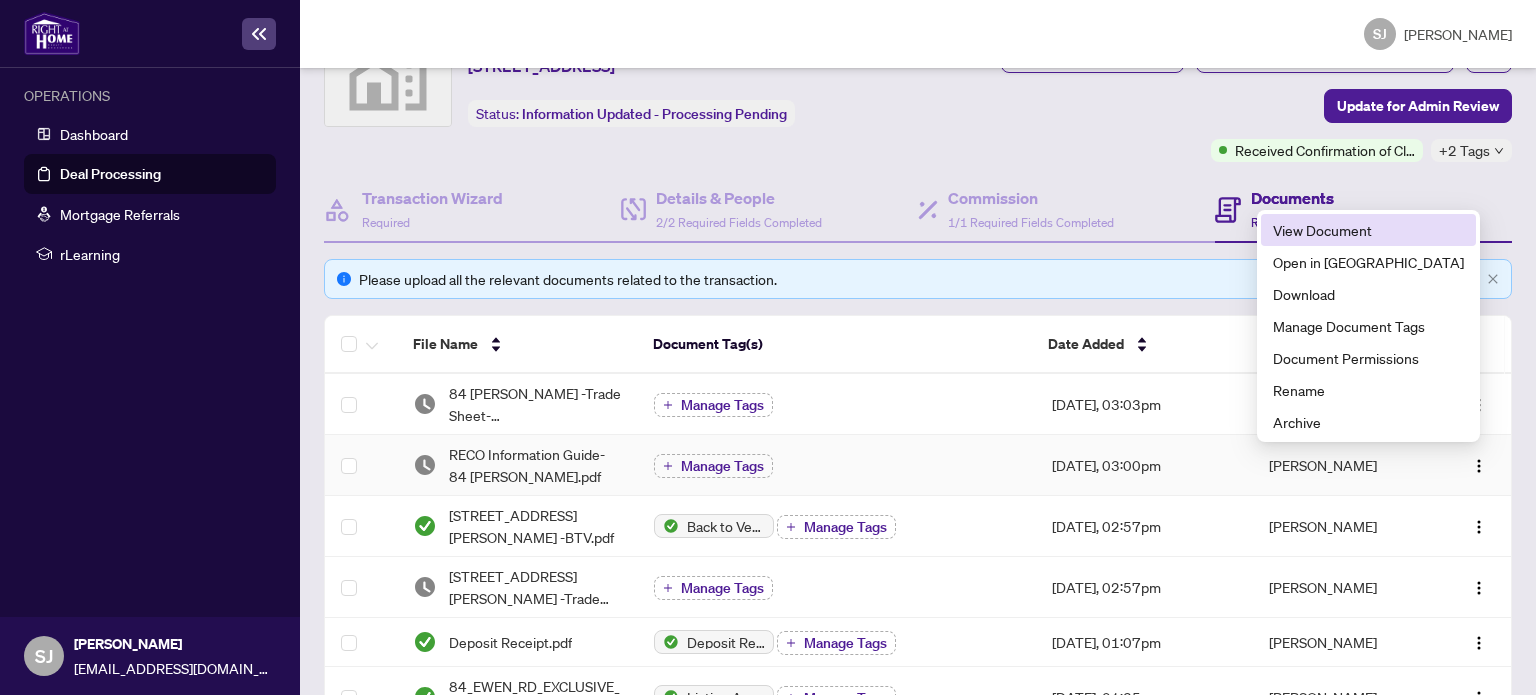 click on "View Document" at bounding box center [1368, 230] 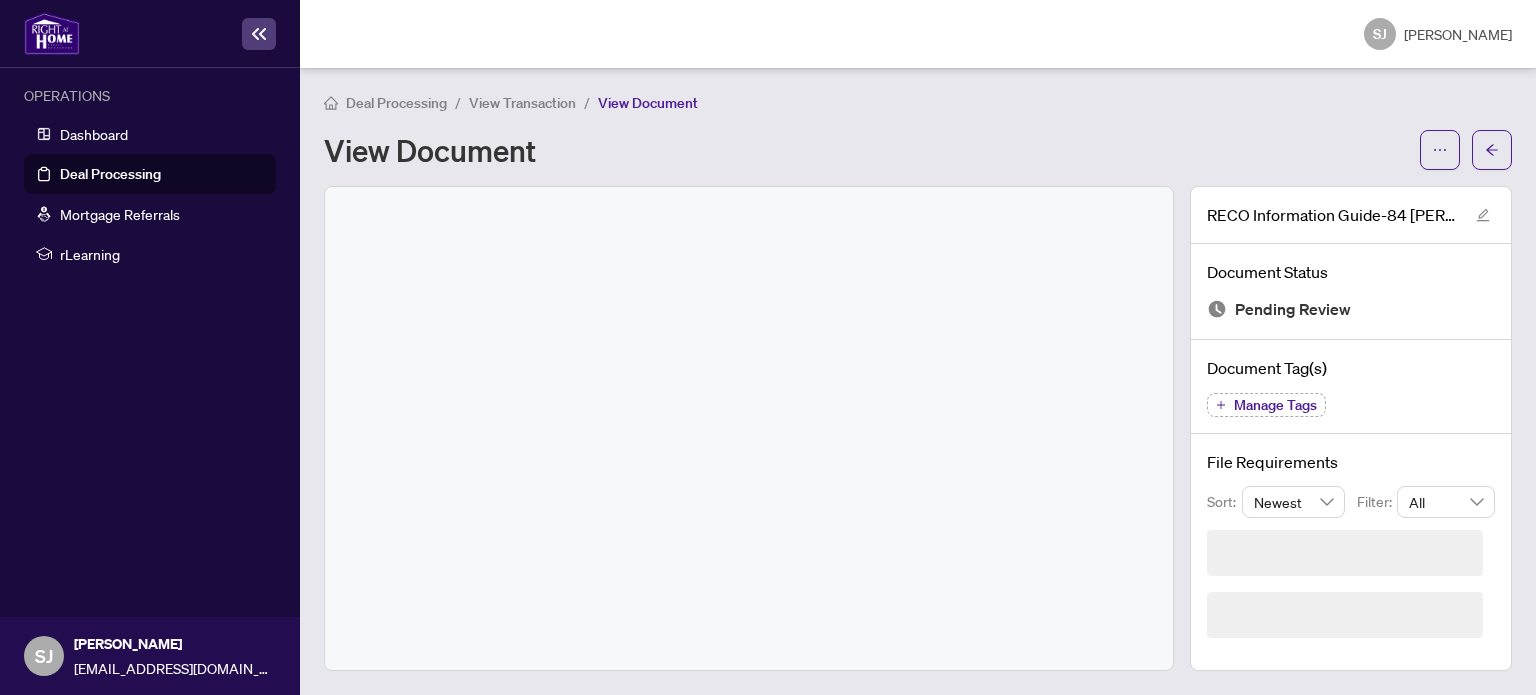 scroll, scrollTop: 0, scrollLeft: 0, axis: both 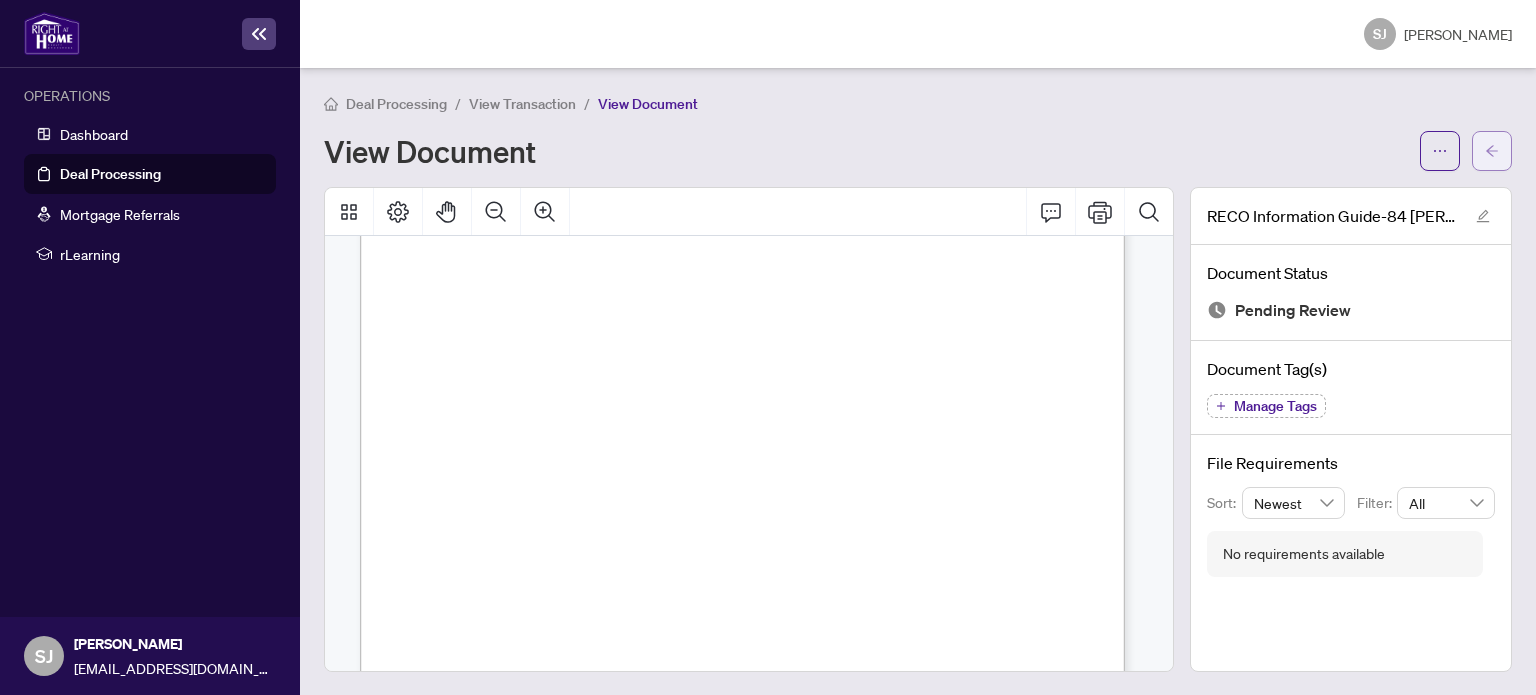 click 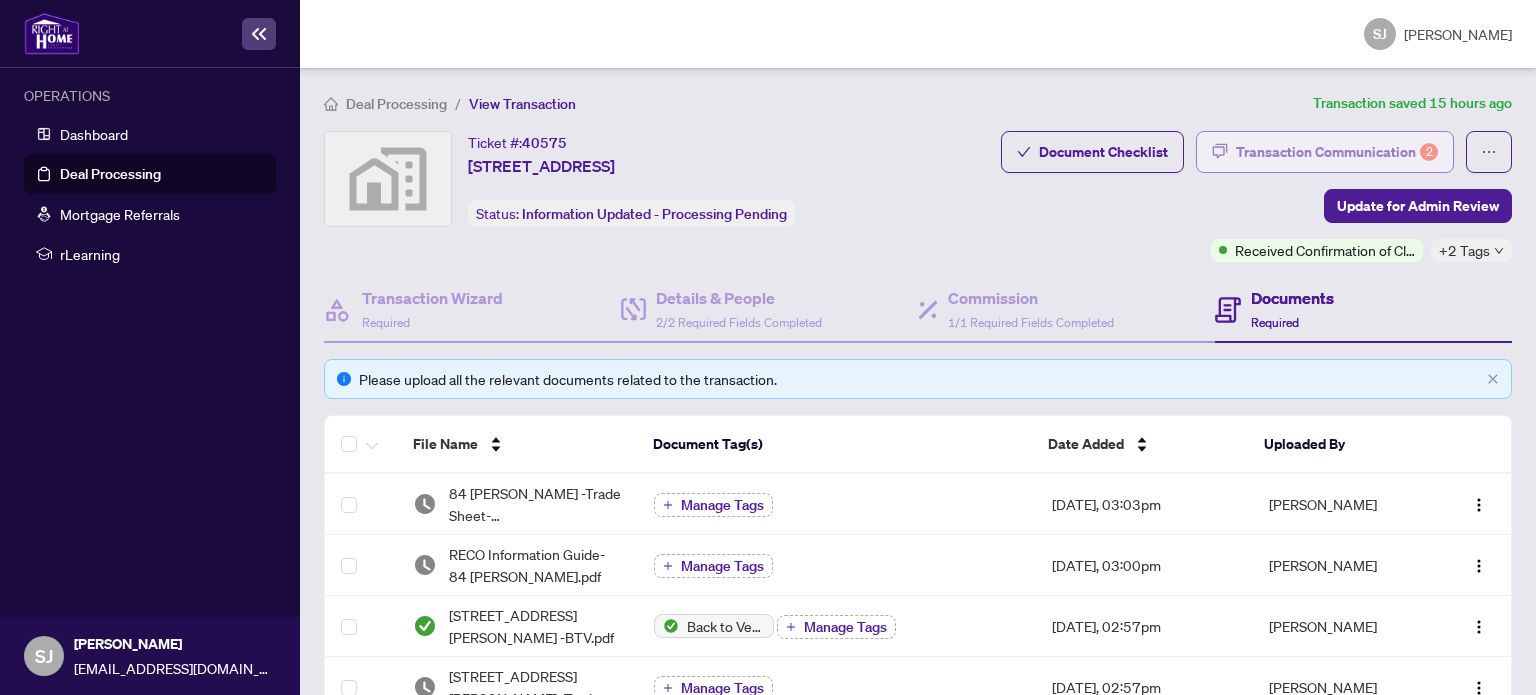 click on "Transaction Communication 2" at bounding box center (1337, 152) 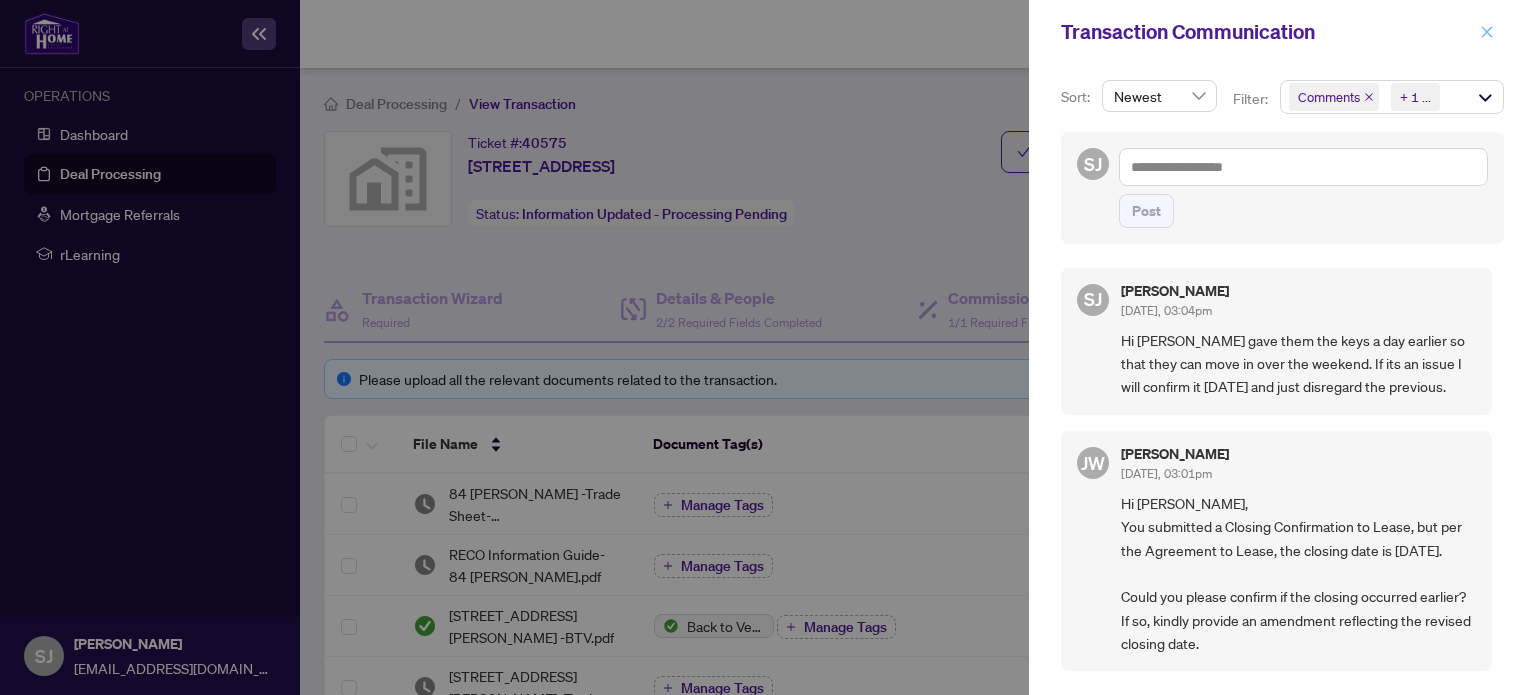 click 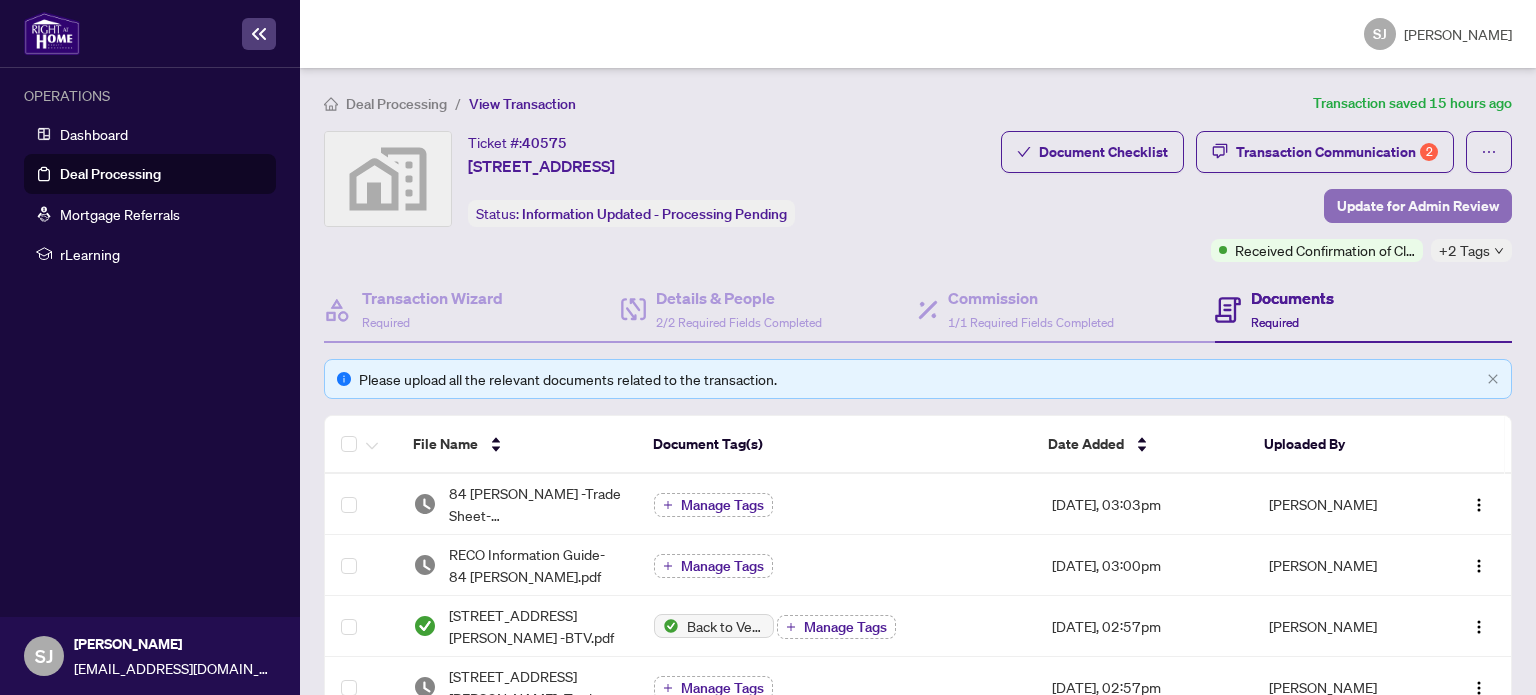 click on "Update for Admin Review" at bounding box center (1418, 206) 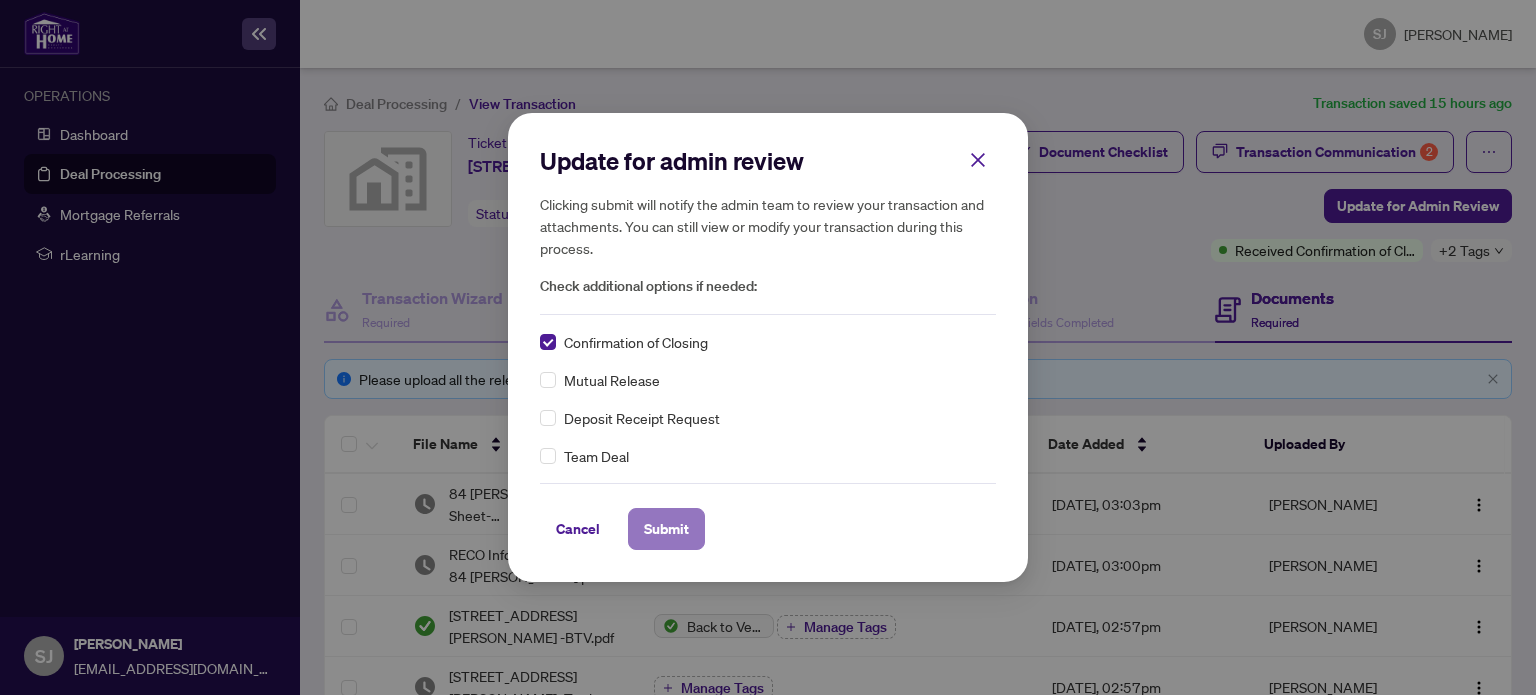 click on "Submit" at bounding box center [666, 529] 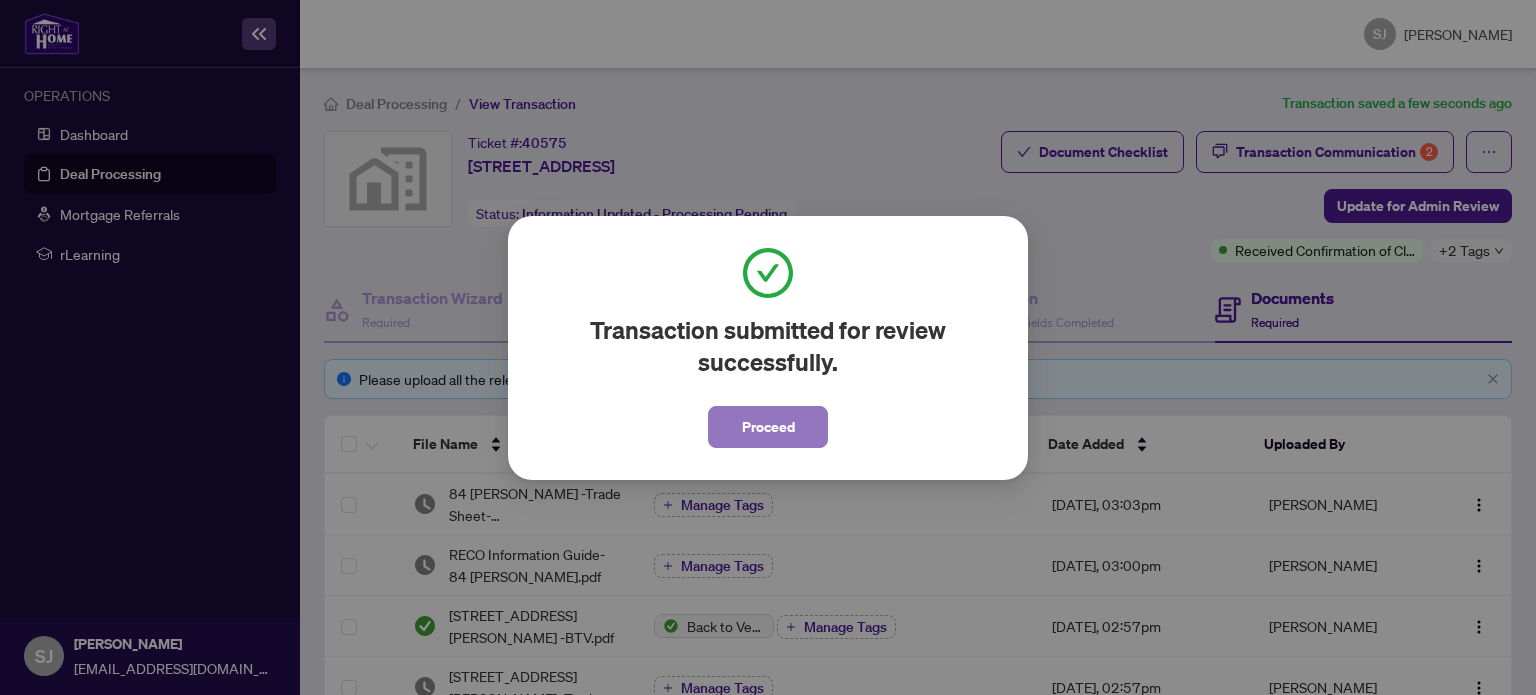 click on "Proceed" at bounding box center [768, 427] 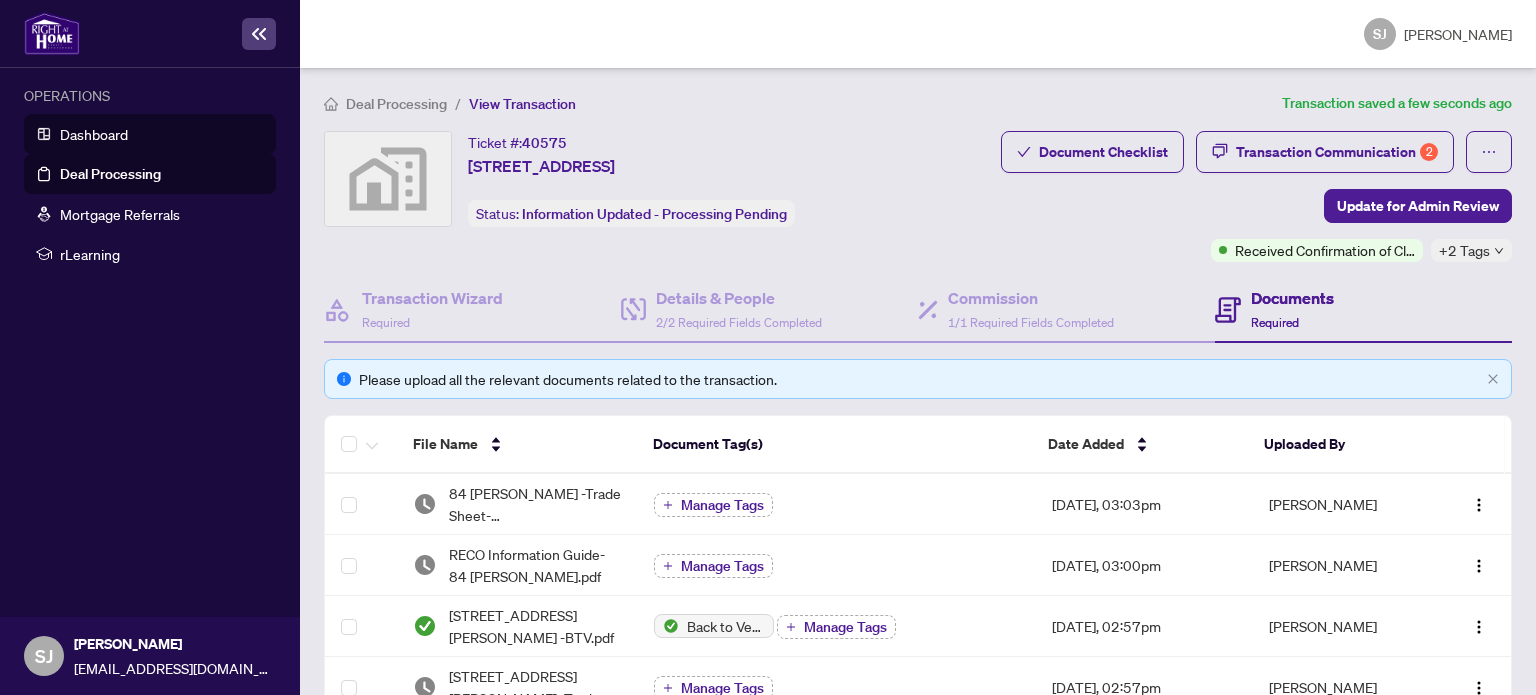 click on "Dashboard" at bounding box center (94, 134) 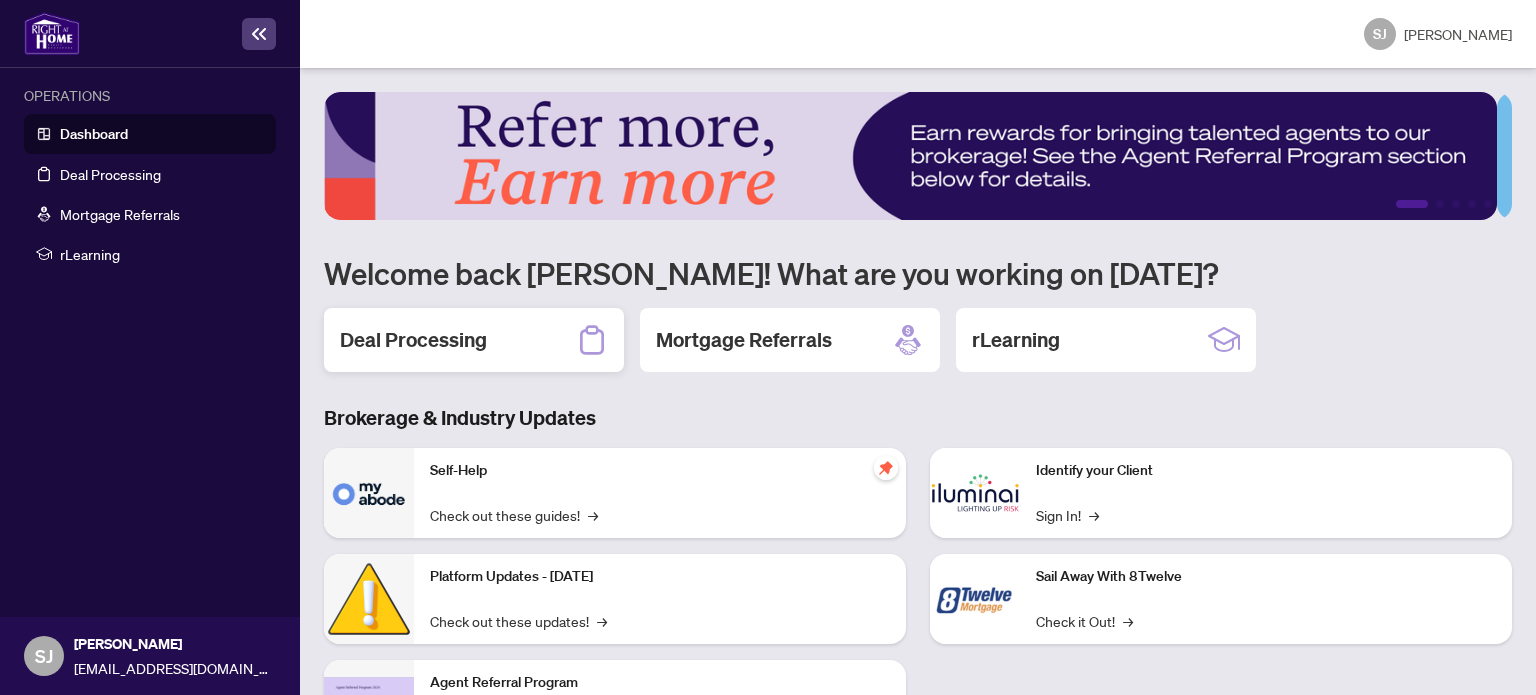 click on "Deal Processing" at bounding box center [413, 340] 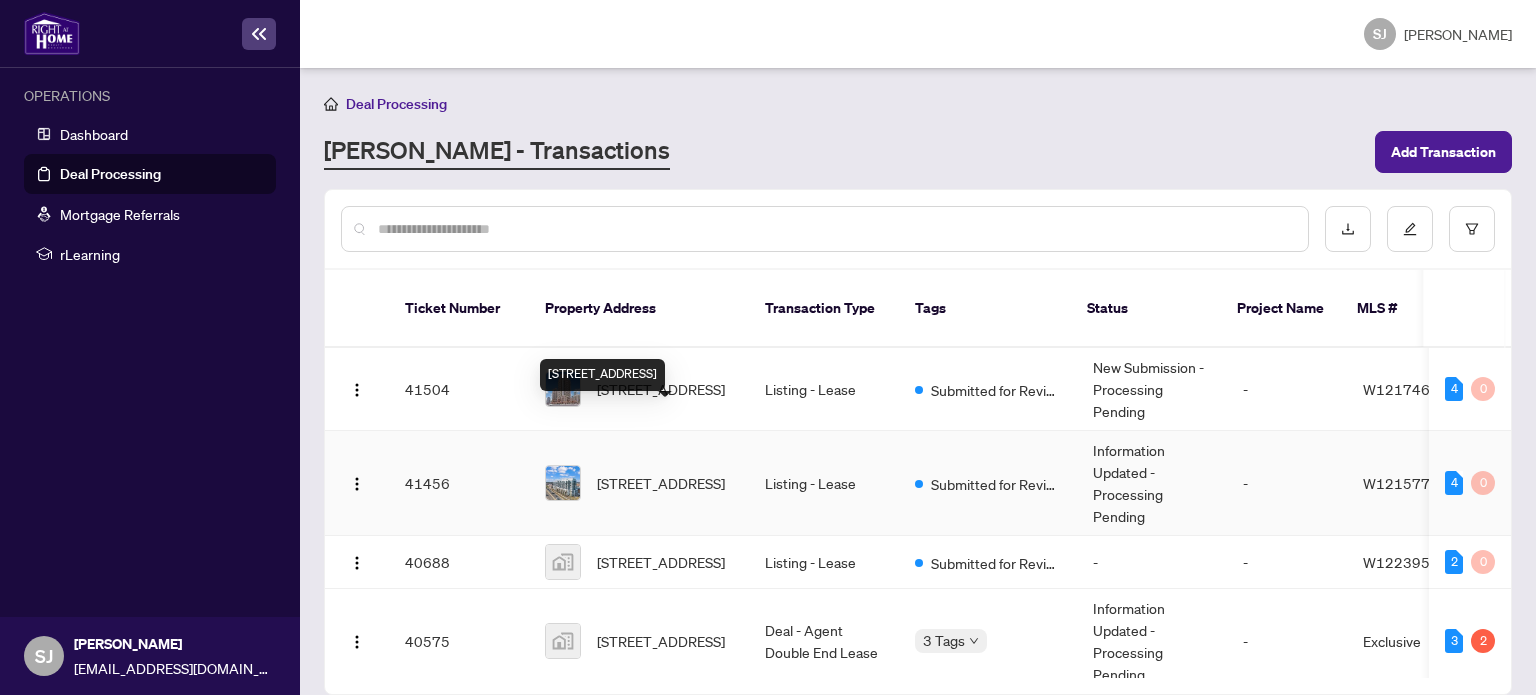 click on "504-509 DUNDAS St, Oakville, Ontario L6M 5P4, Canada" at bounding box center (661, 483) 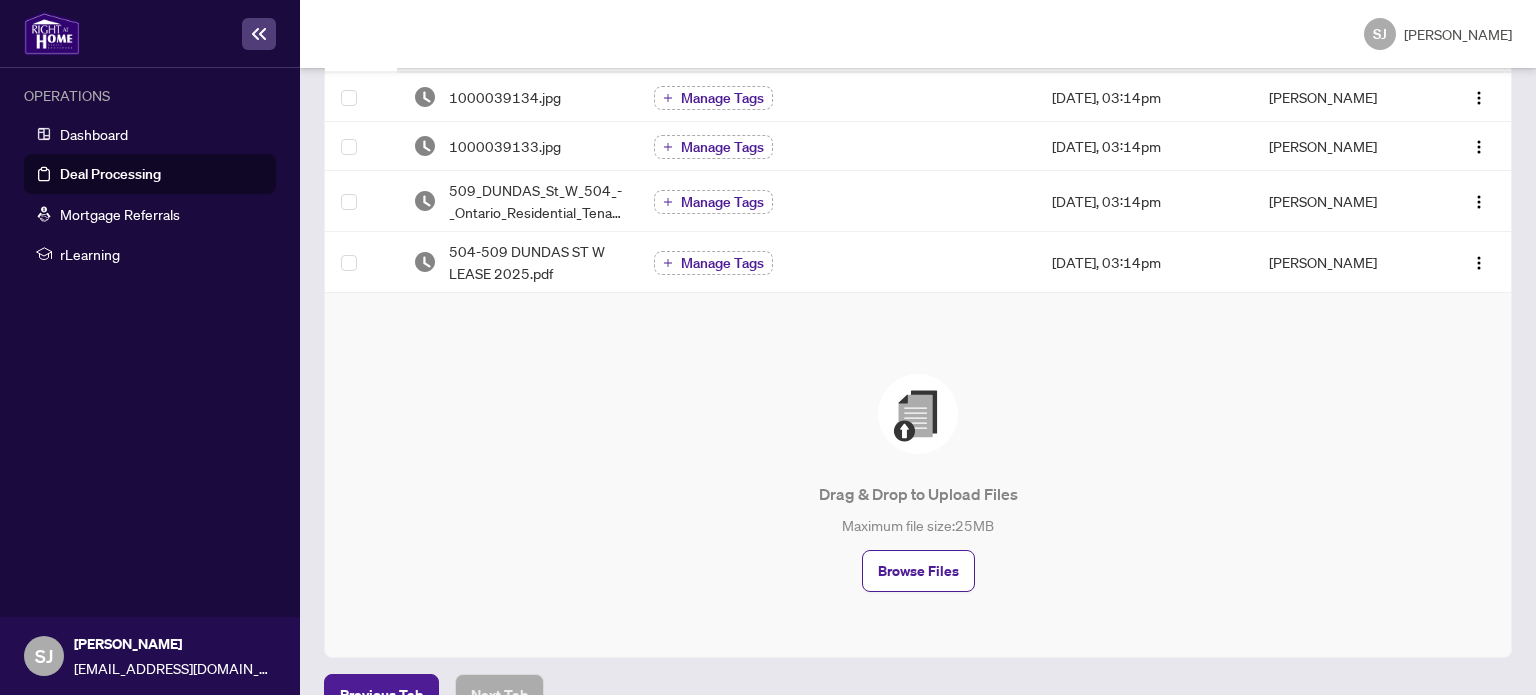 scroll, scrollTop: 0, scrollLeft: 0, axis: both 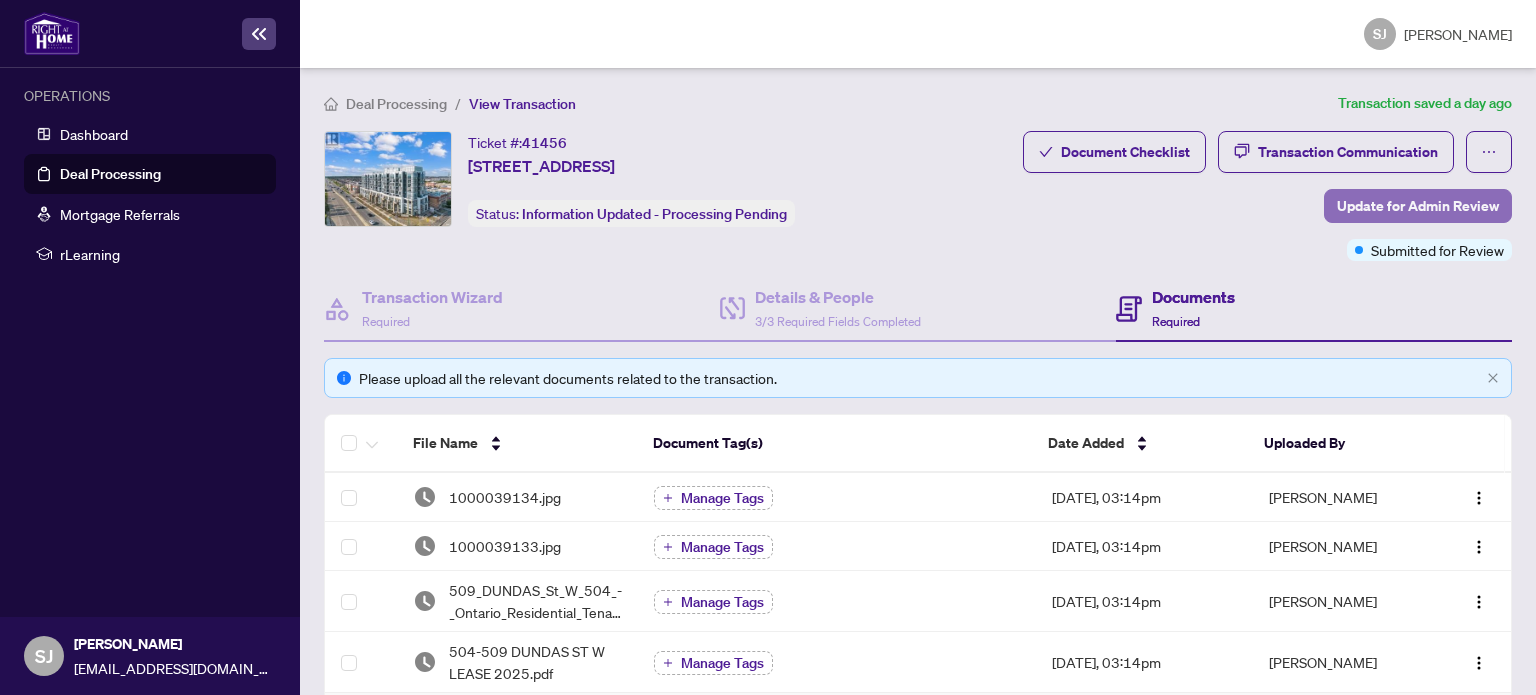 click on "Update for Admin Review" at bounding box center [1418, 206] 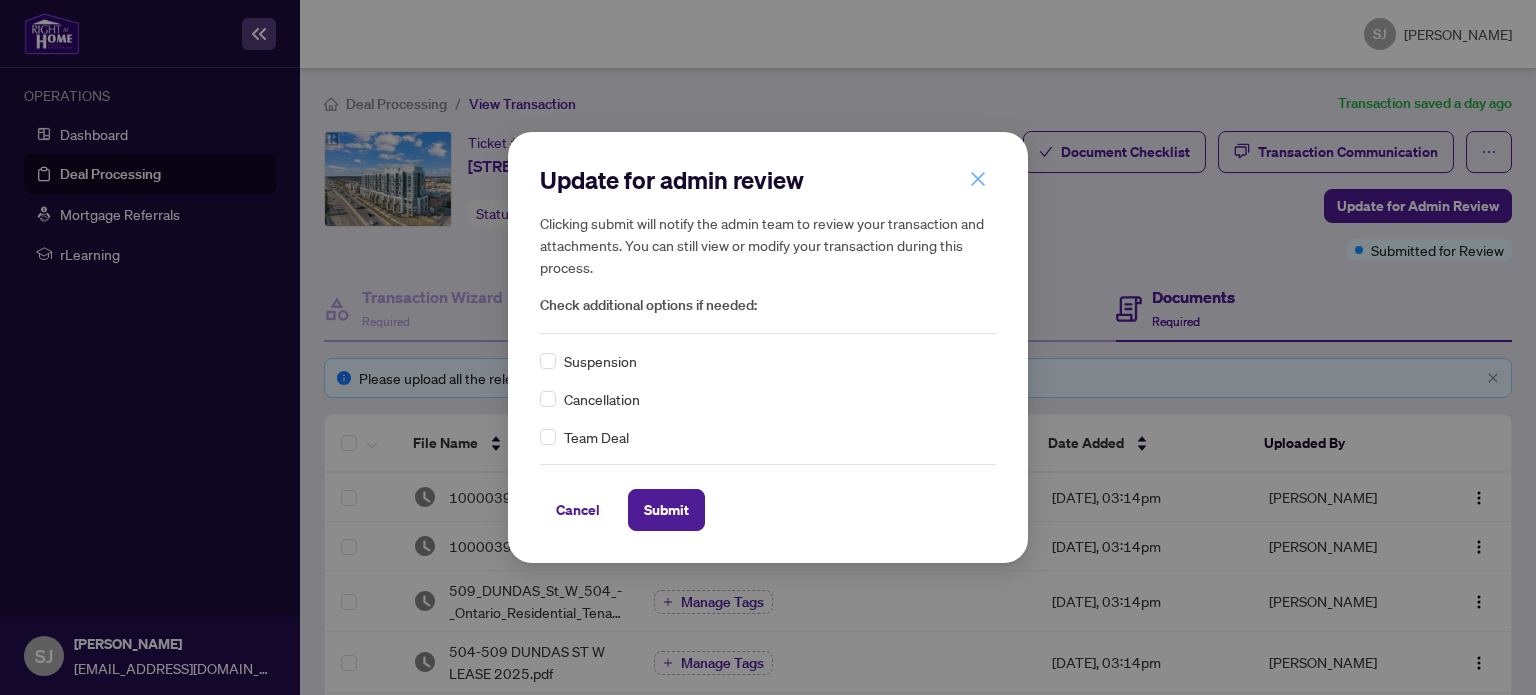 click 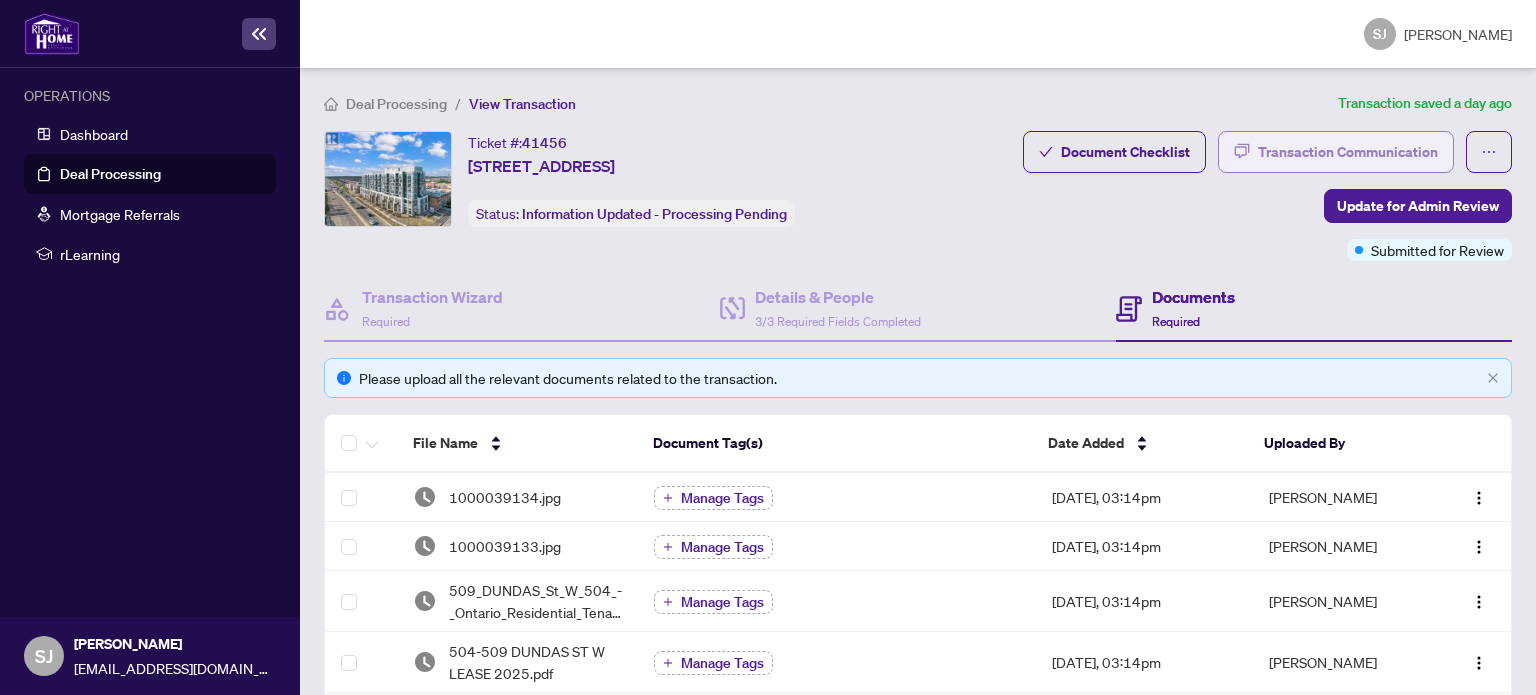 click on "Transaction Communication" at bounding box center (1348, 152) 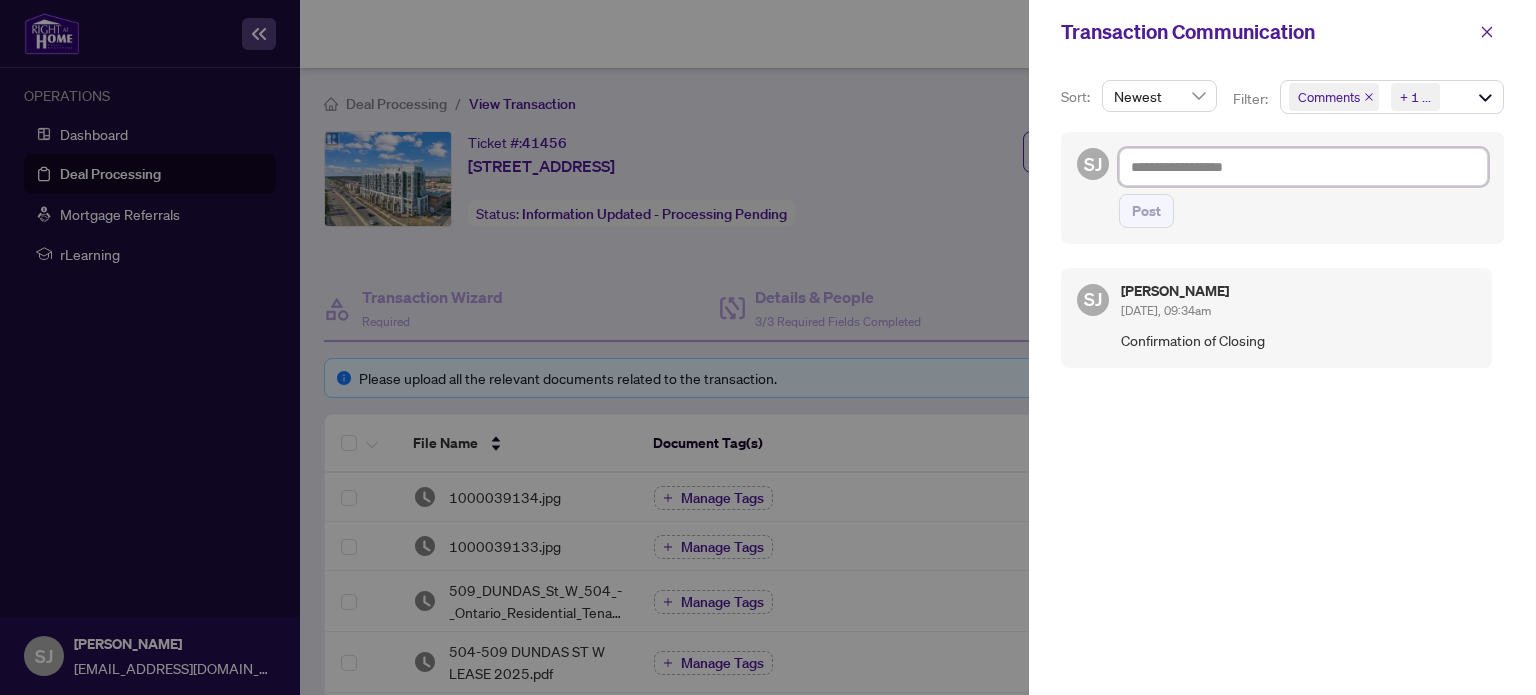 click at bounding box center [1303, 167] 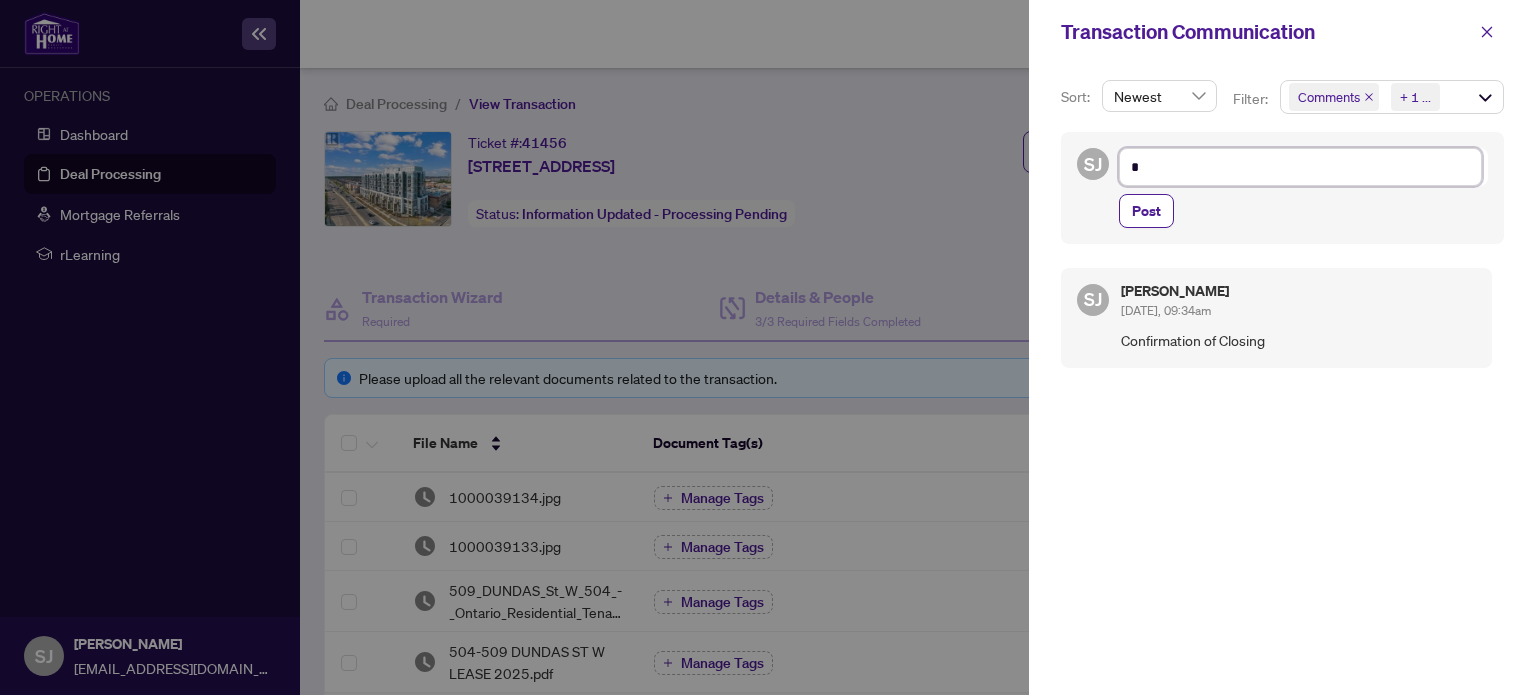 type on "**" 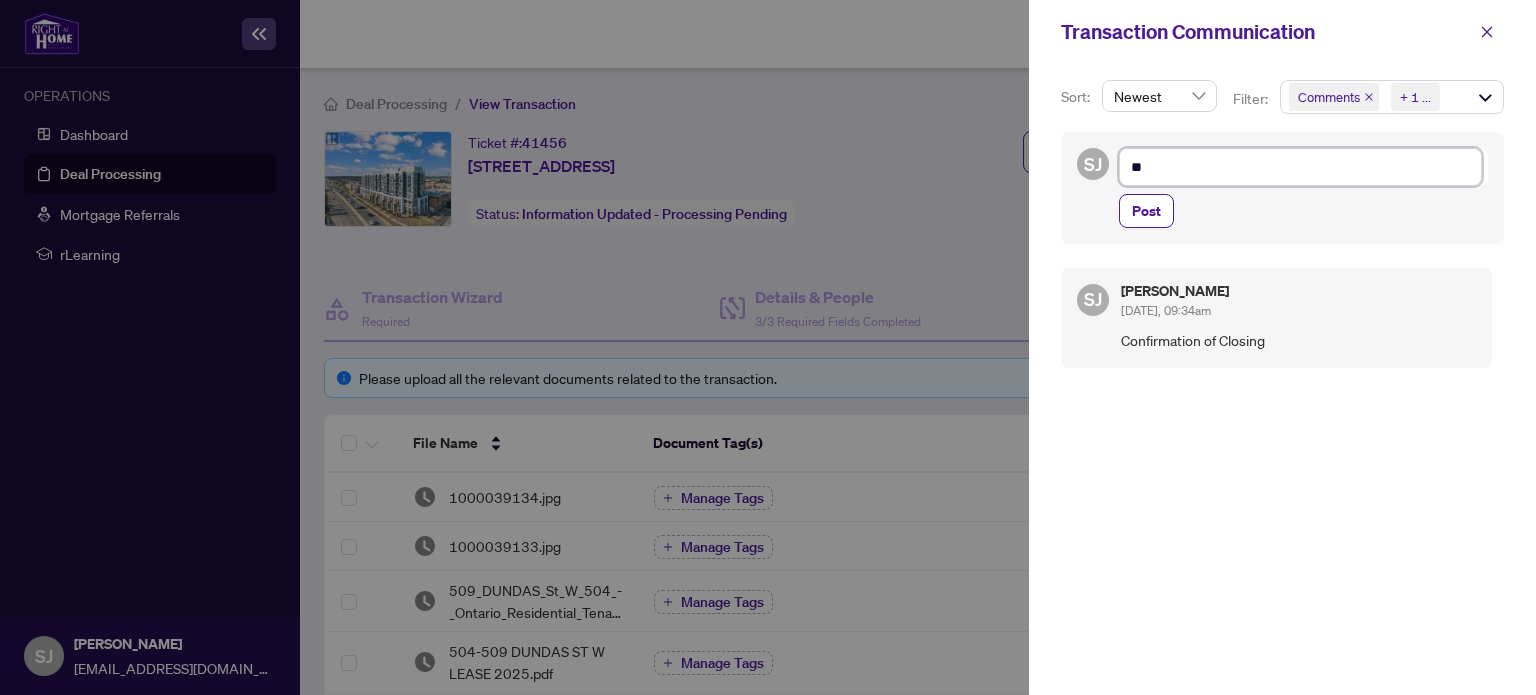 type on "***" 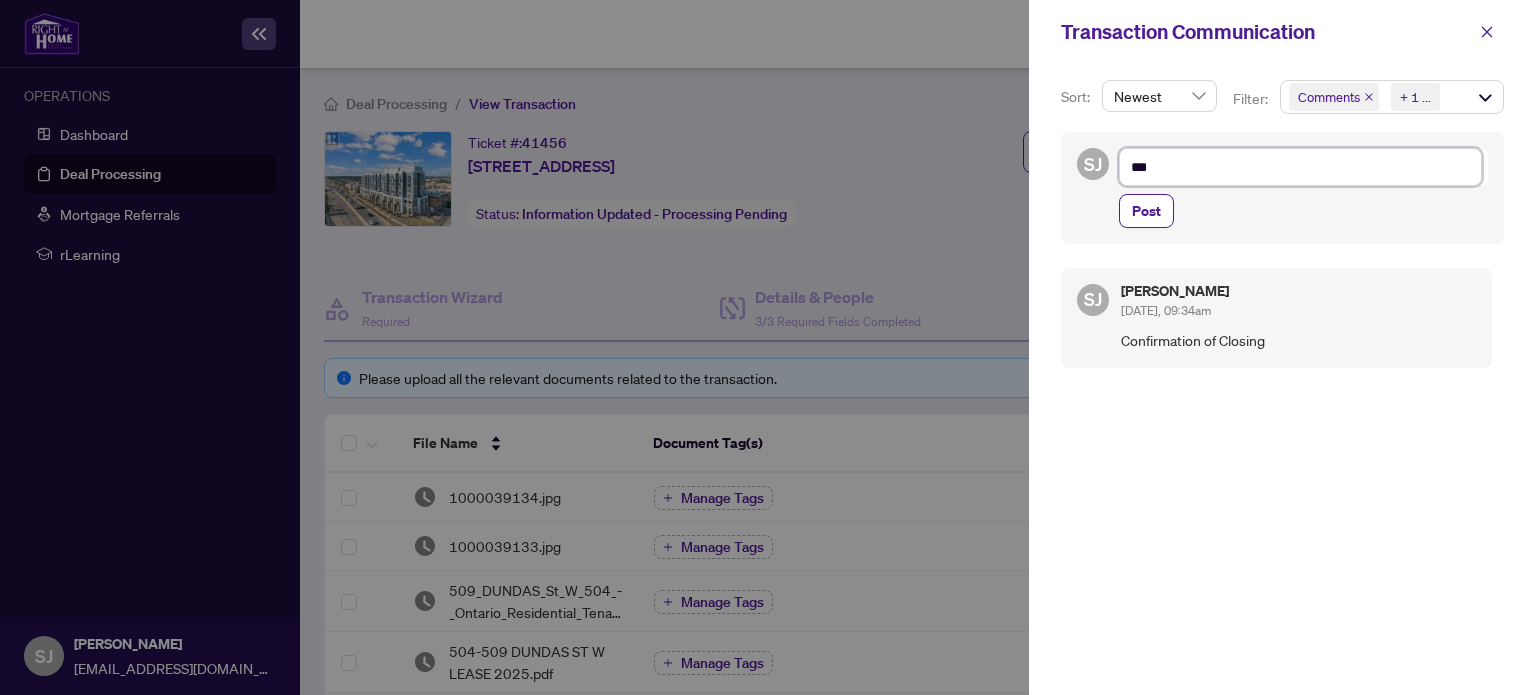 type on "****" 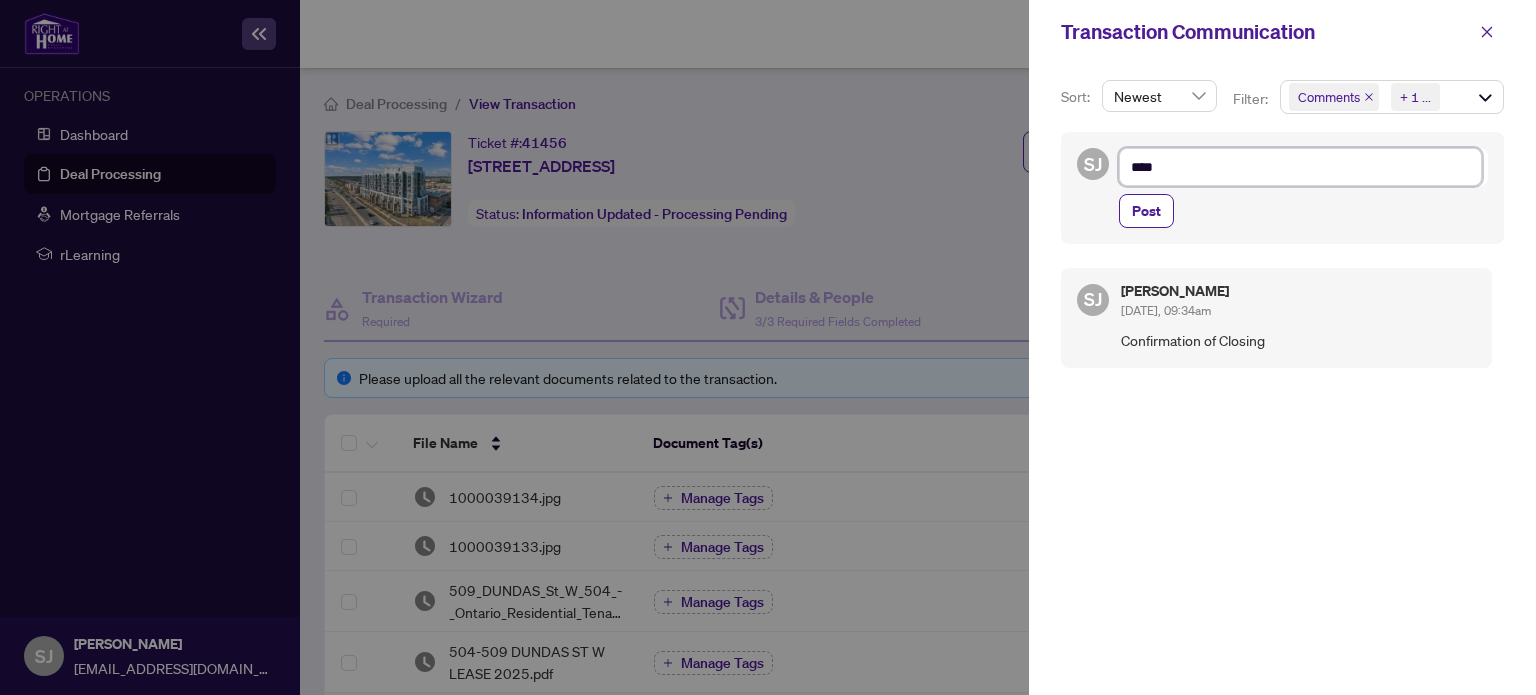 type on "****" 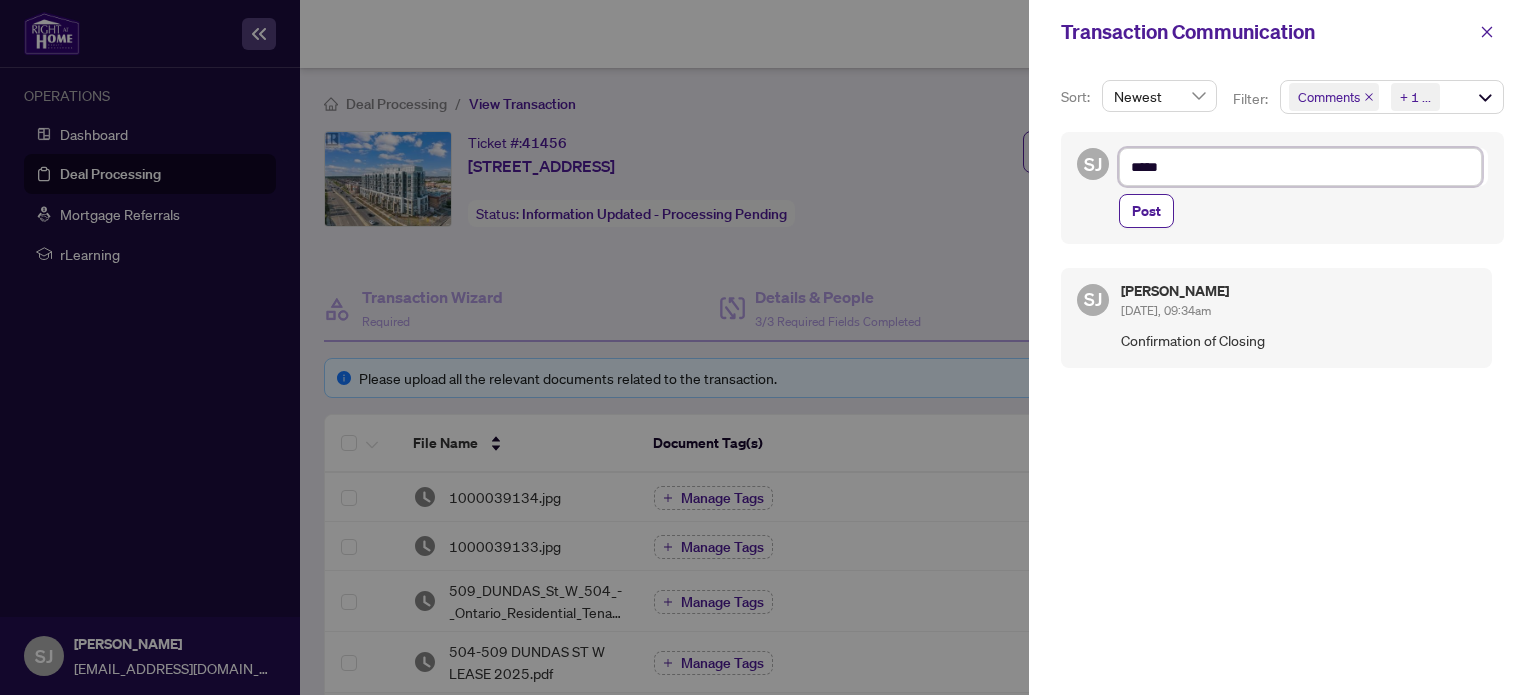 type on "******" 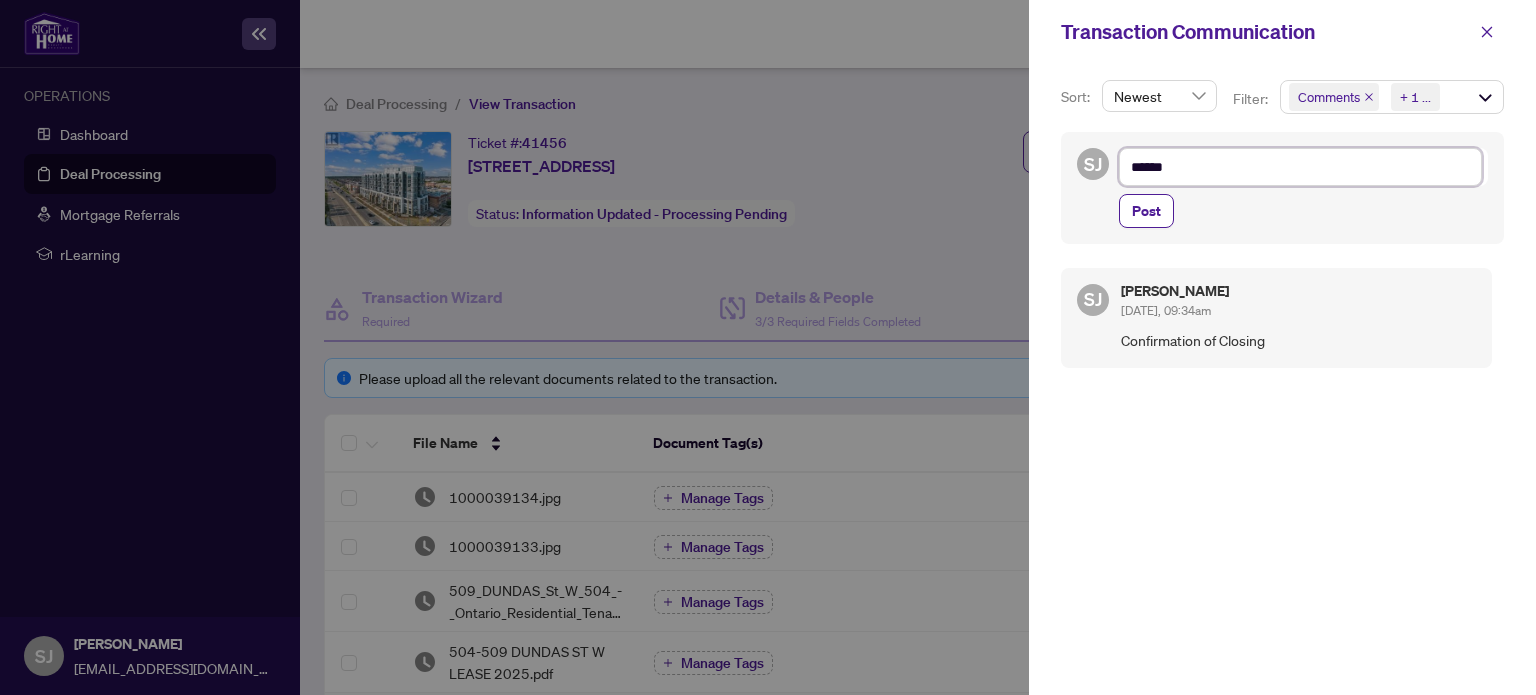 type on "*******" 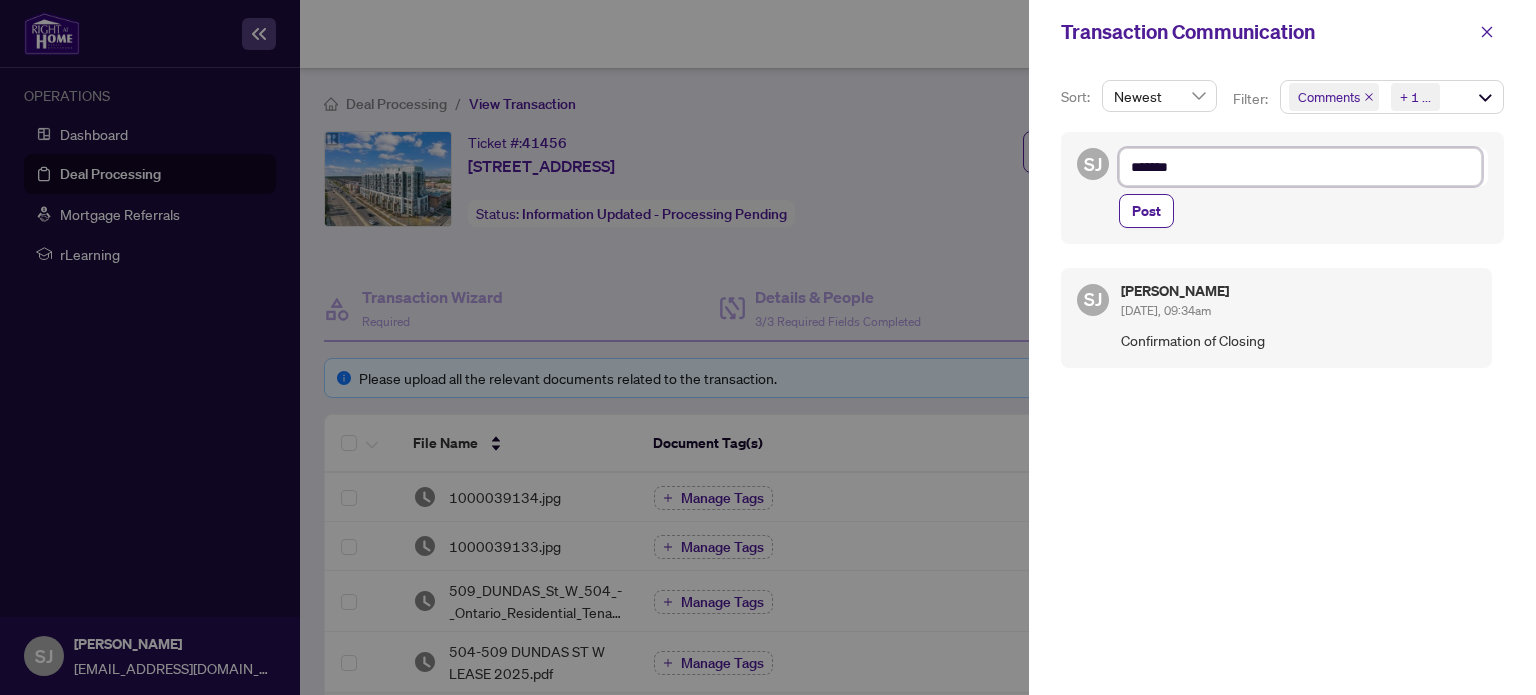 type on "********" 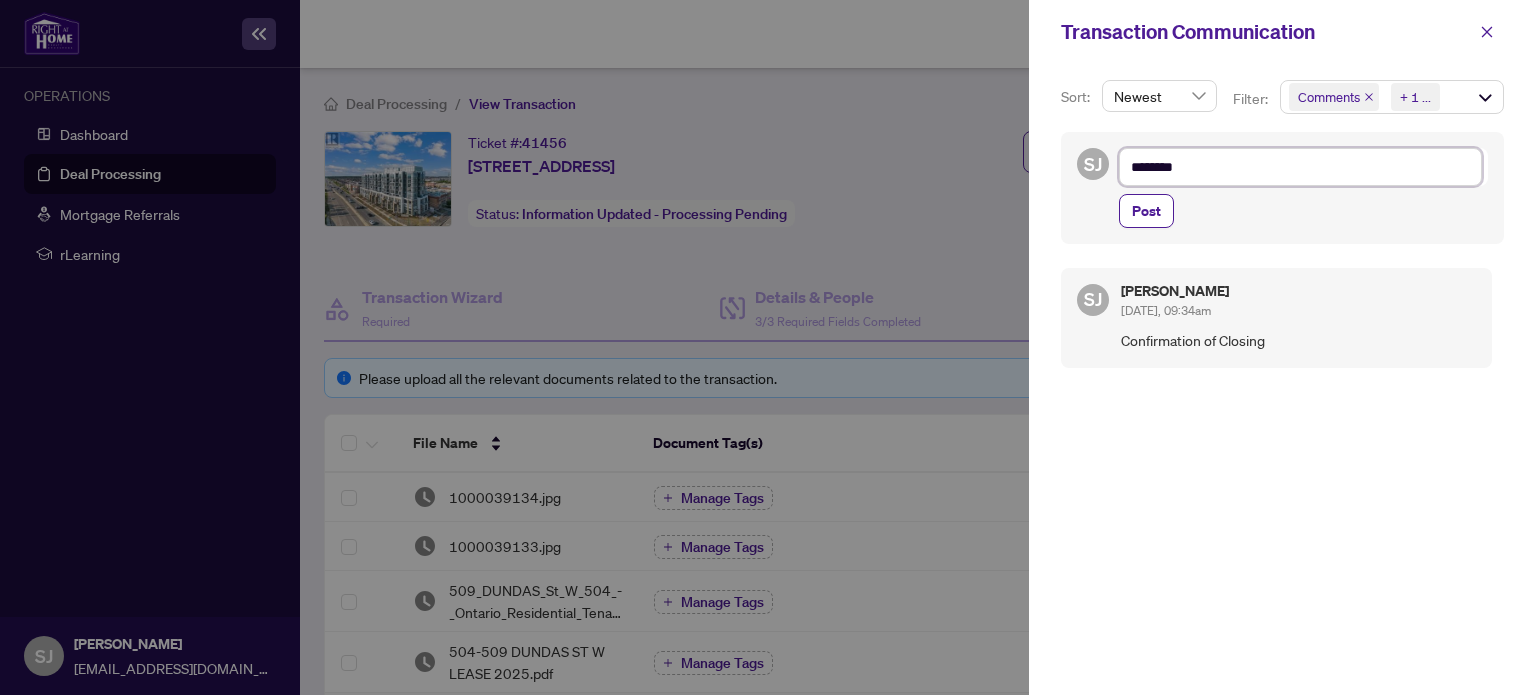 type on "*********" 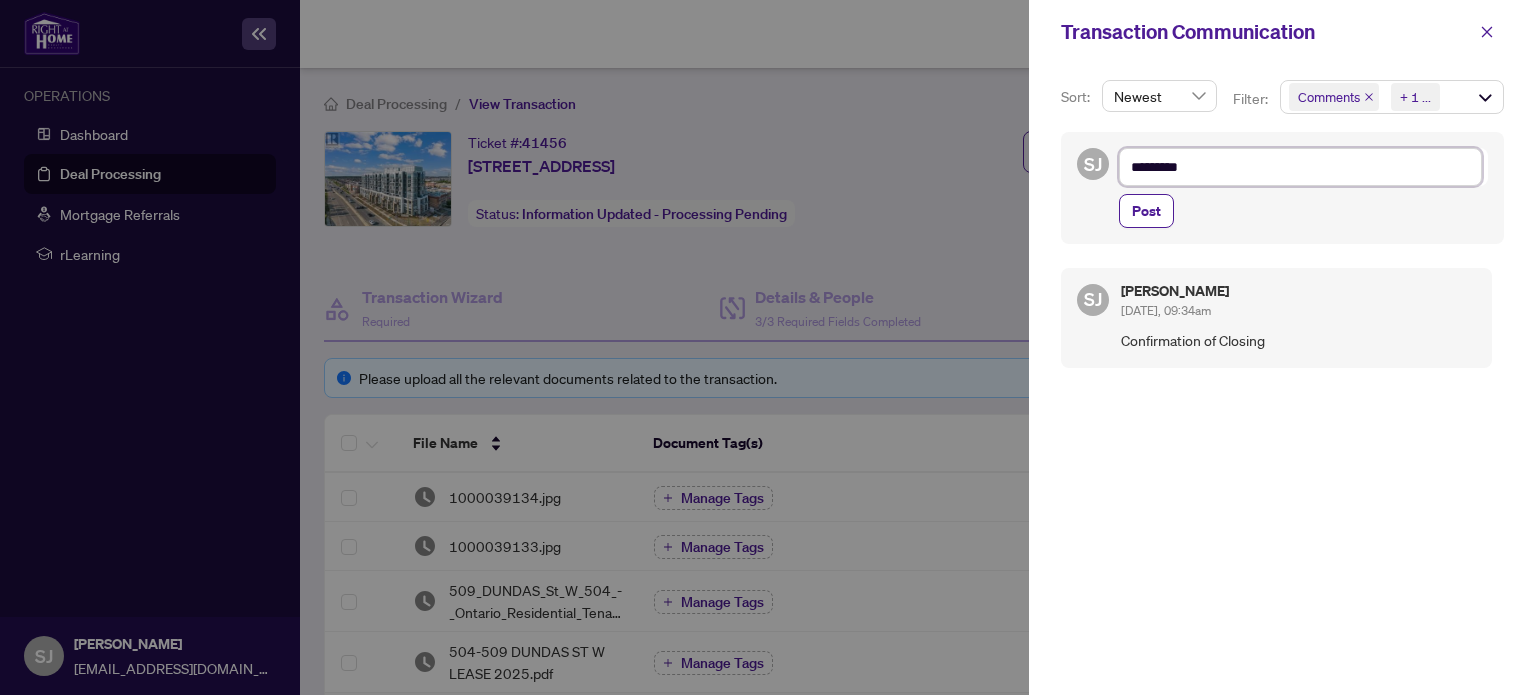type on "*********" 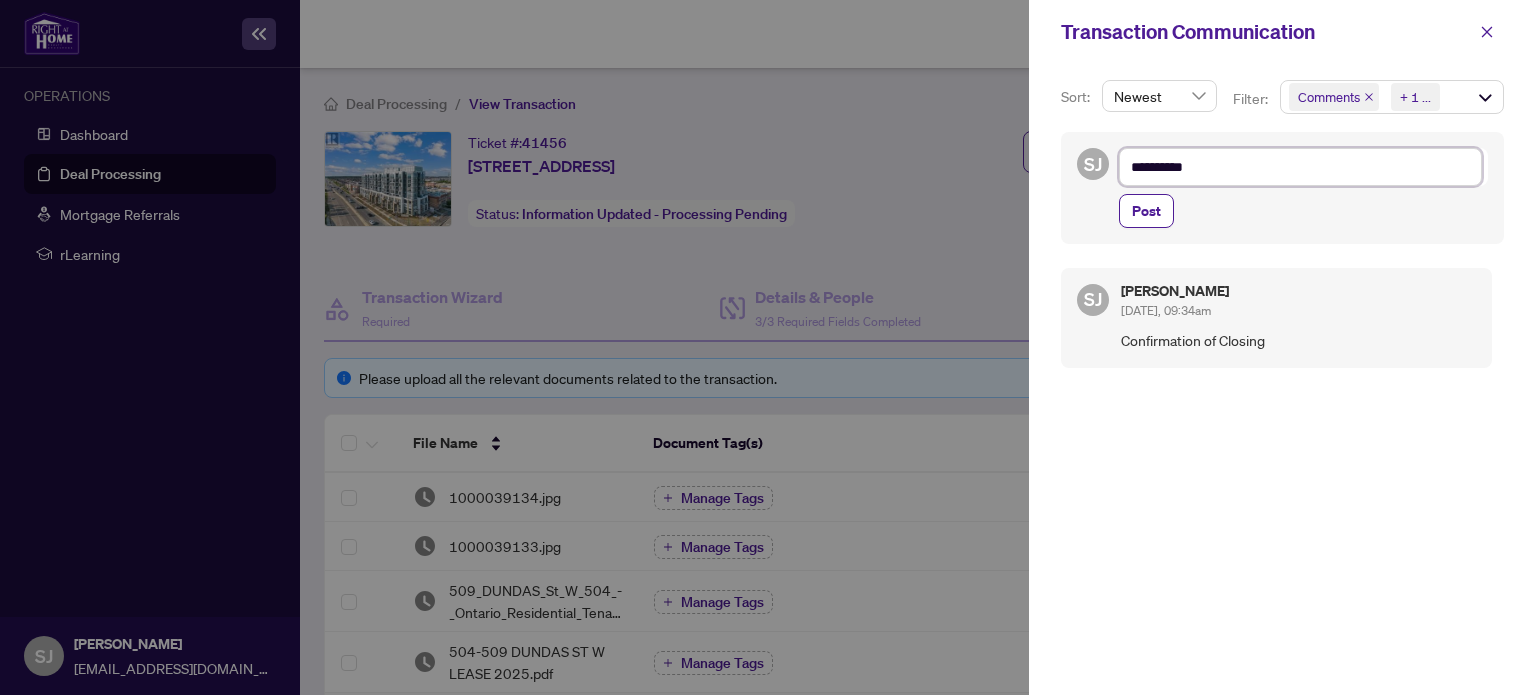 type on "**********" 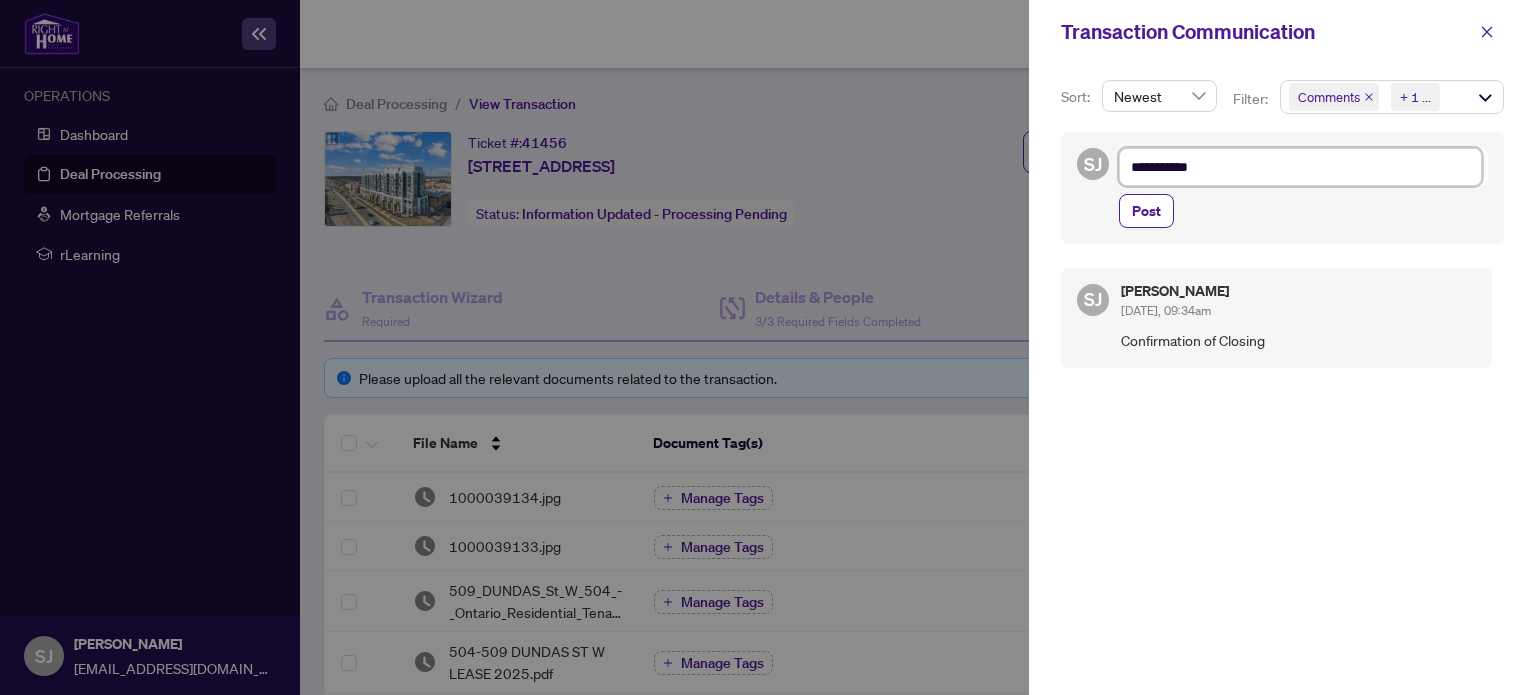 type on "**********" 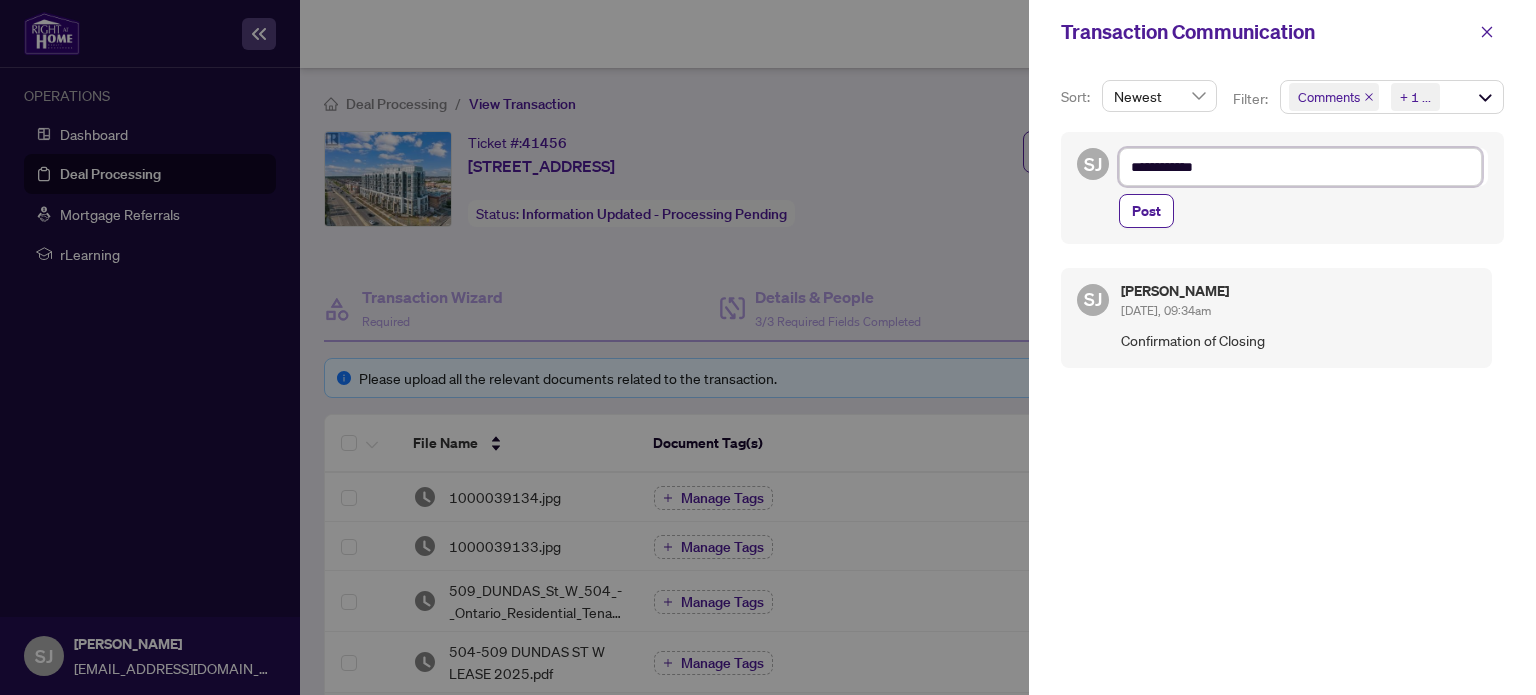 type on "**********" 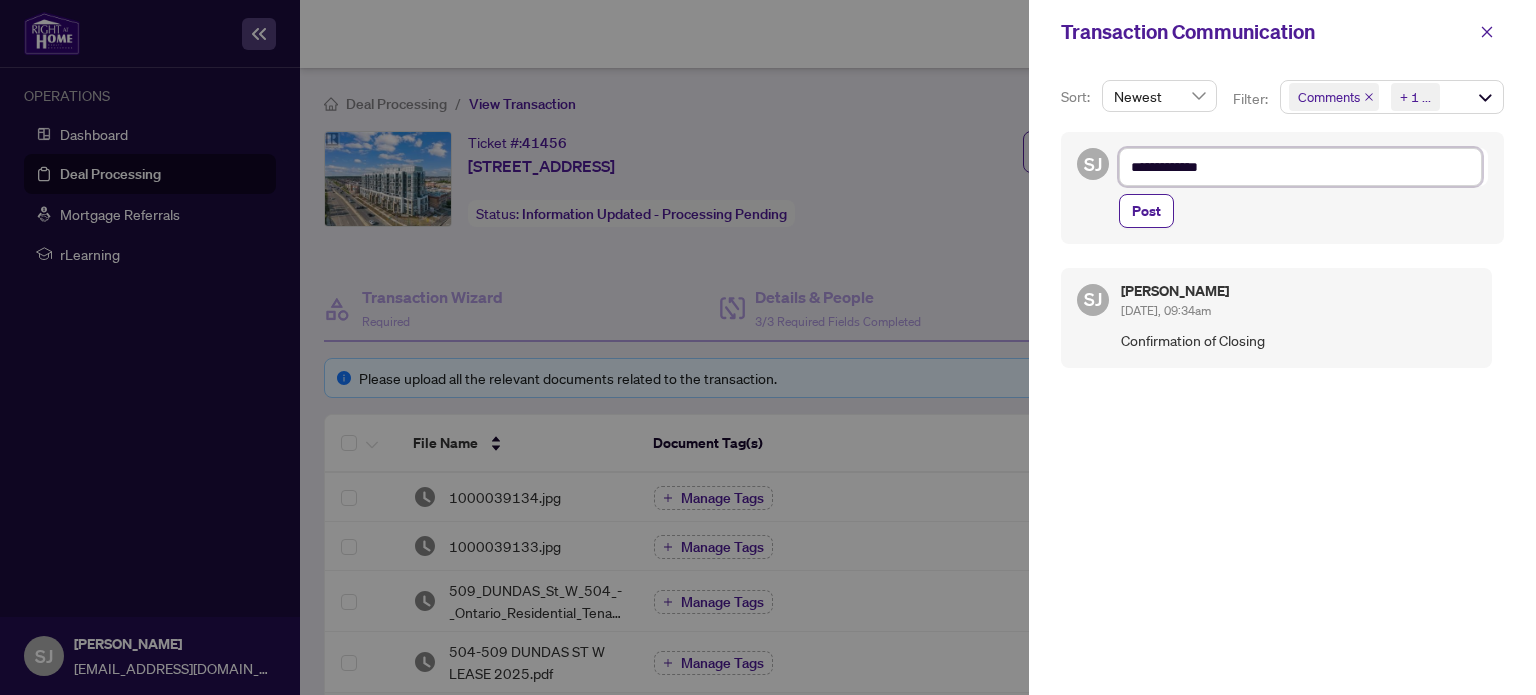 type on "**********" 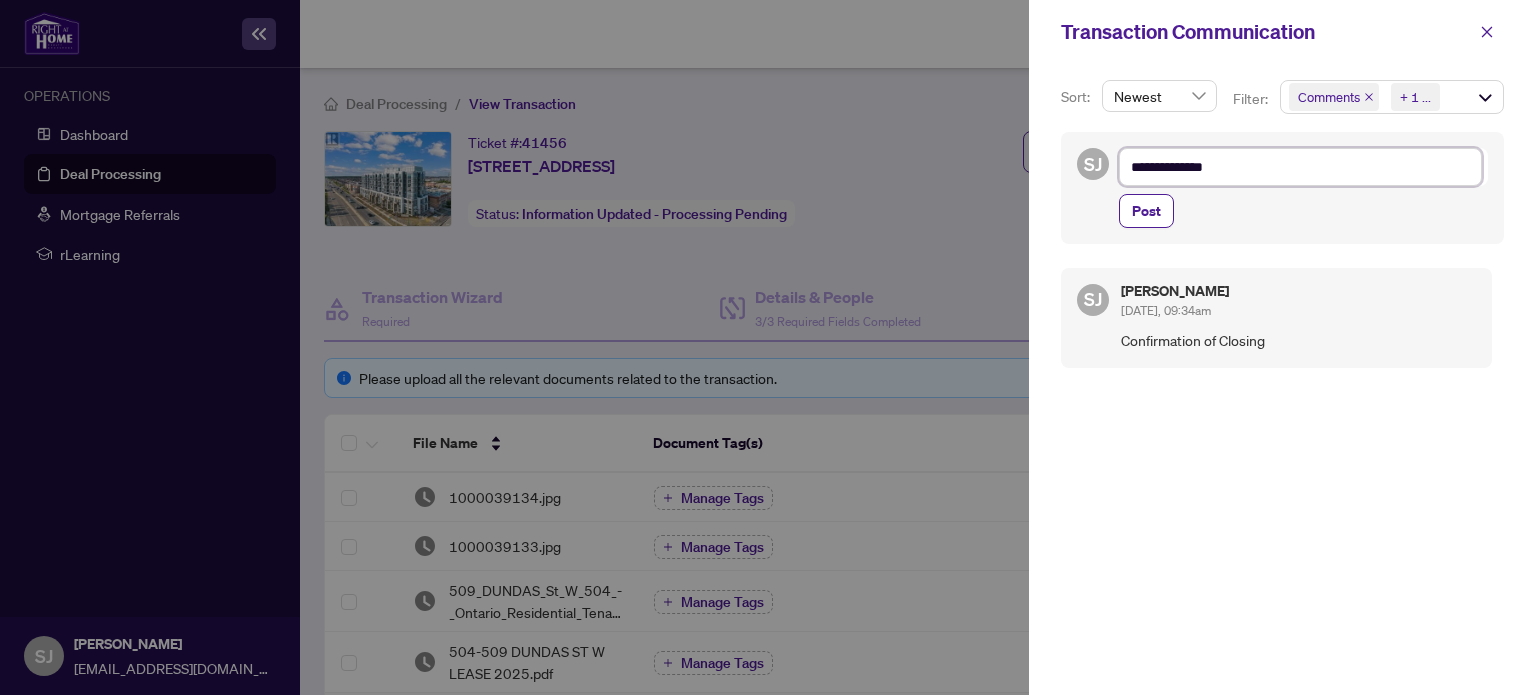 type on "**********" 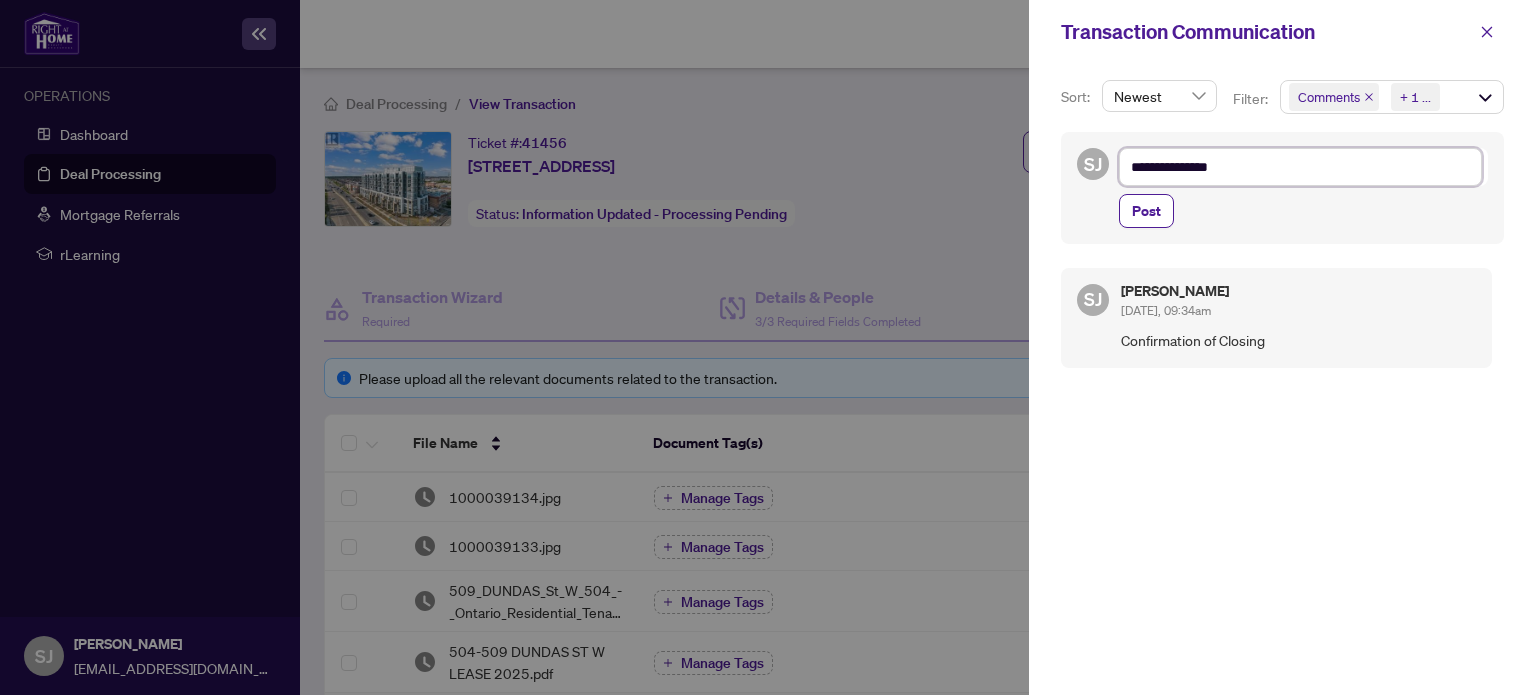 type on "**********" 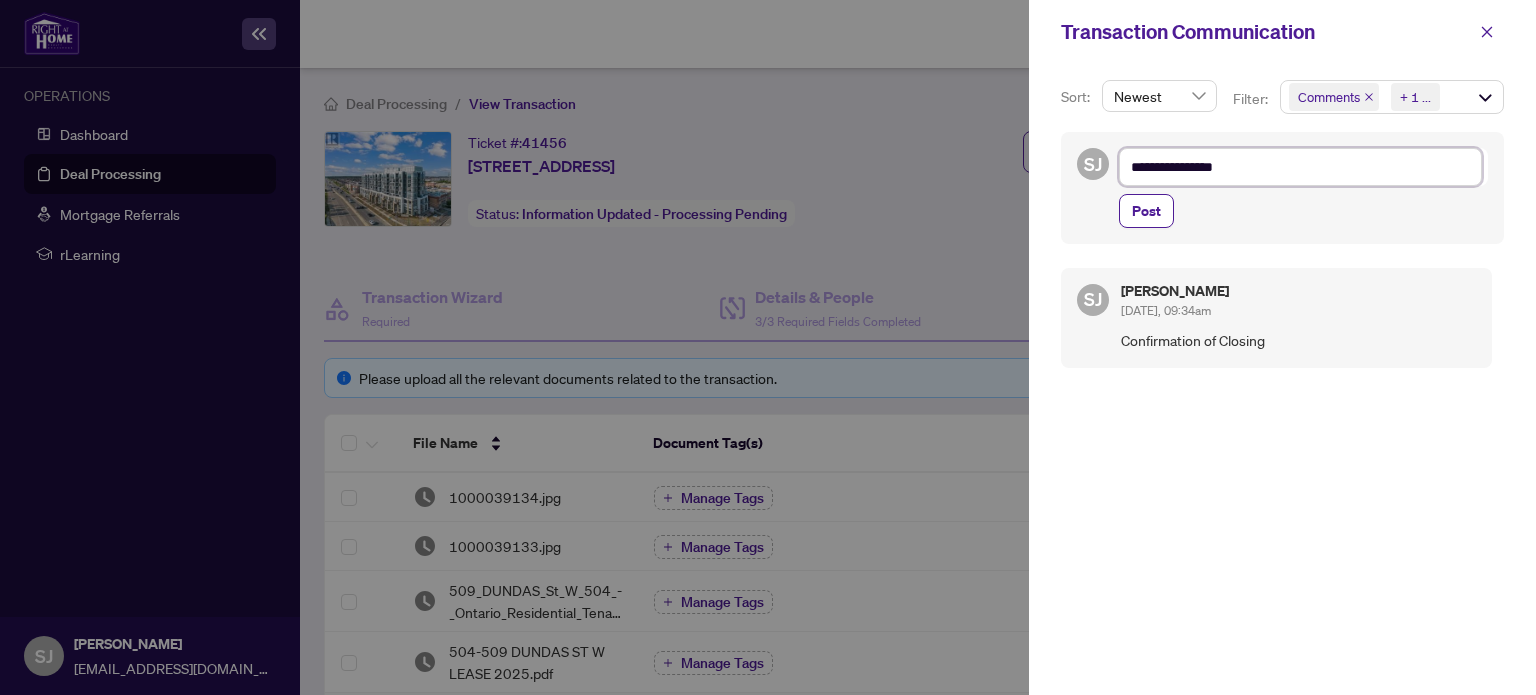 type on "**********" 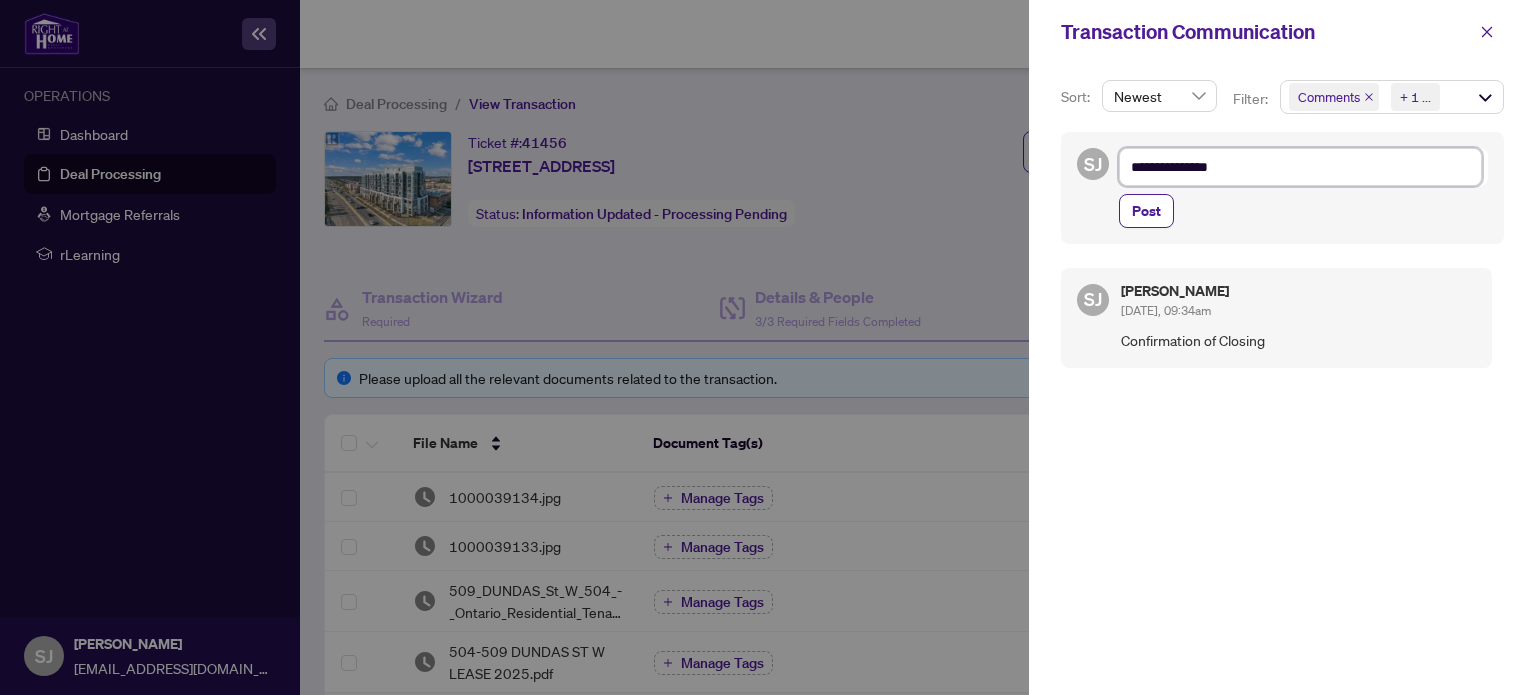 type on "**********" 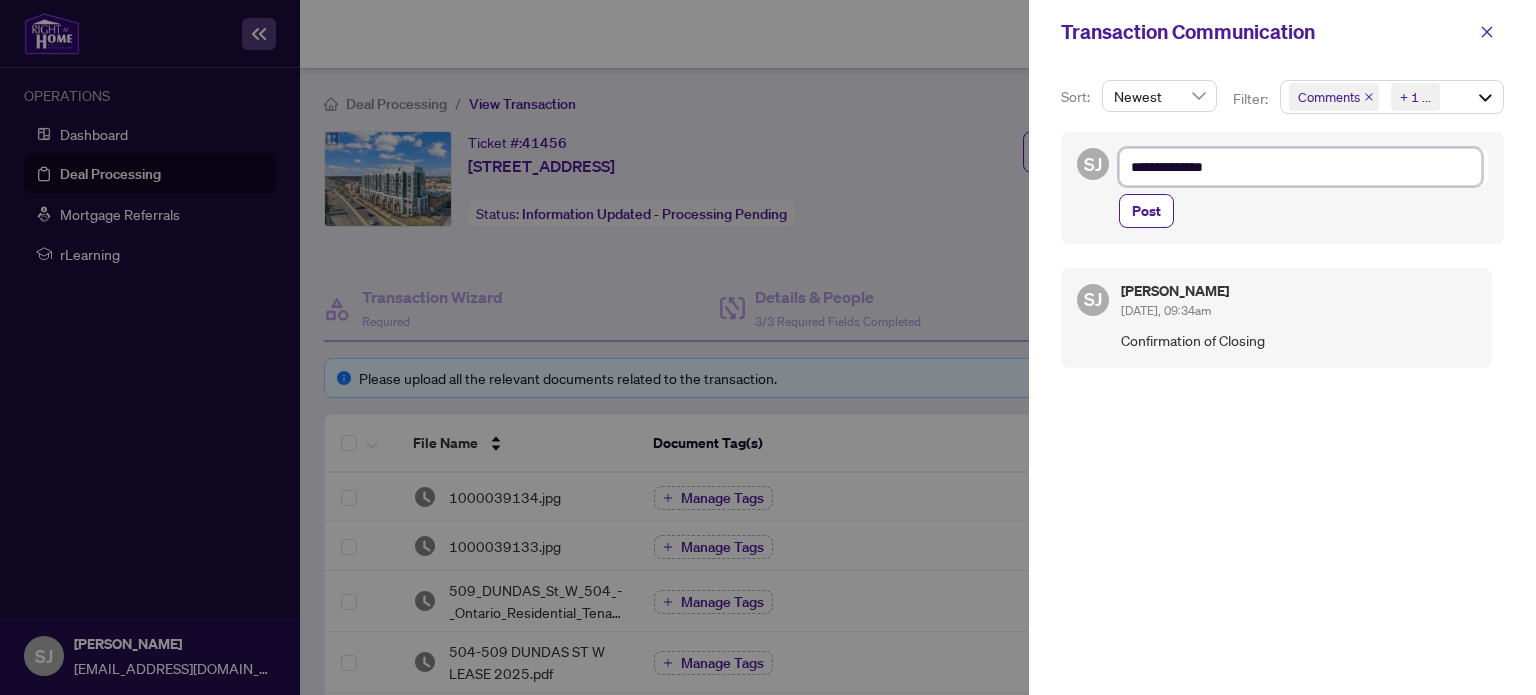 type on "**********" 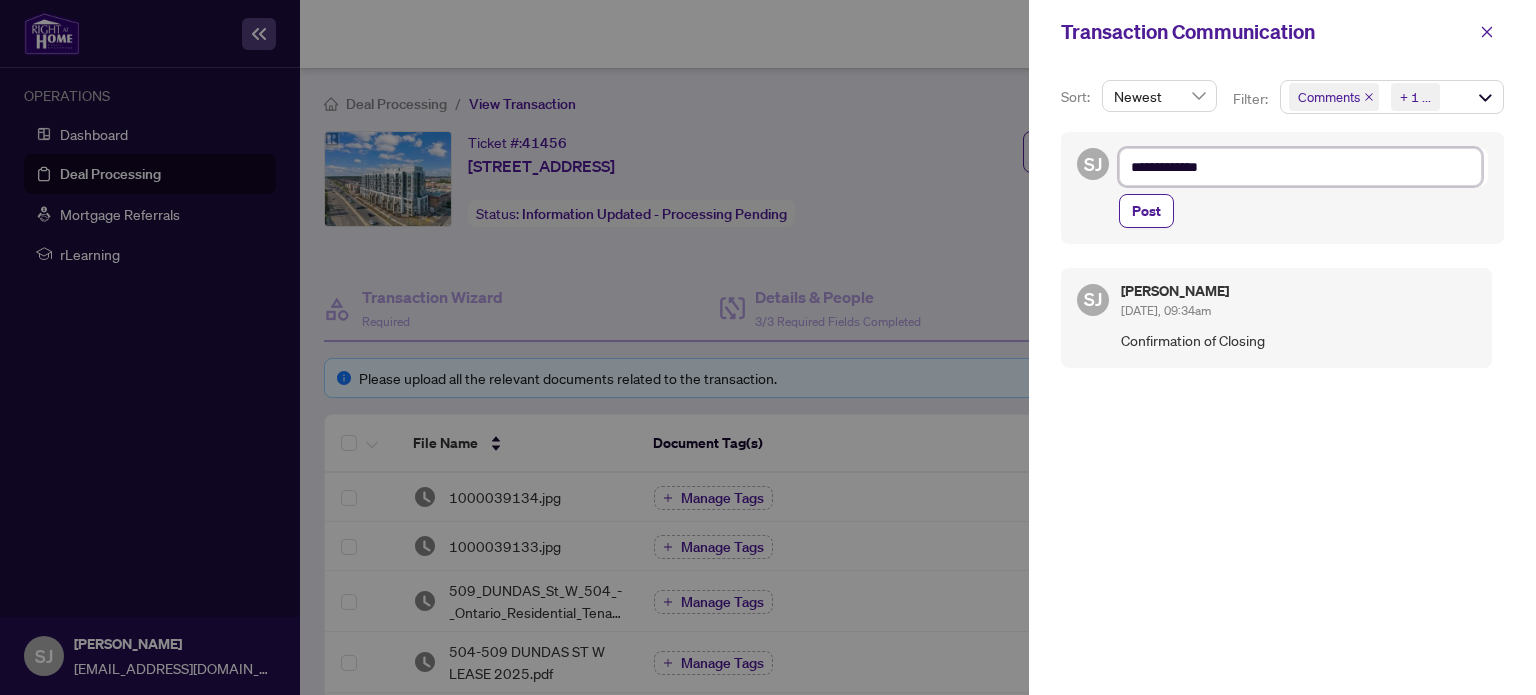 type on "**********" 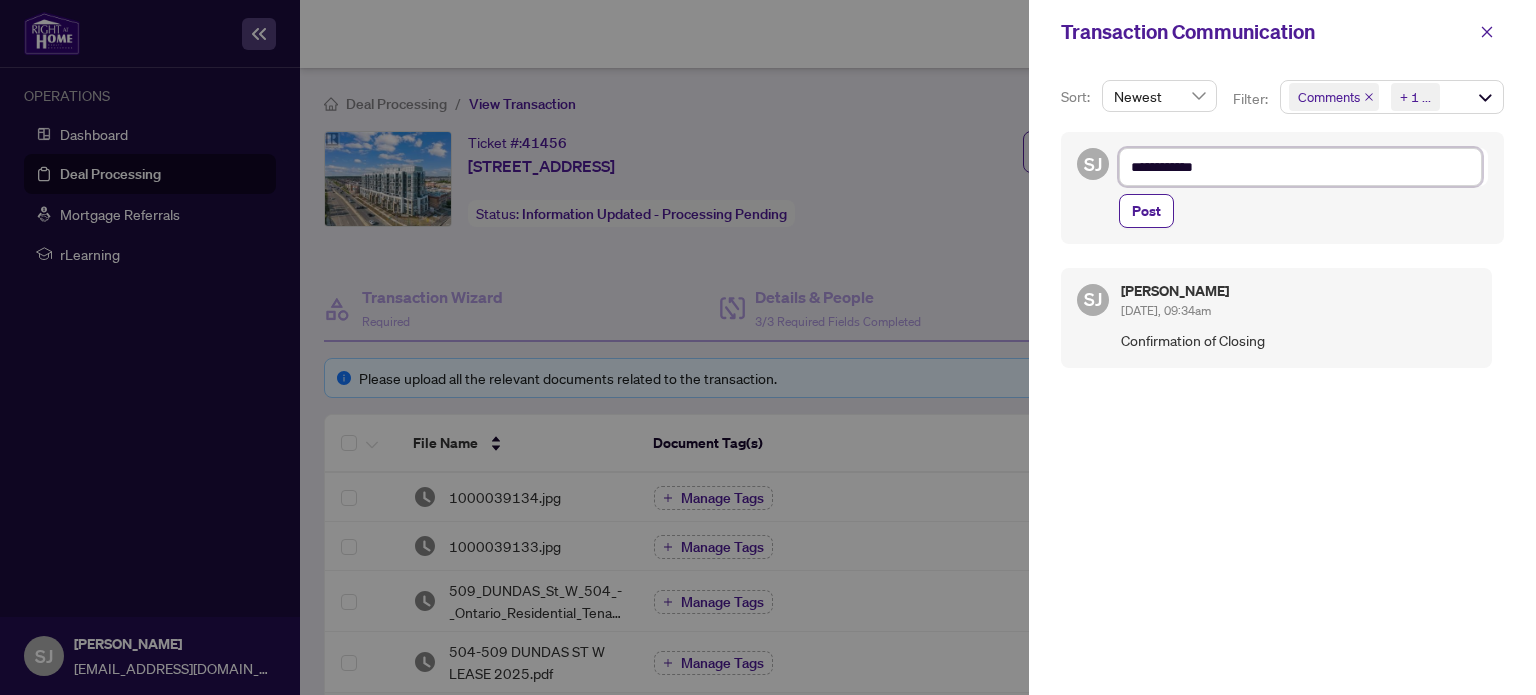 type on "**********" 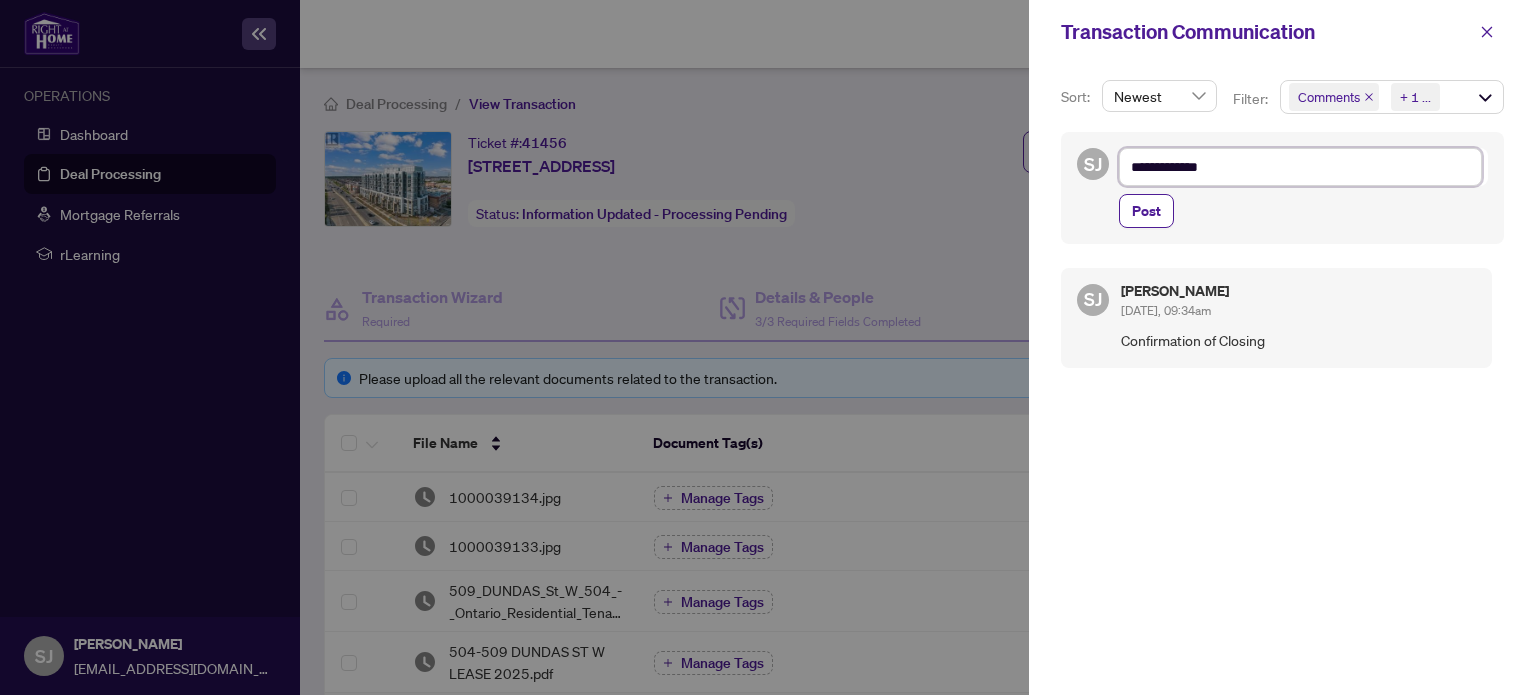 type on "**********" 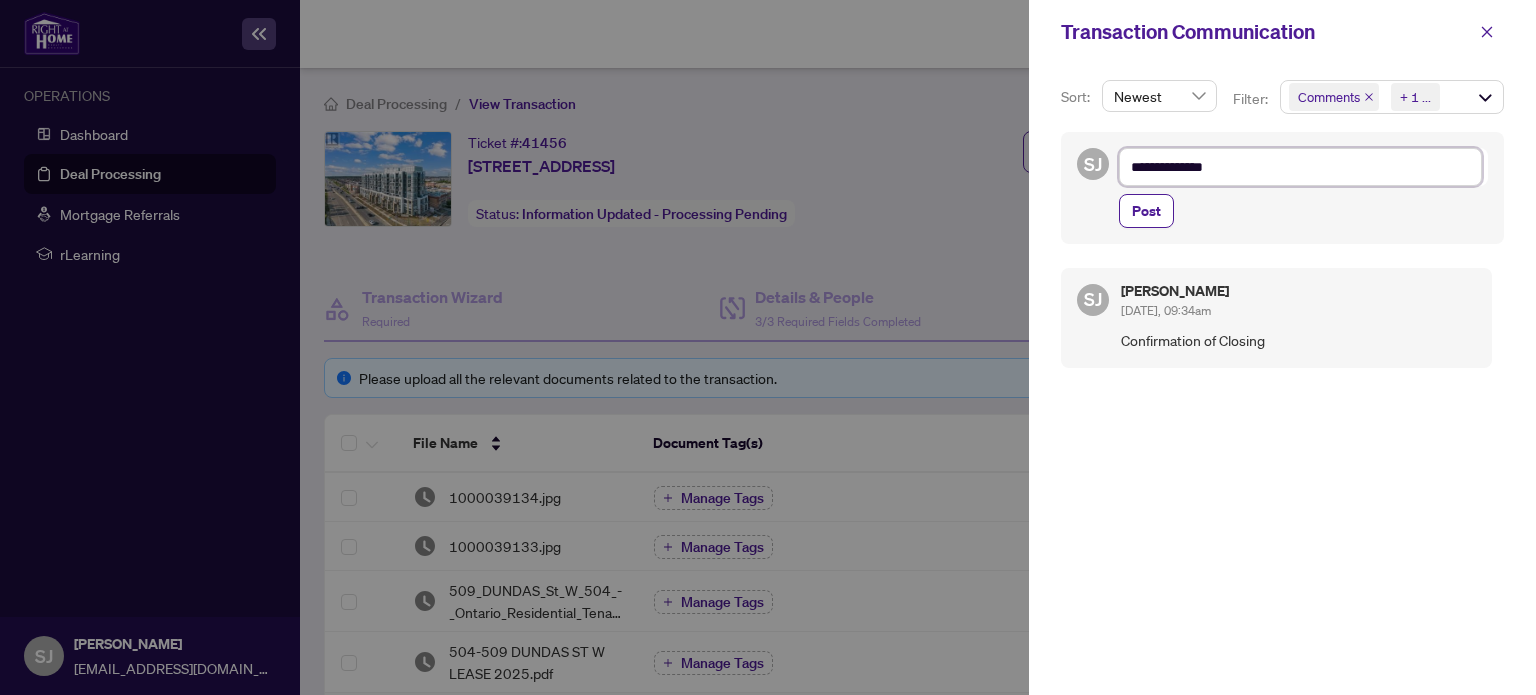 type on "**********" 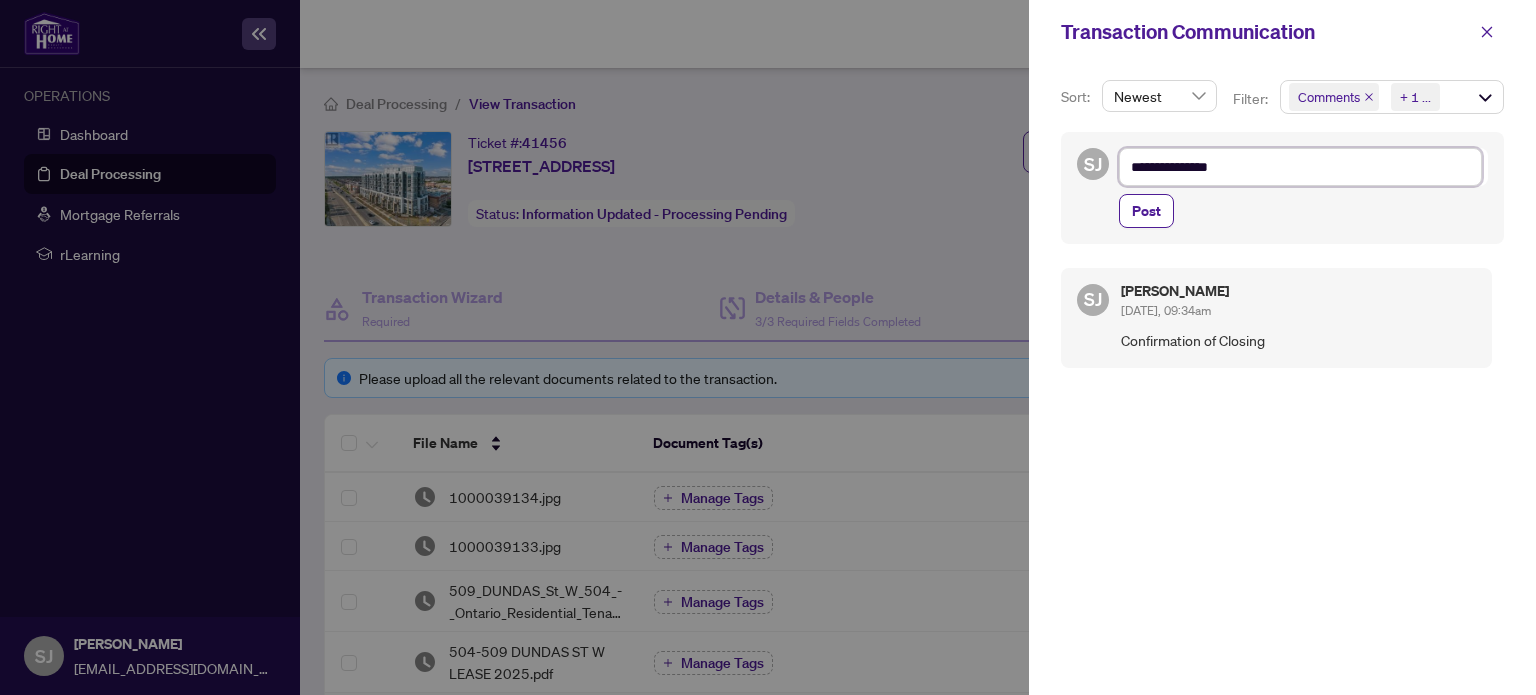 type on "**********" 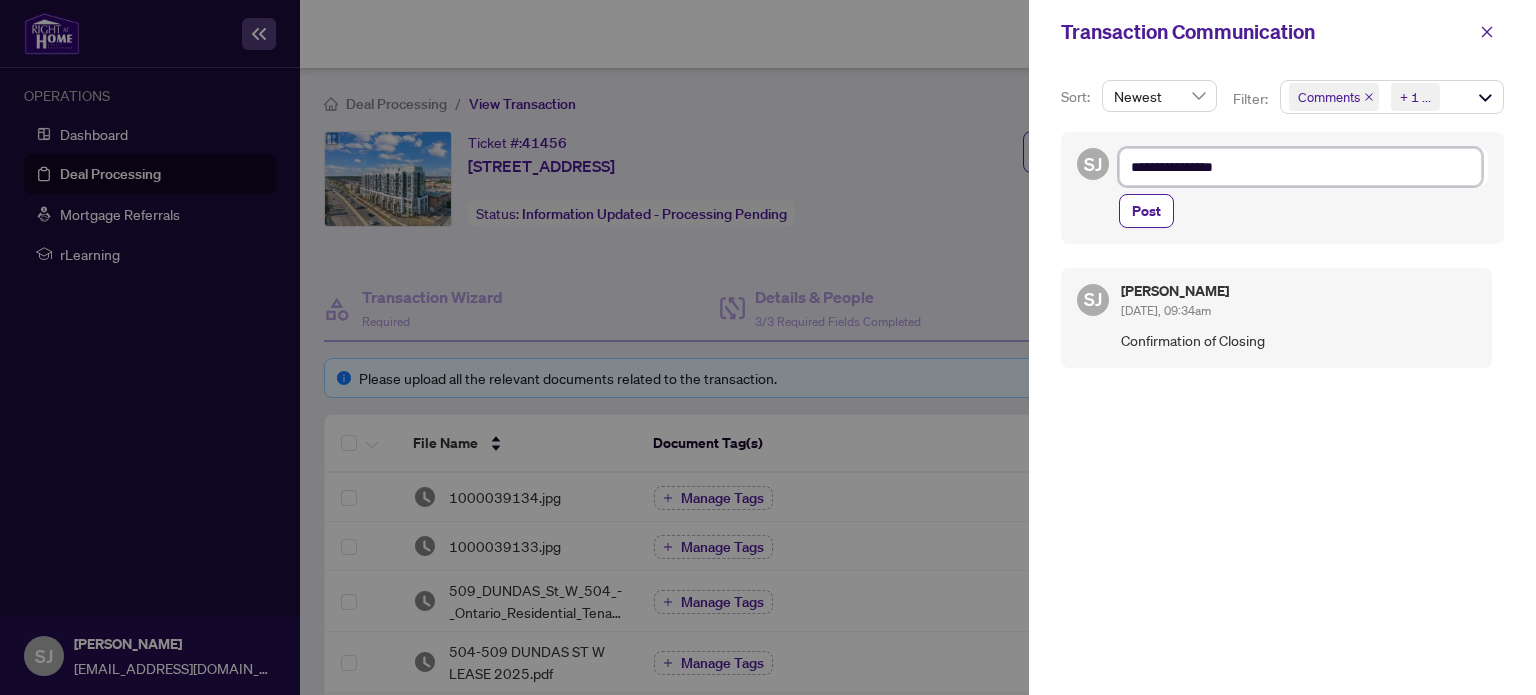 type on "**********" 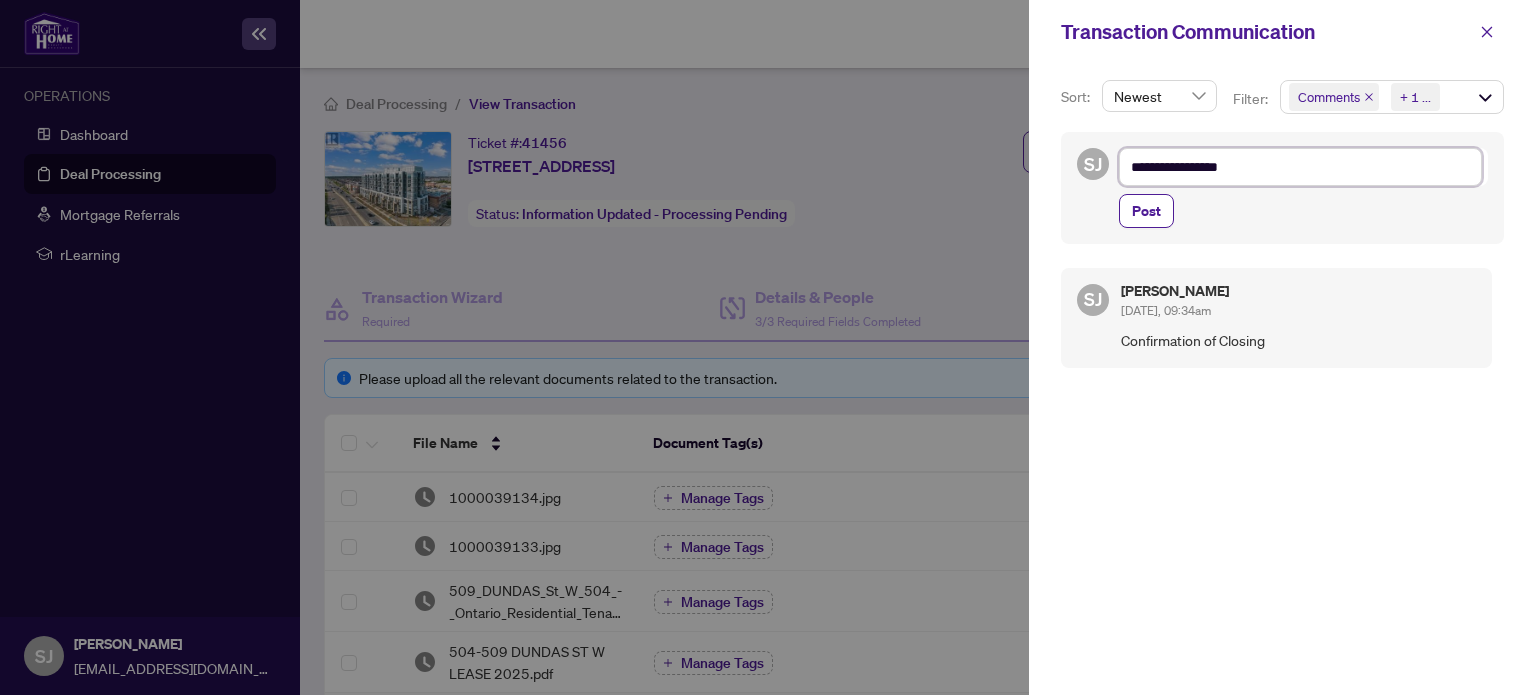 type on "**********" 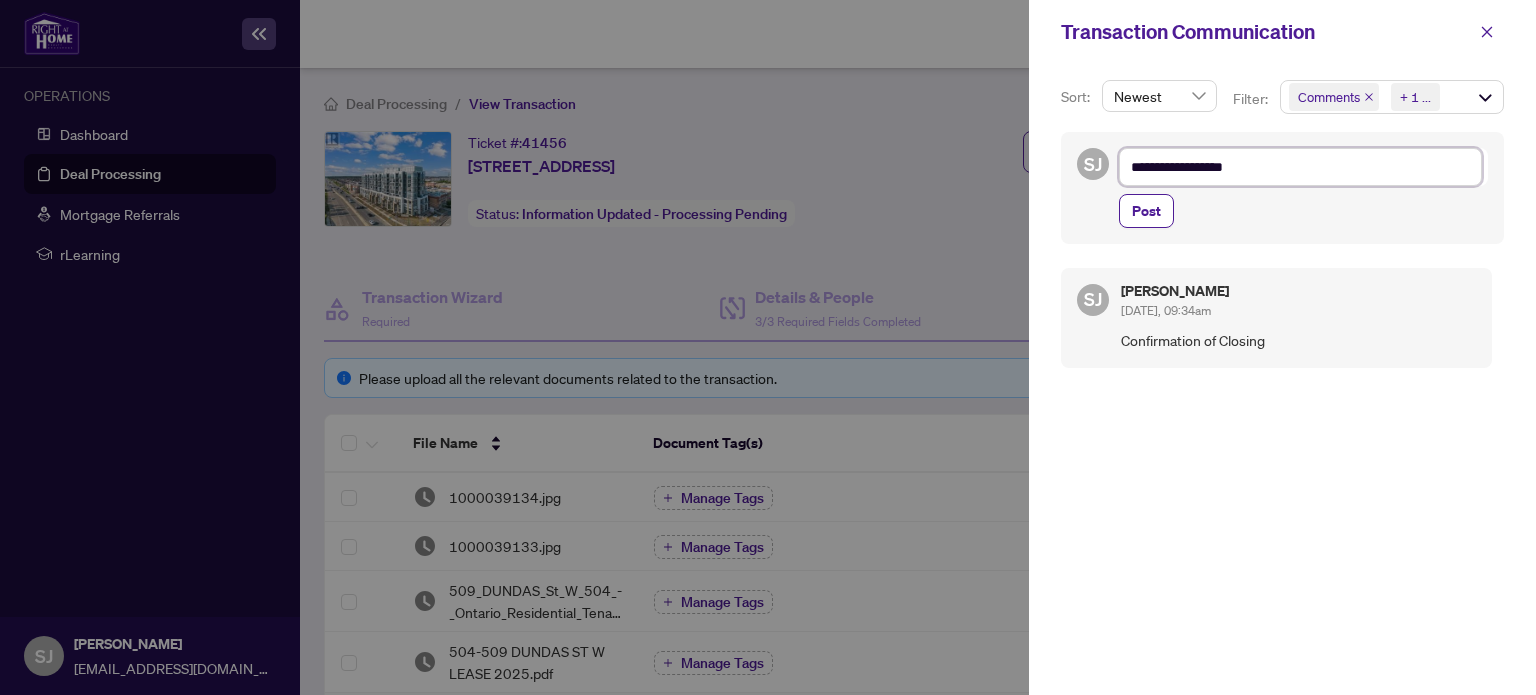 type on "**********" 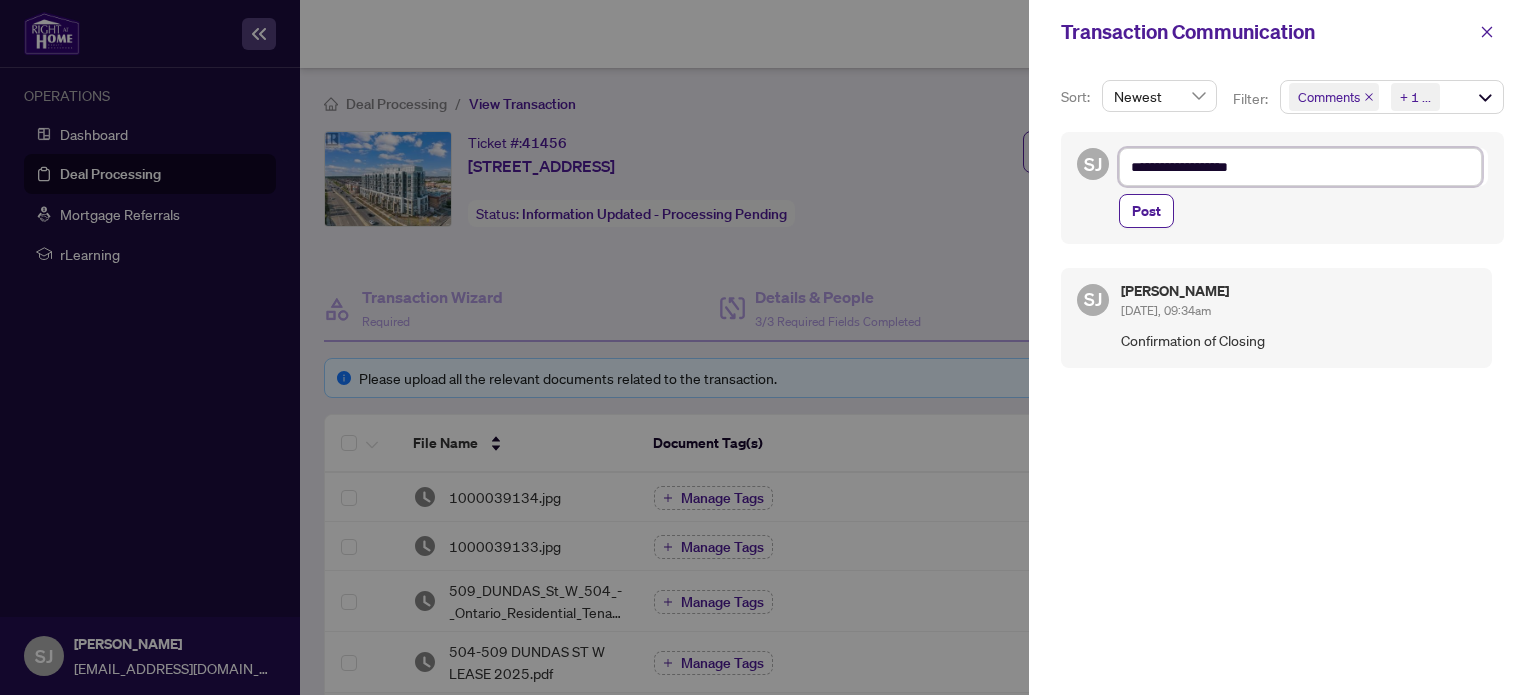 type on "**********" 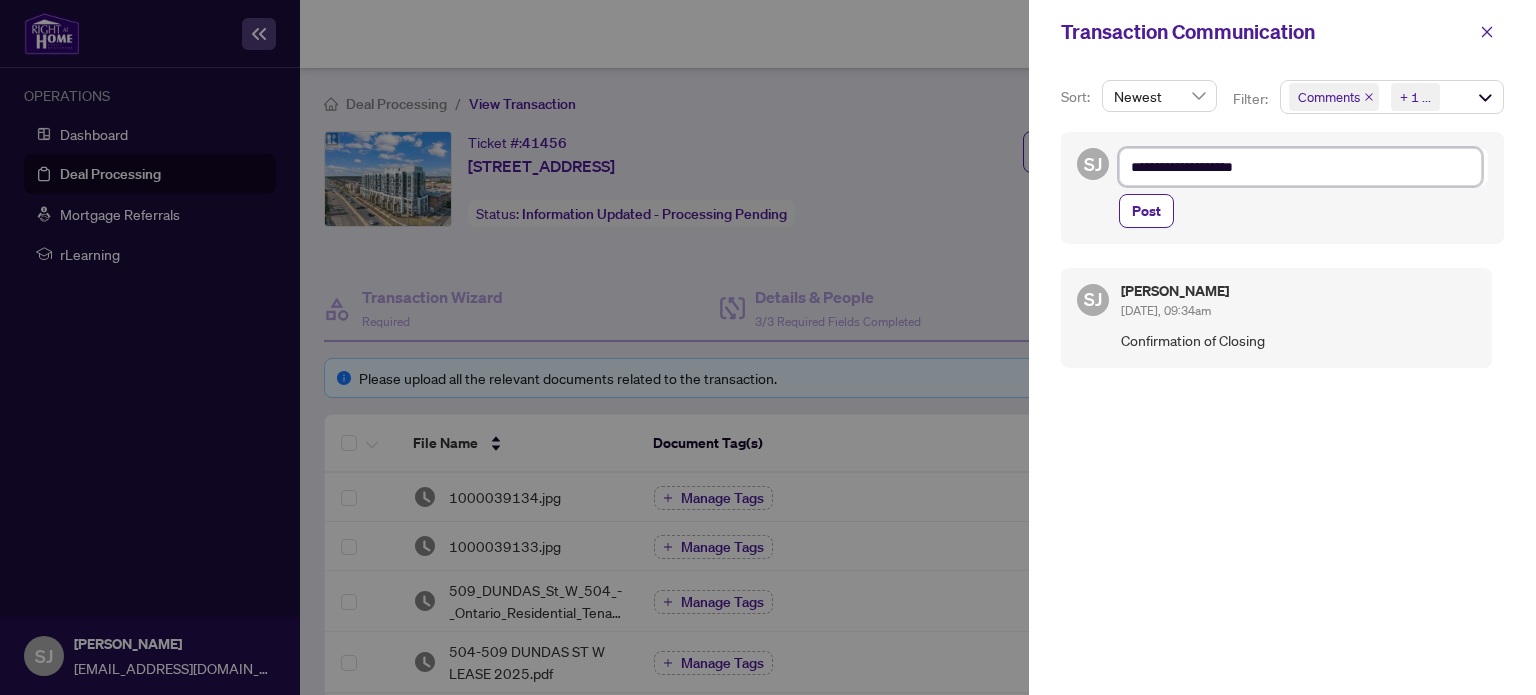type on "**********" 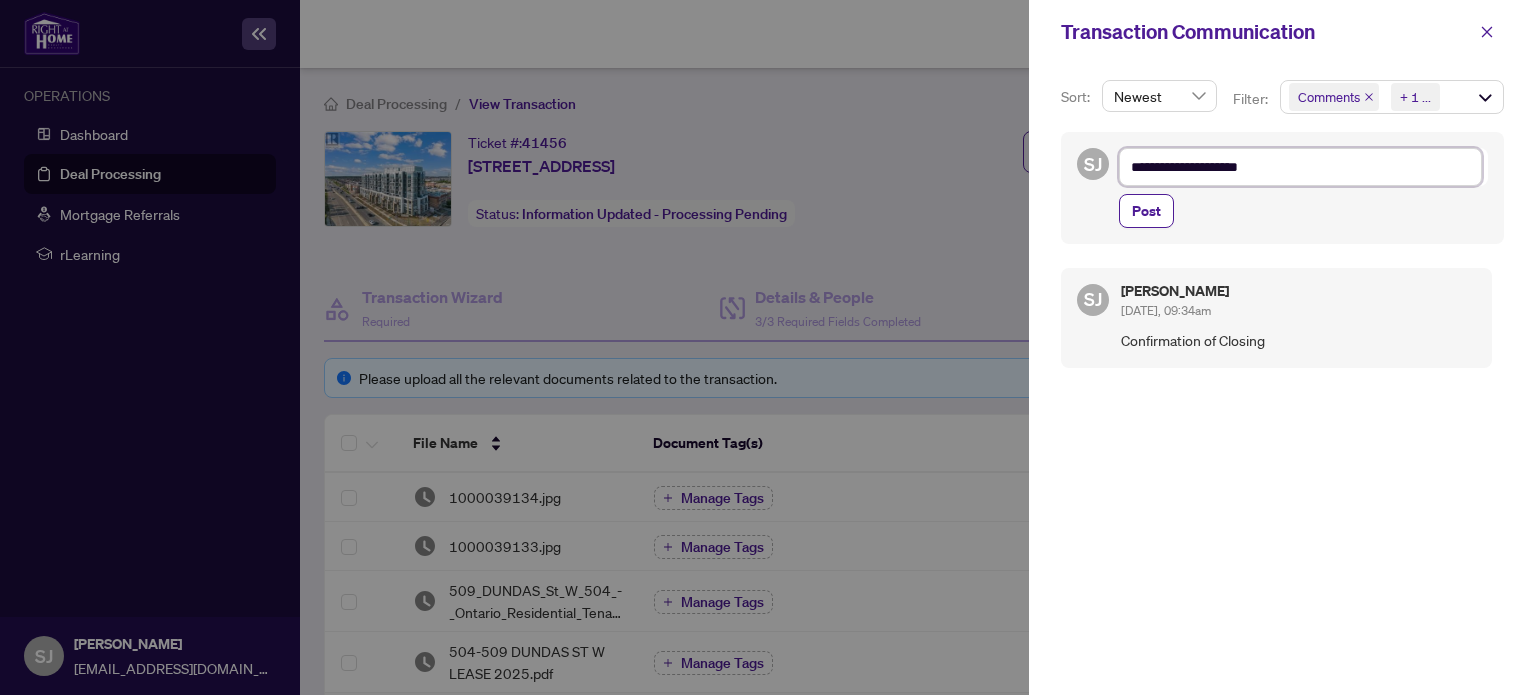 type on "**********" 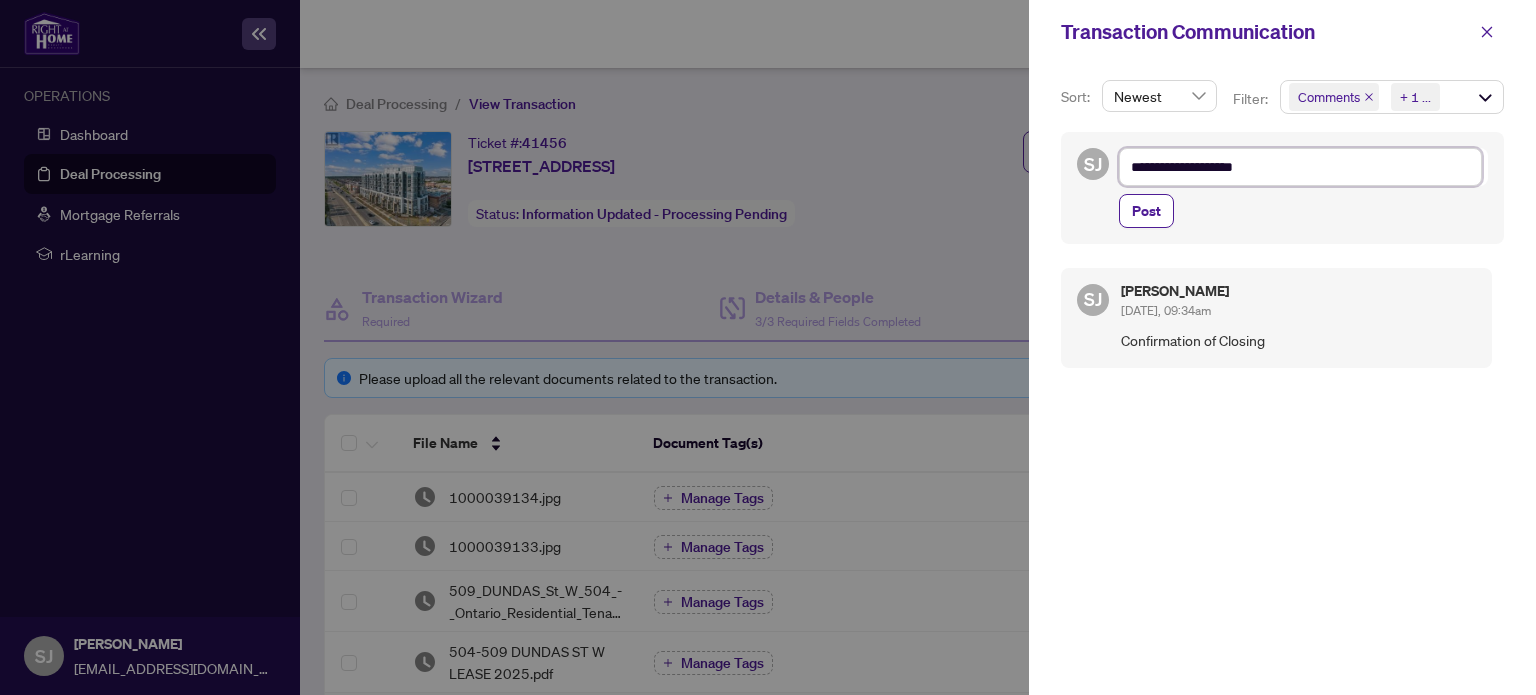 type on "**********" 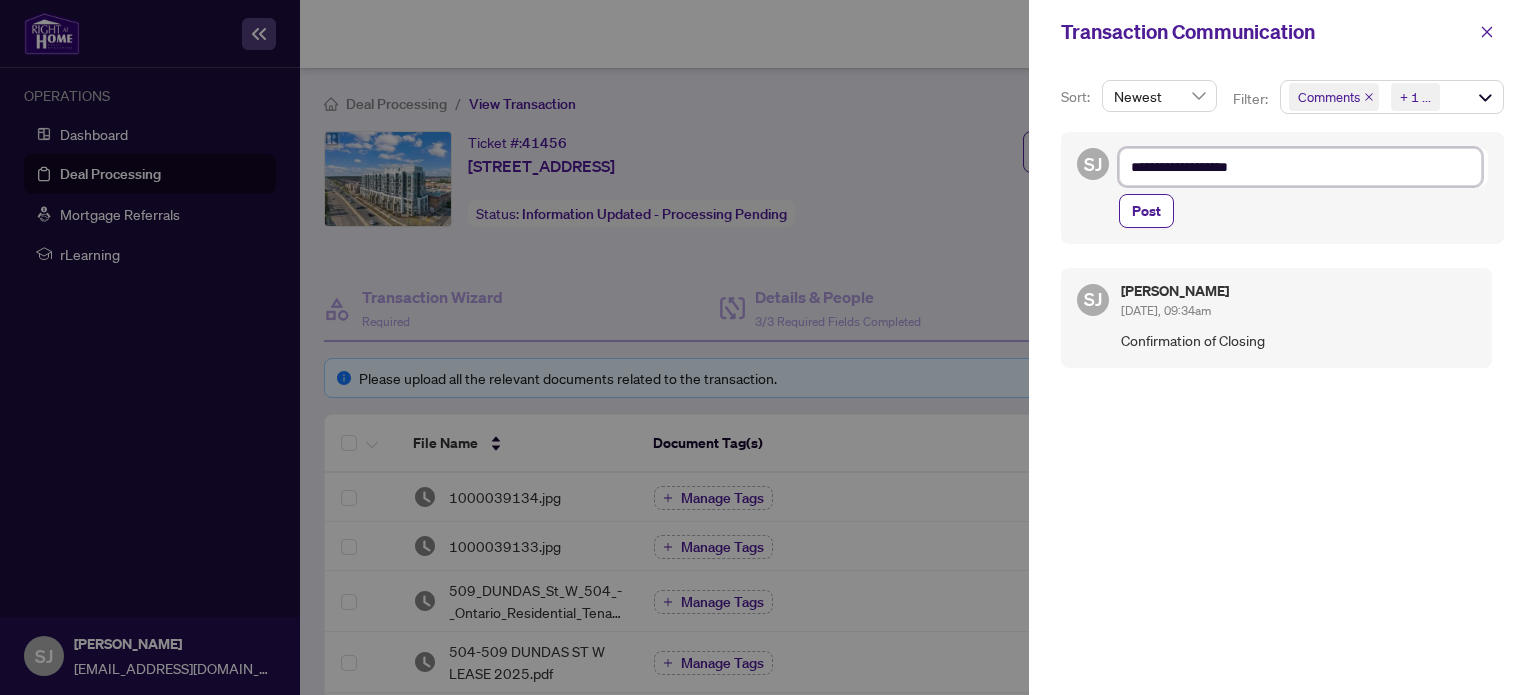 type on "**********" 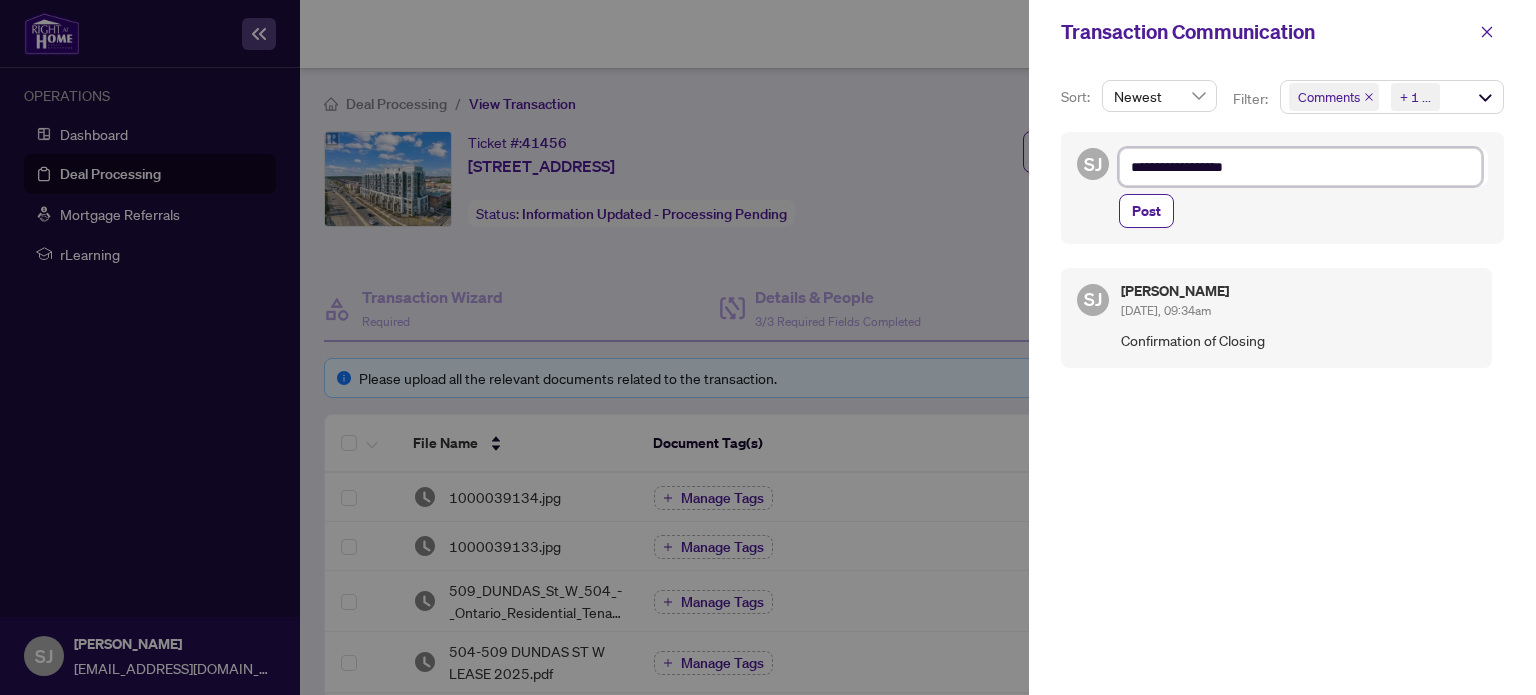 type on "**********" 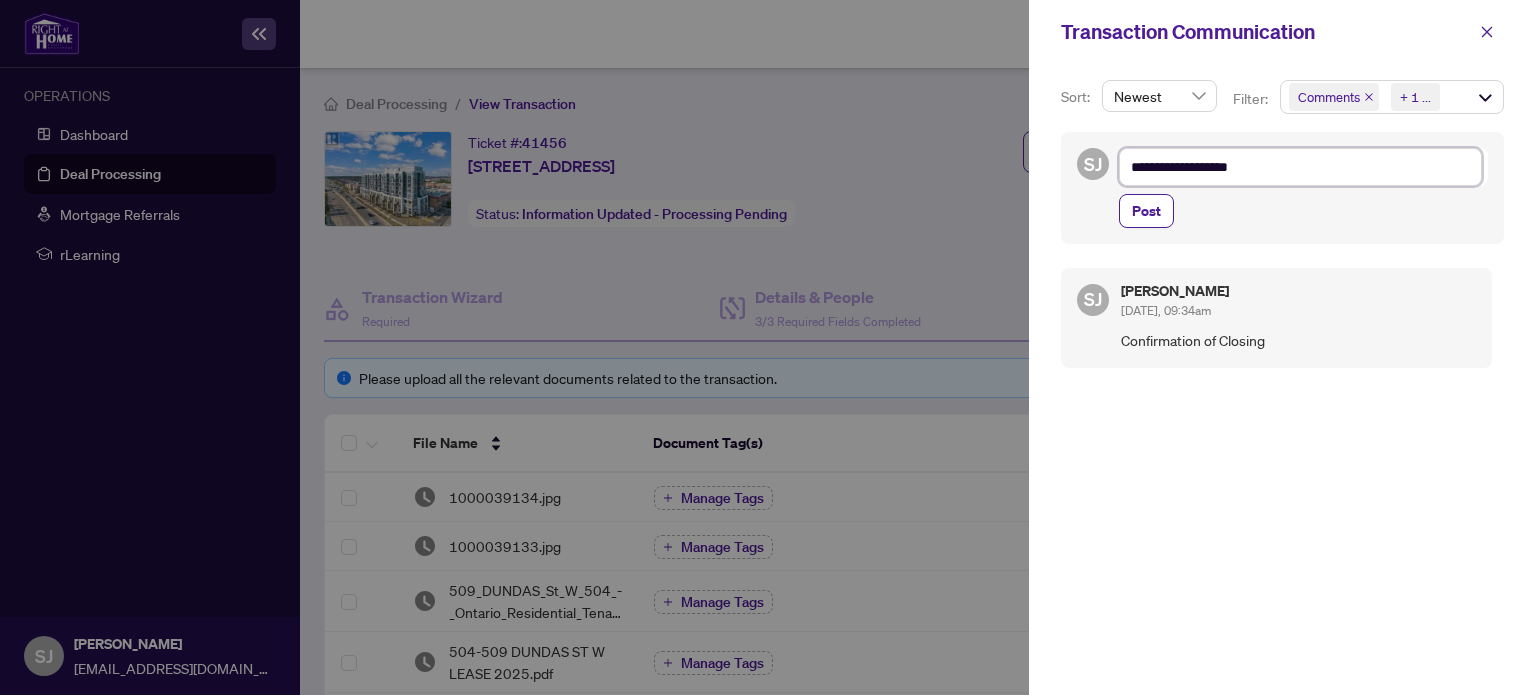 type on "**********" 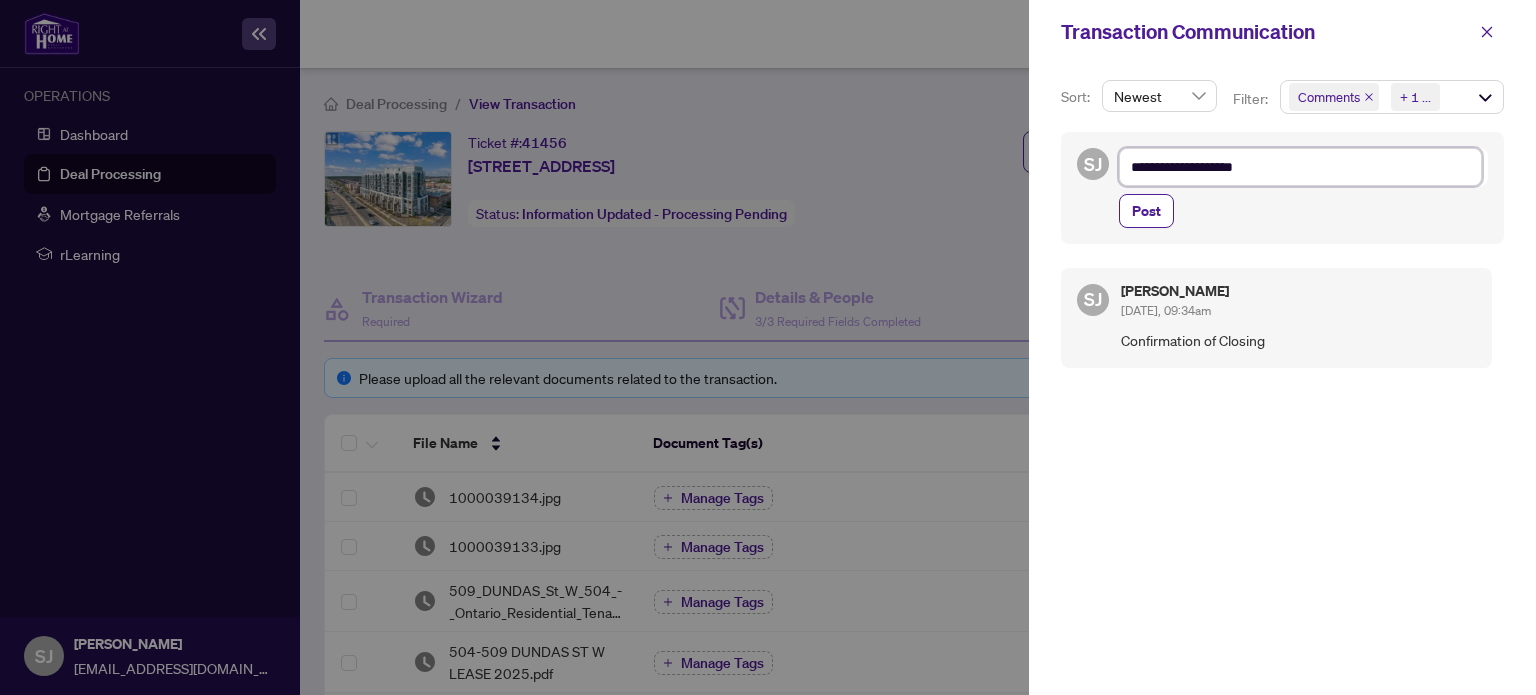 type on "**********" 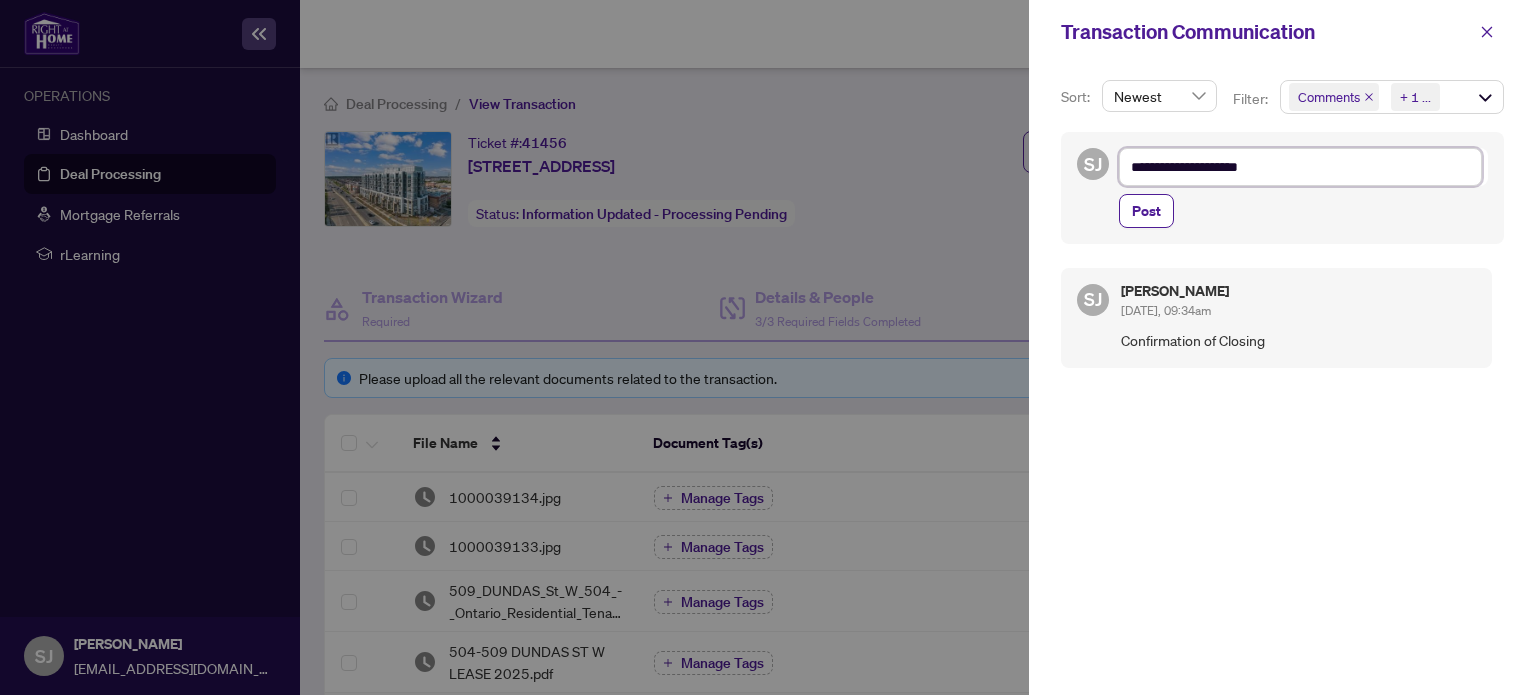 type on "**********" 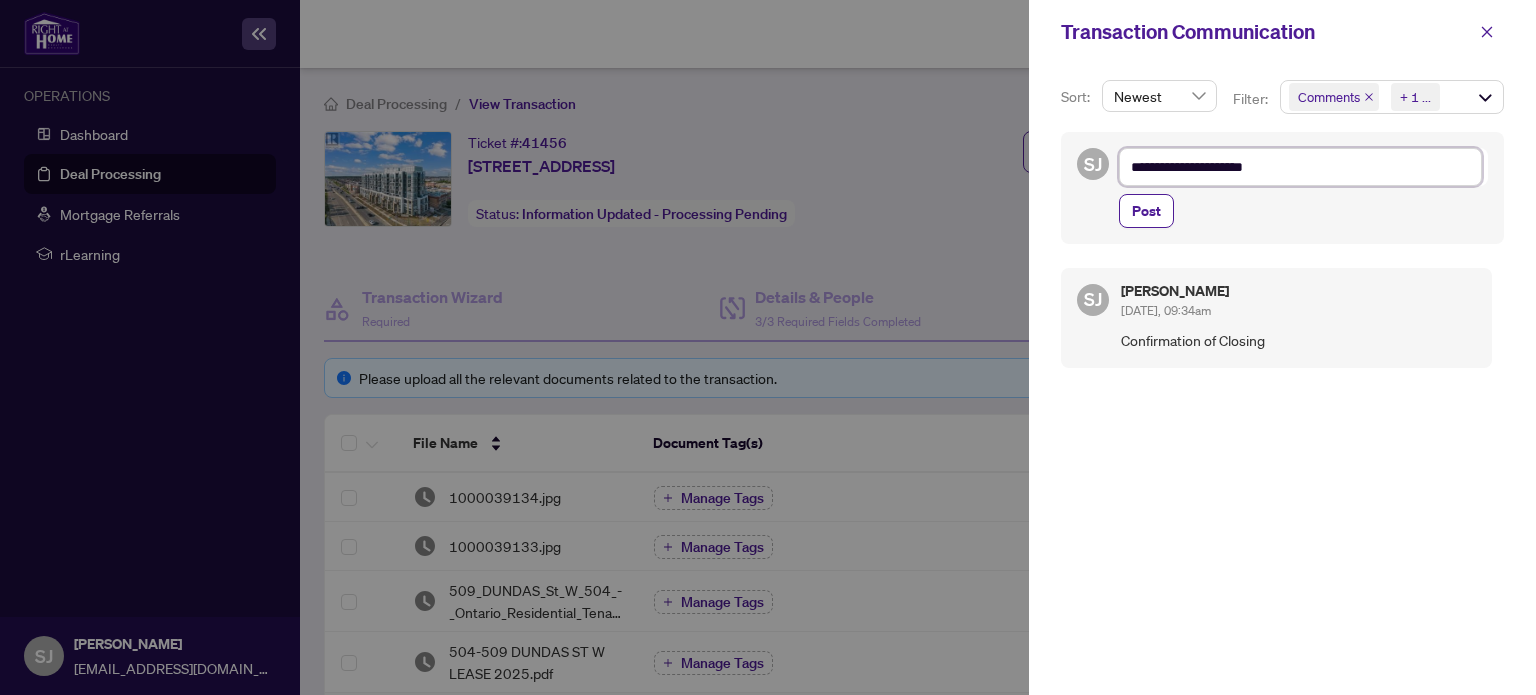 type on "**********" 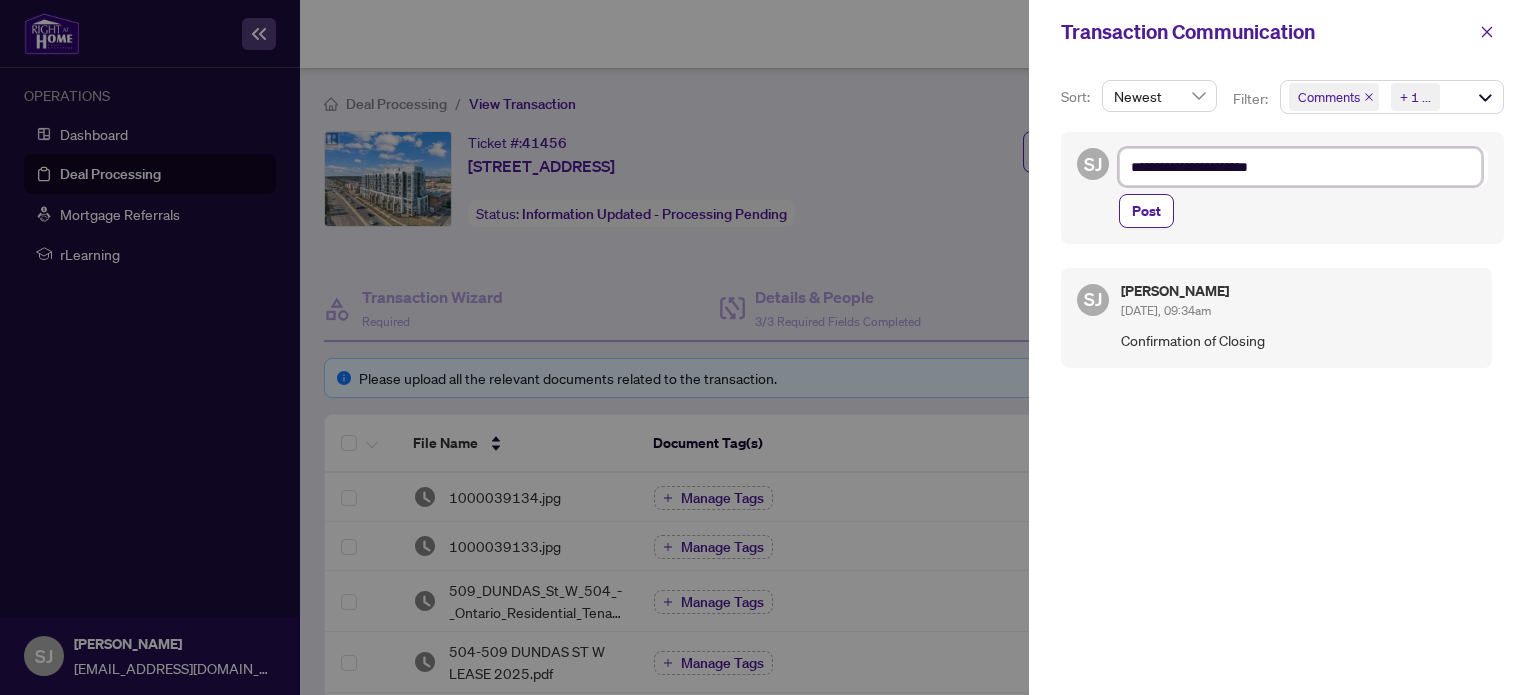type on "**********" 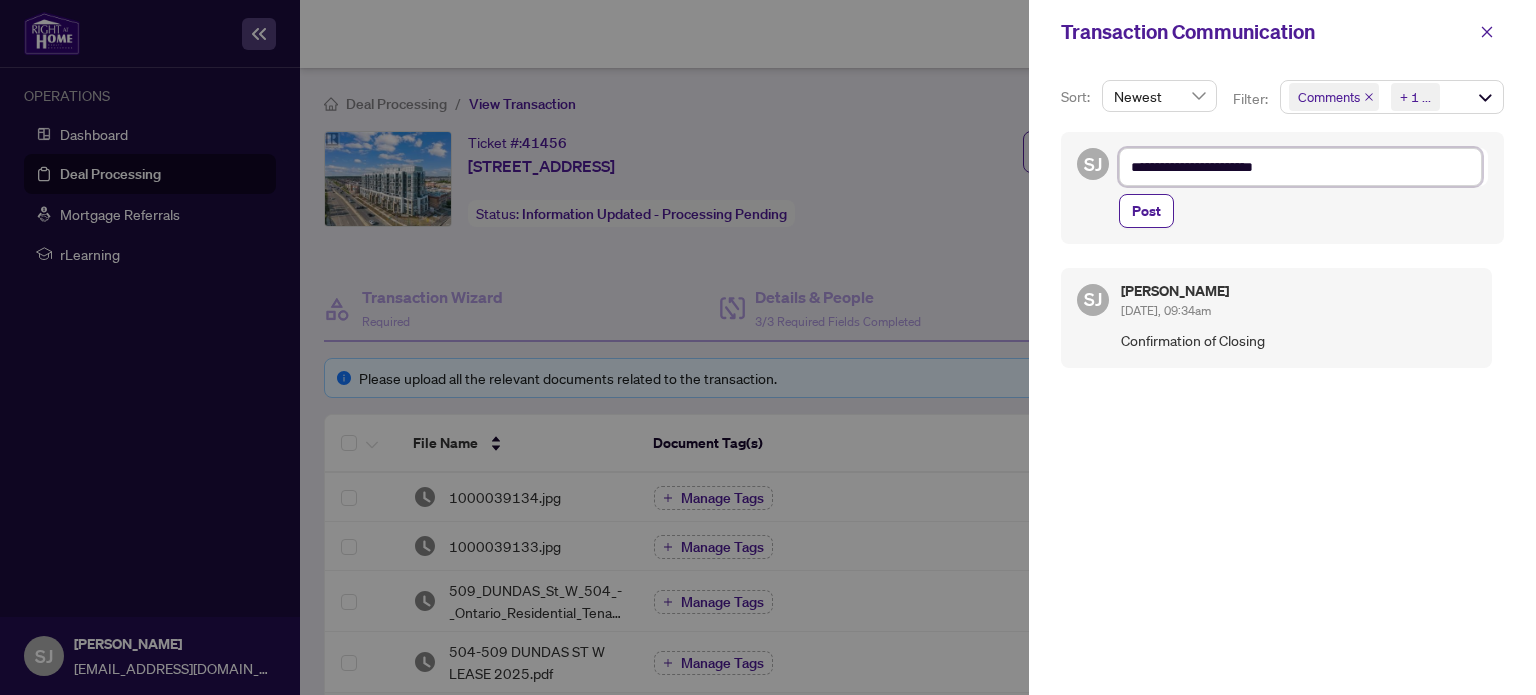type on "**********" 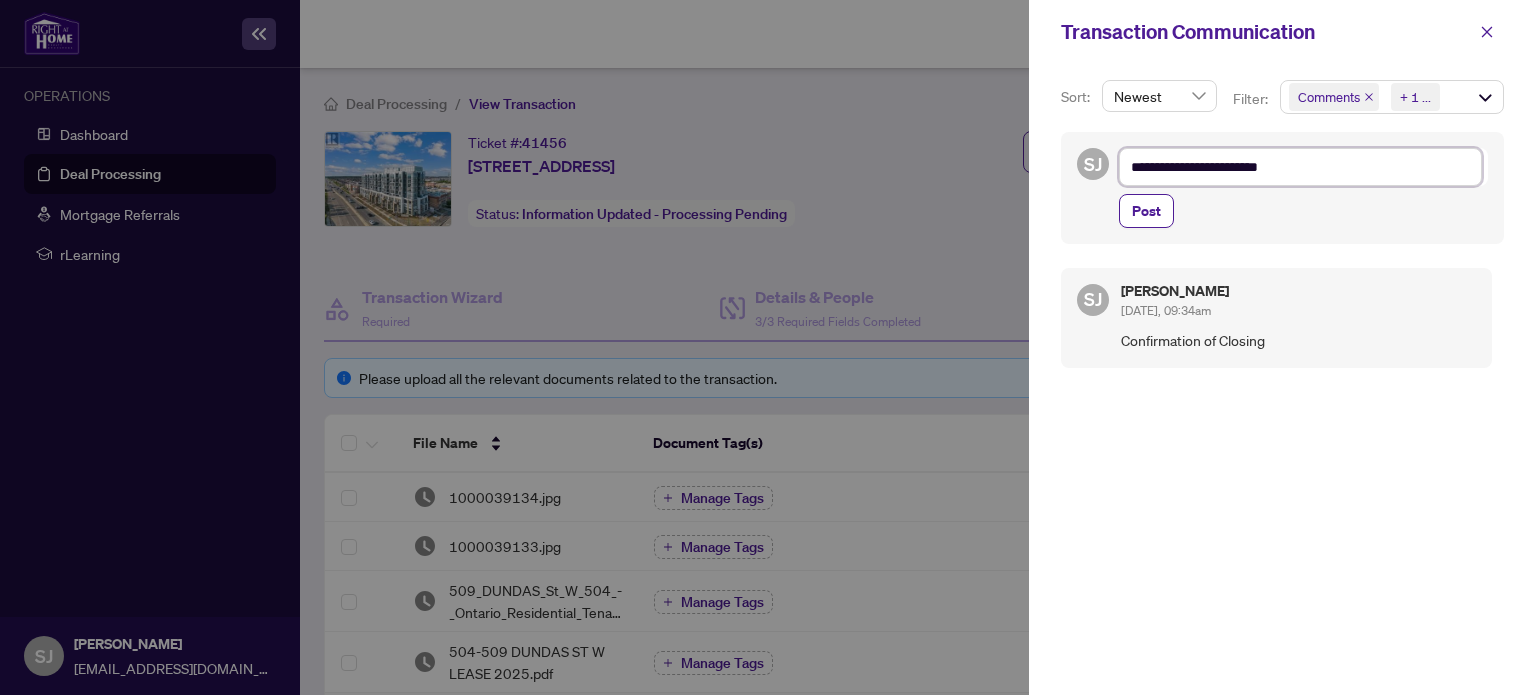 type on "**********" 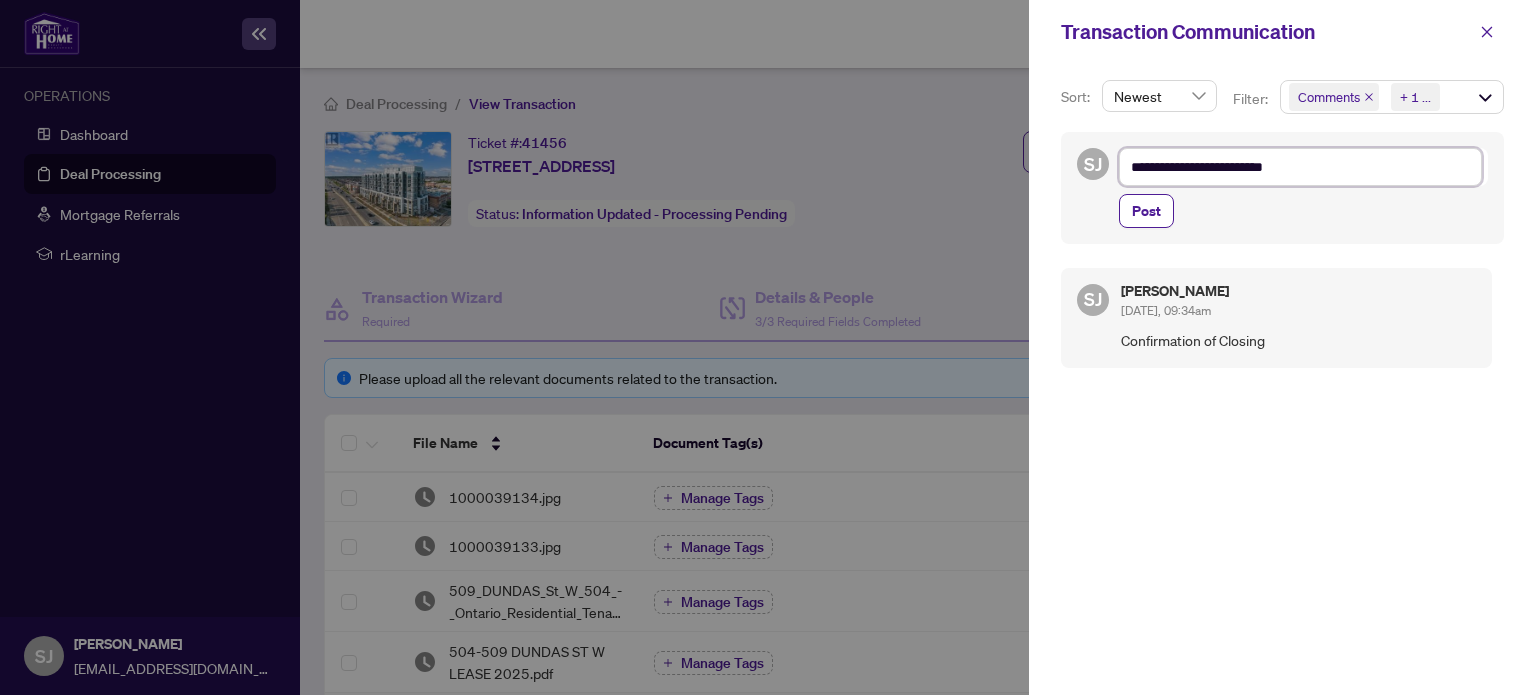 type on "**********" 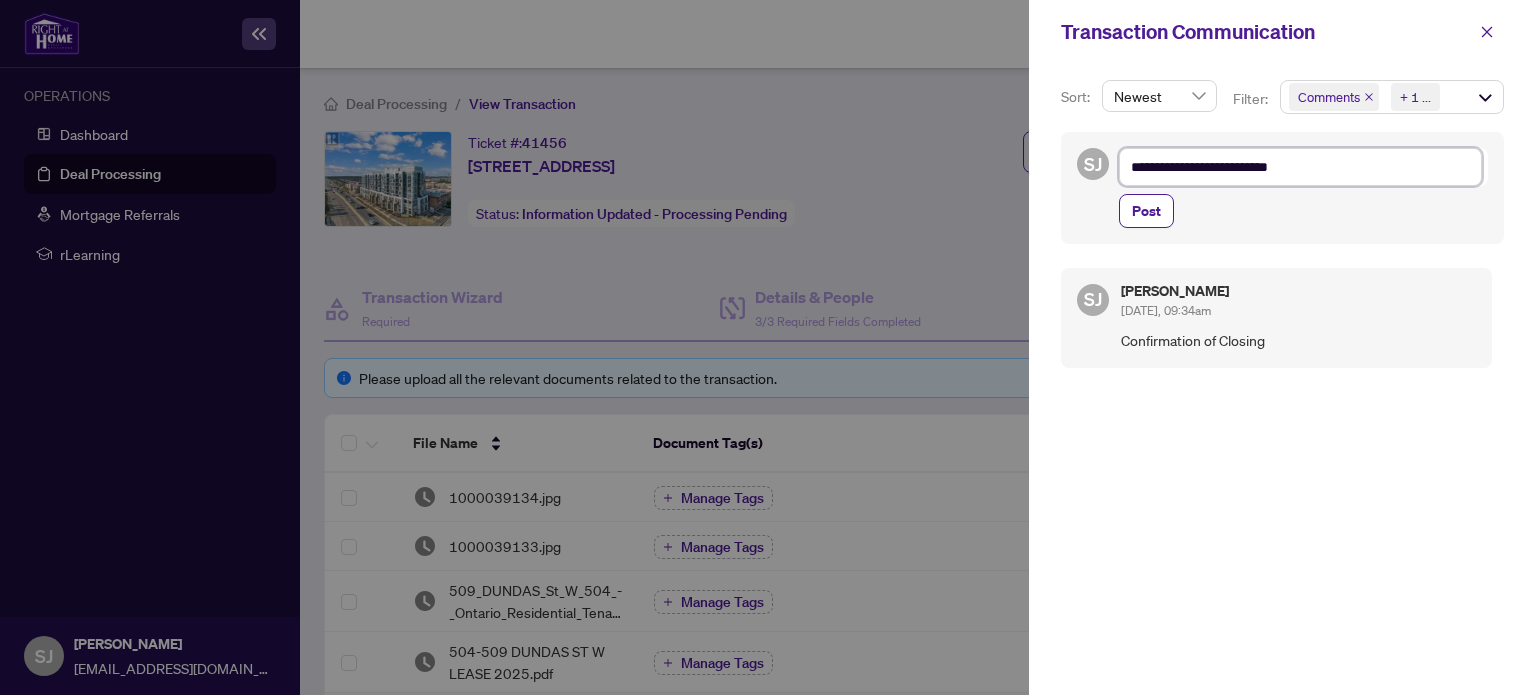 type on "**********" 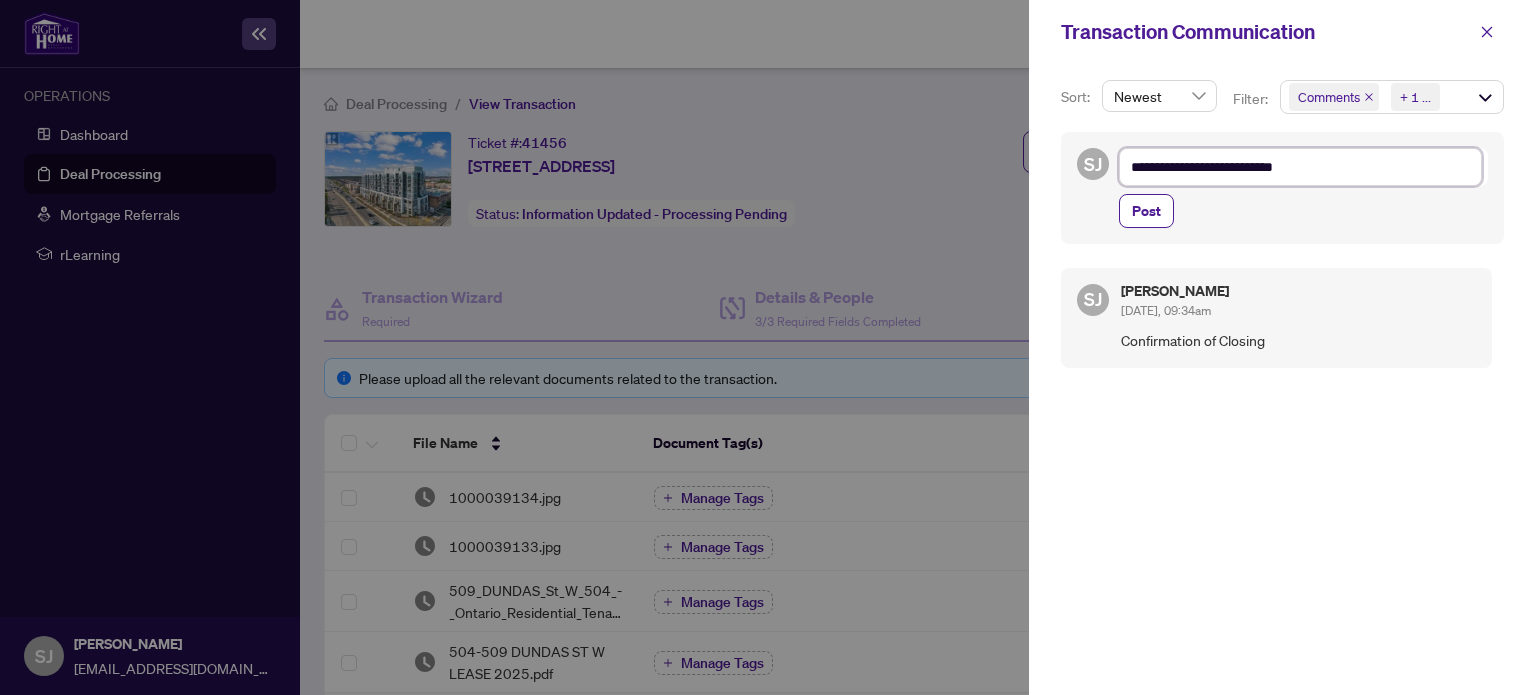 type on "**********" 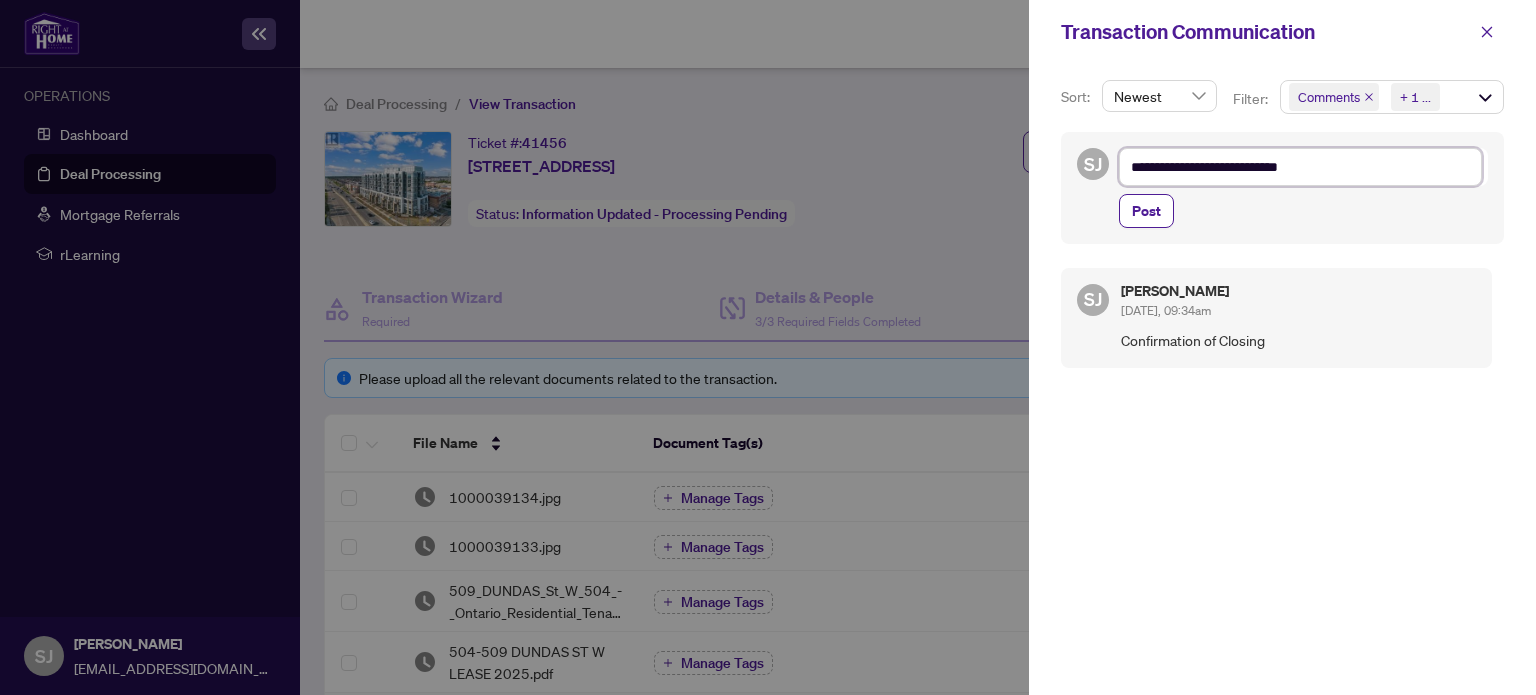 type on "**********" 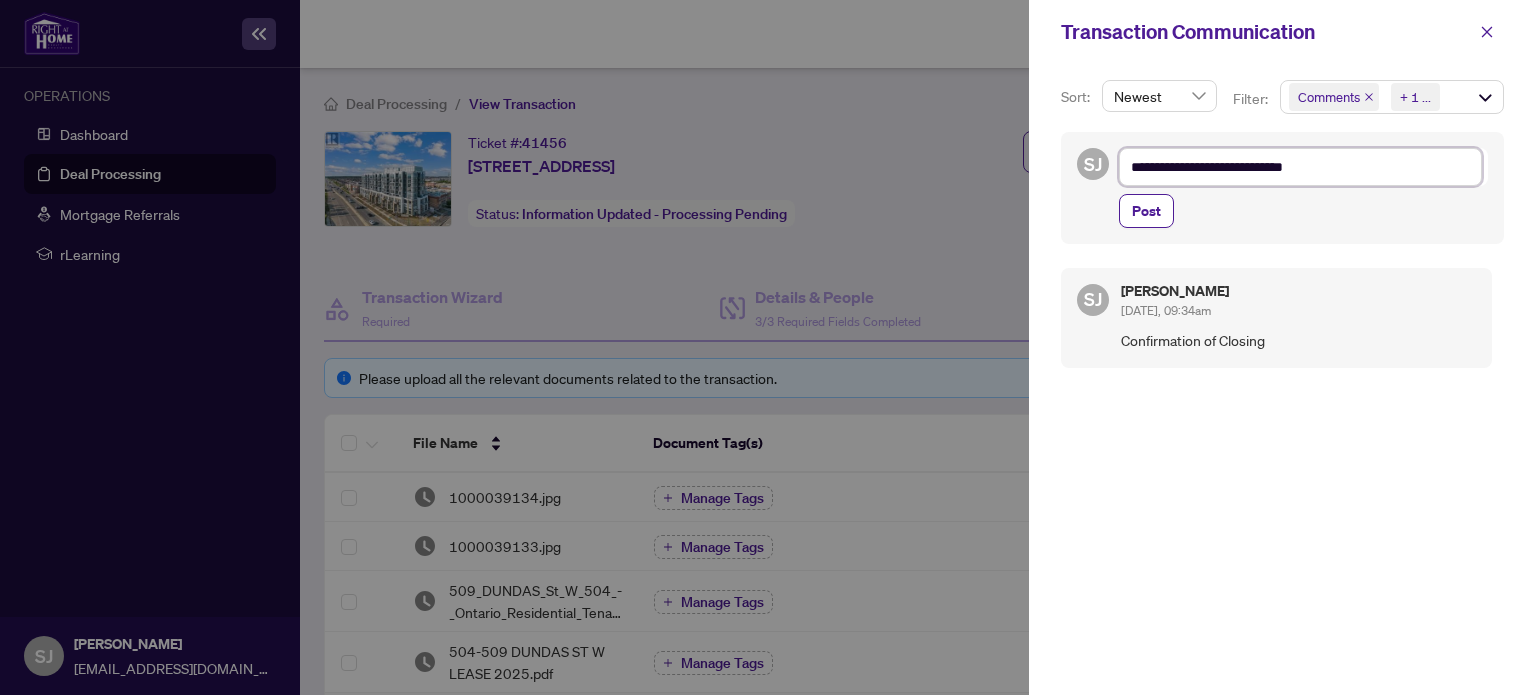 type on "**********" 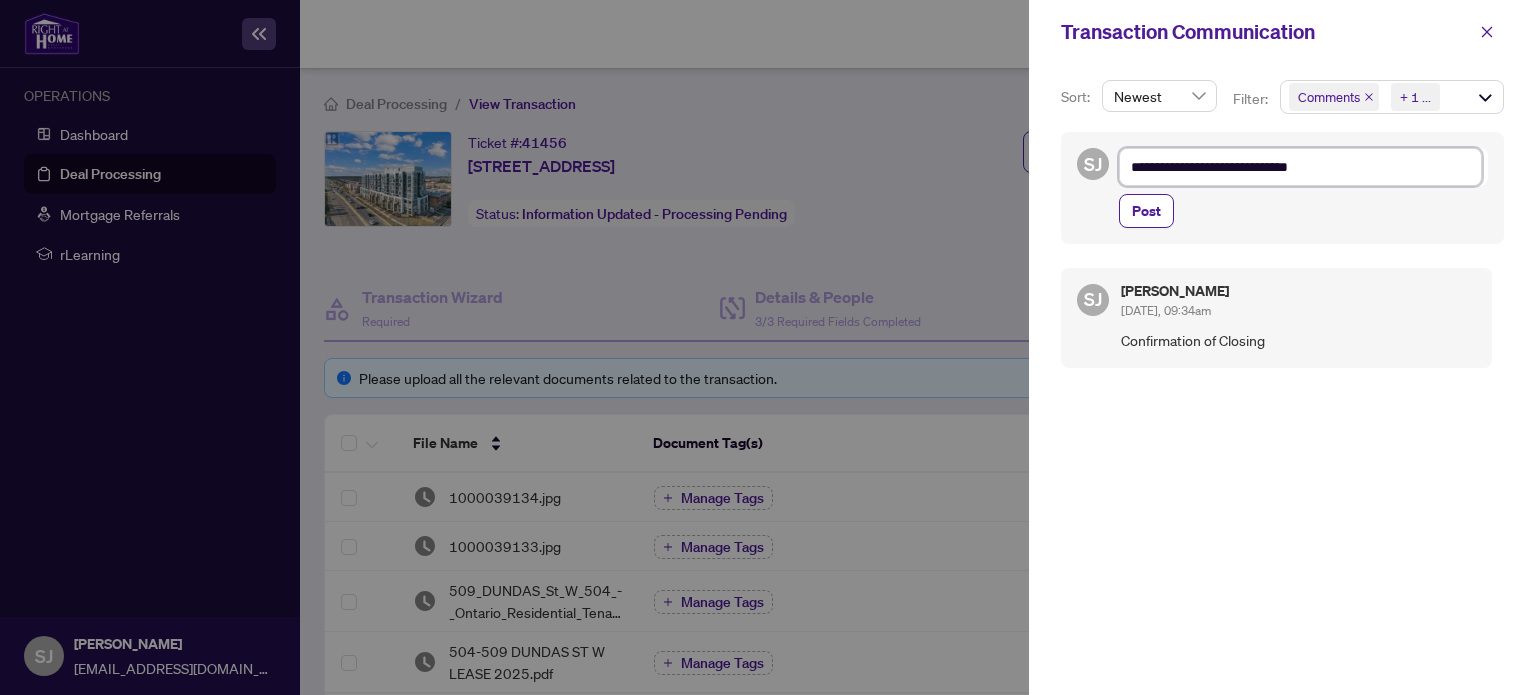 type on "**********" 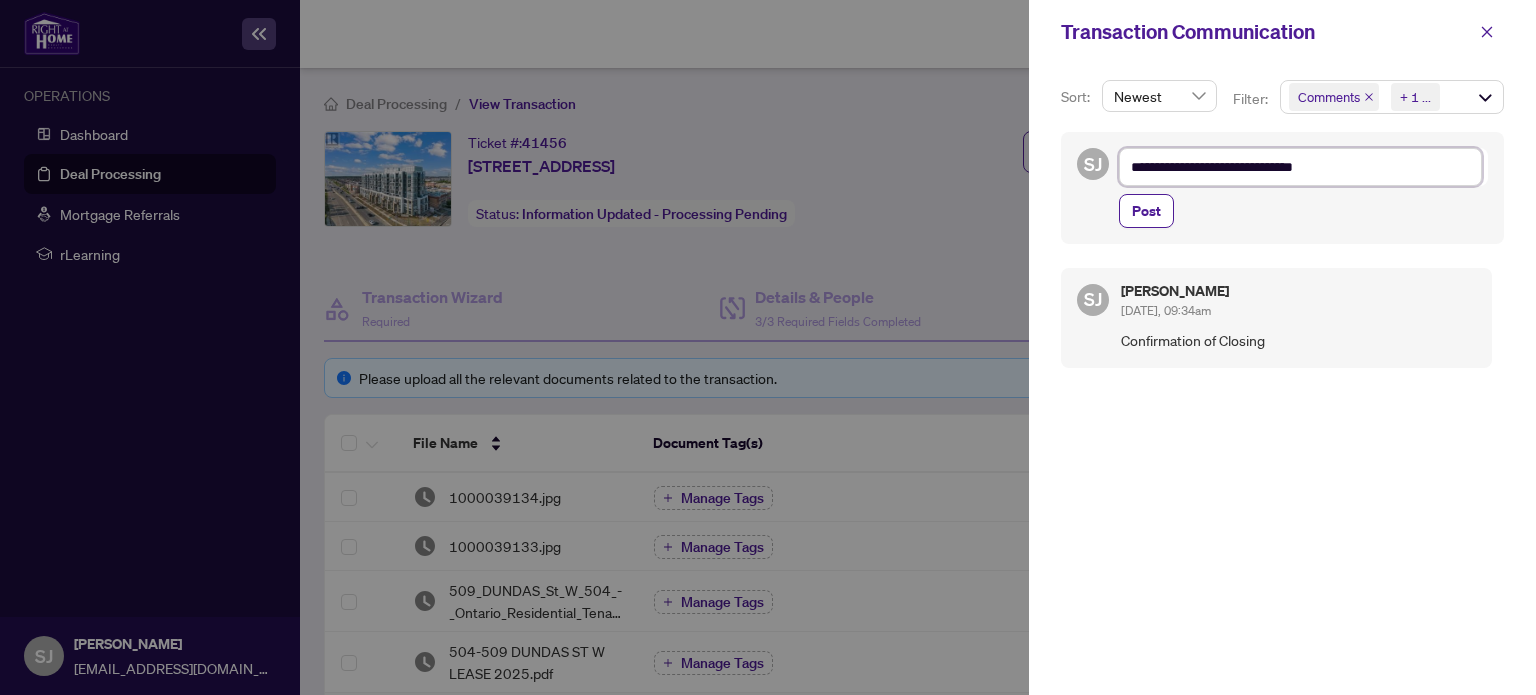 type on "**********" 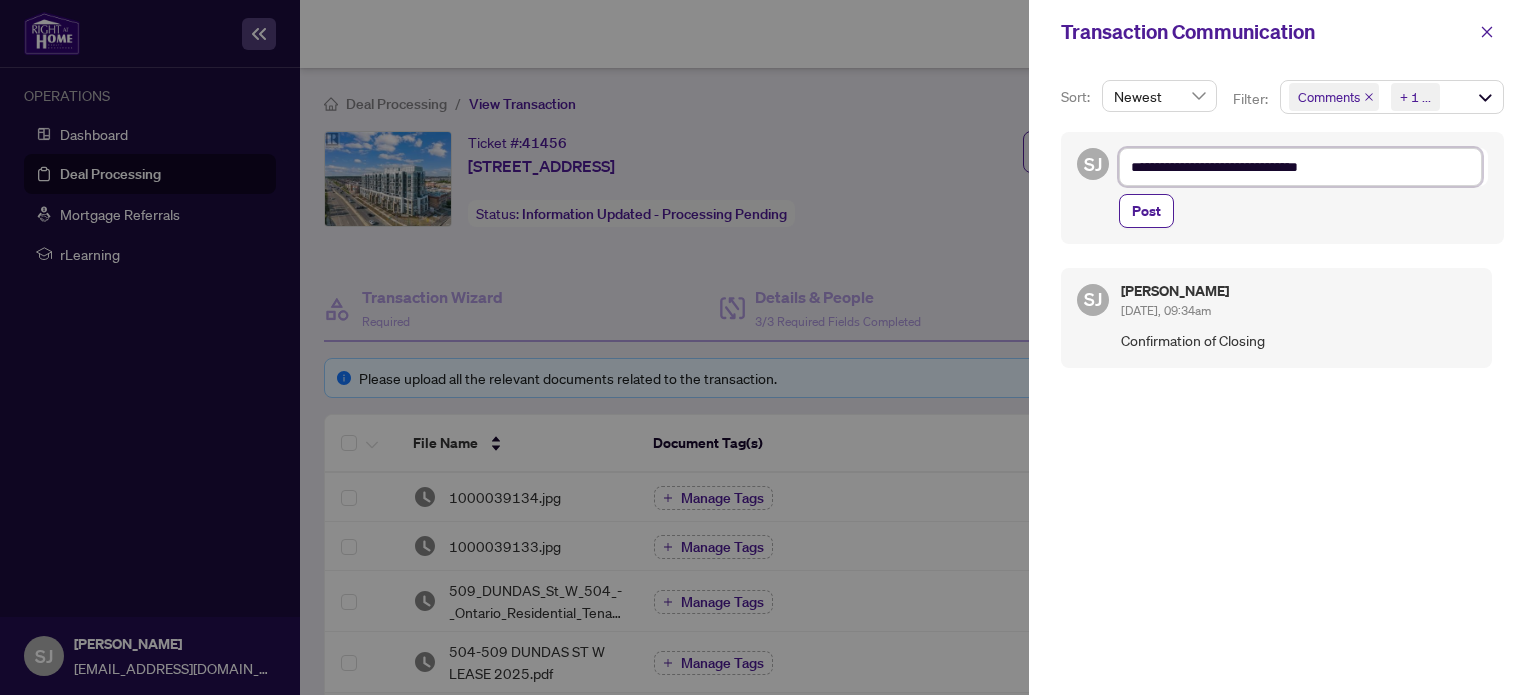 type on "**********" 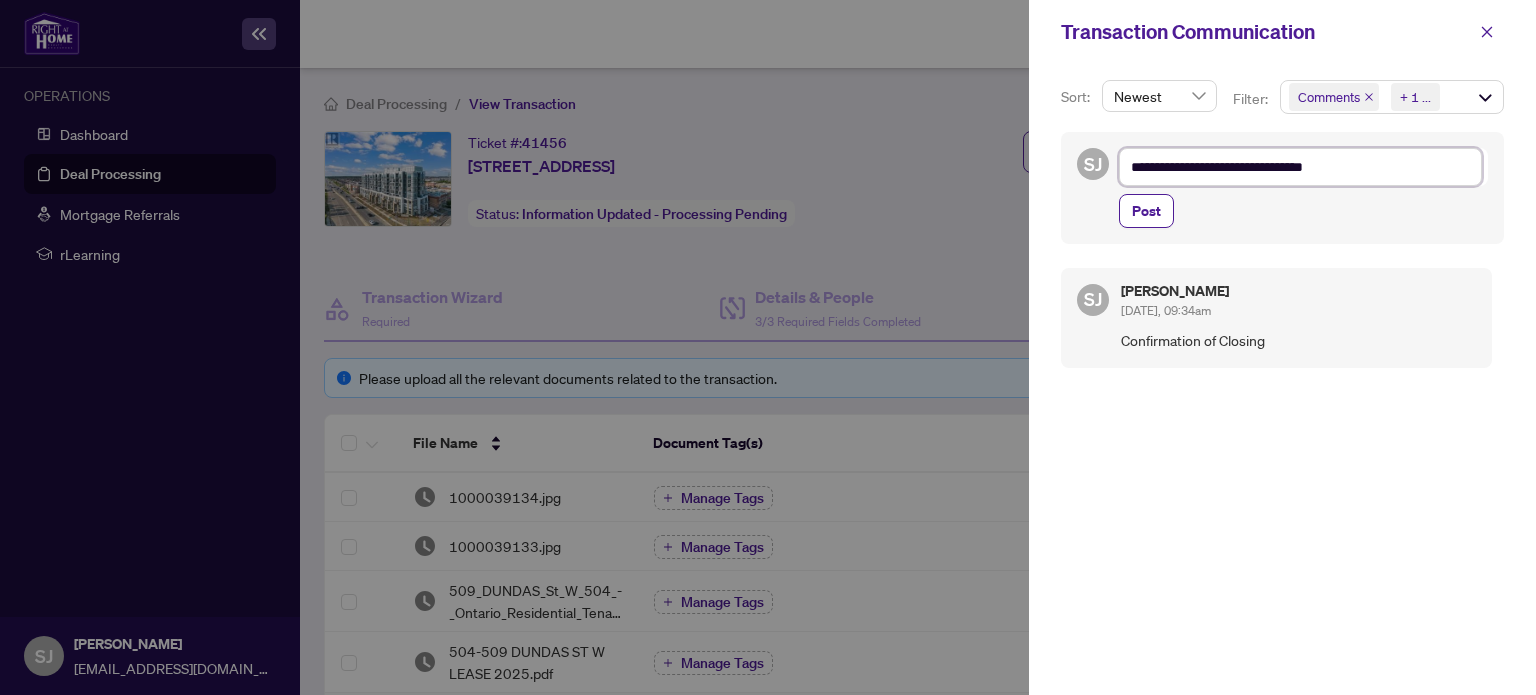 type on "**********" 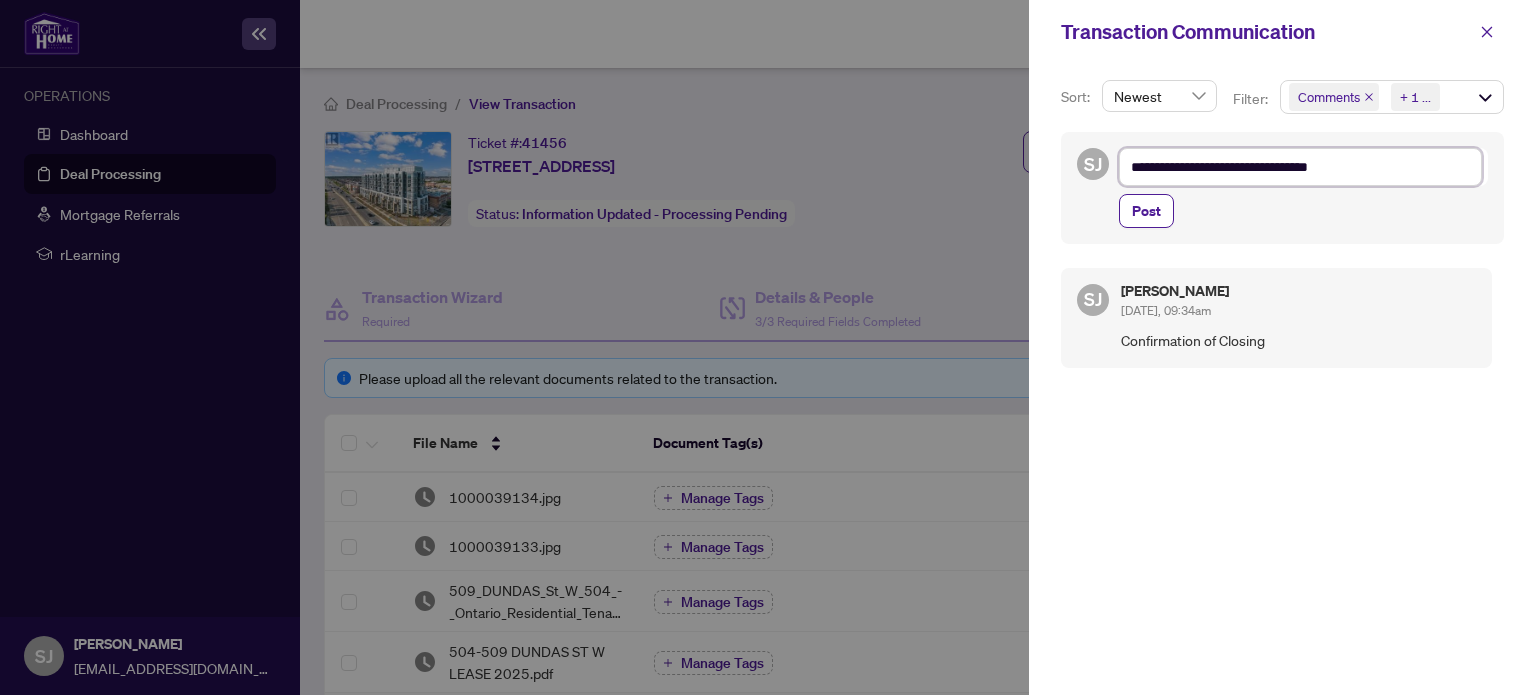 type on "**********" 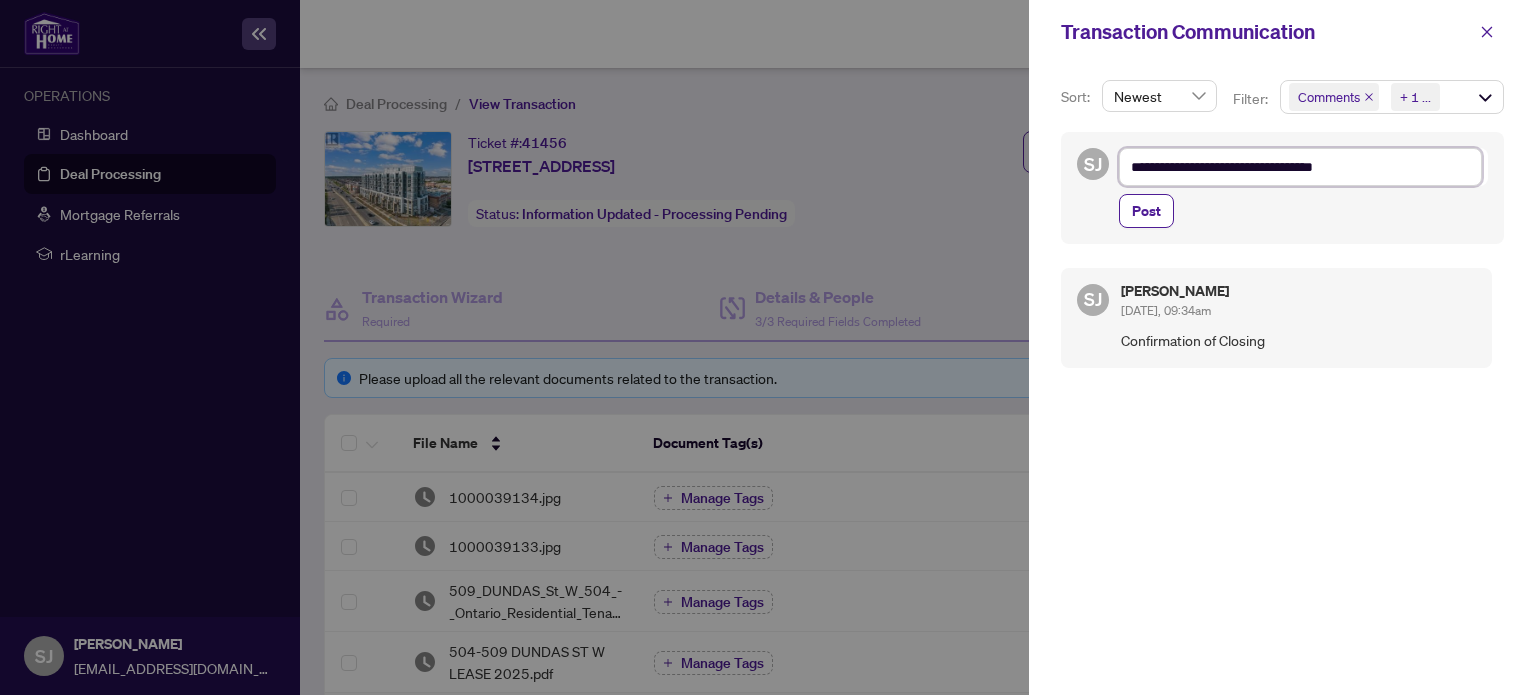 type on "**********" 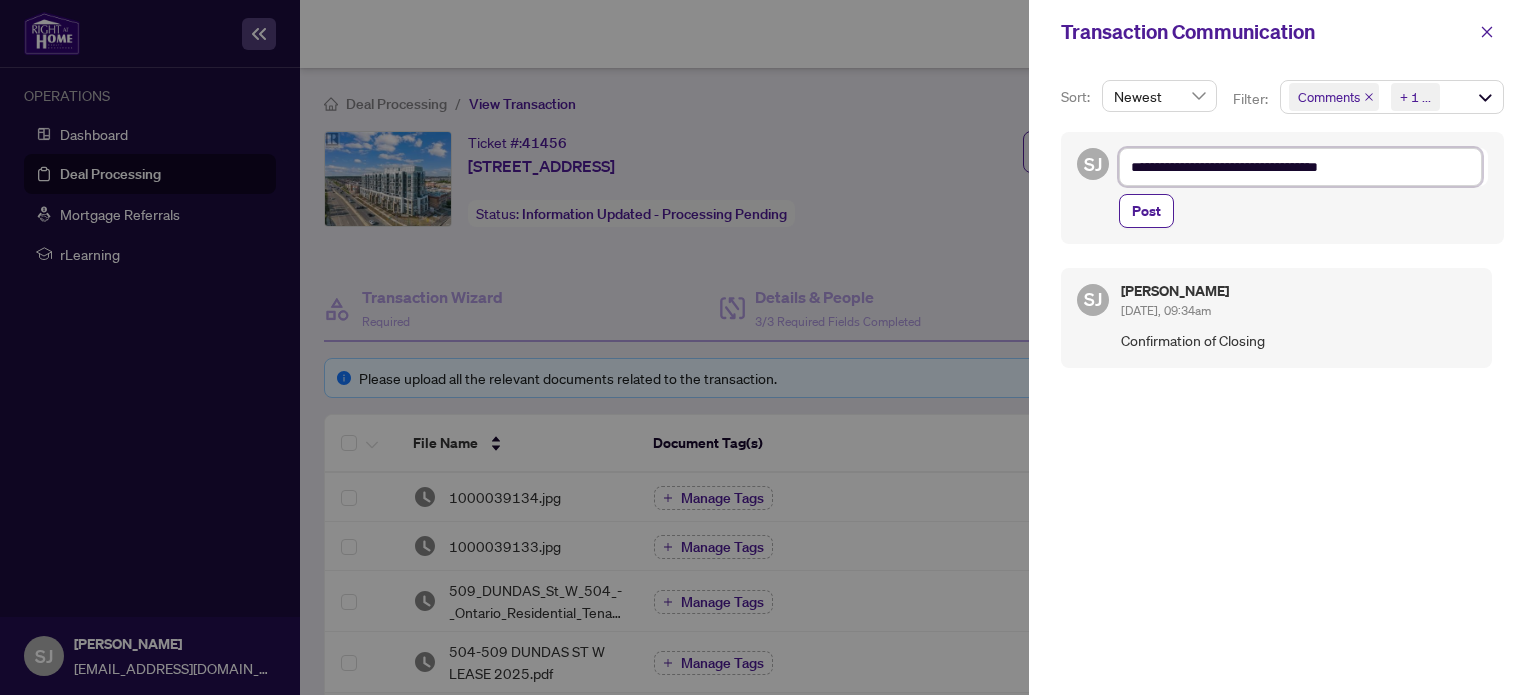 type on "**********" 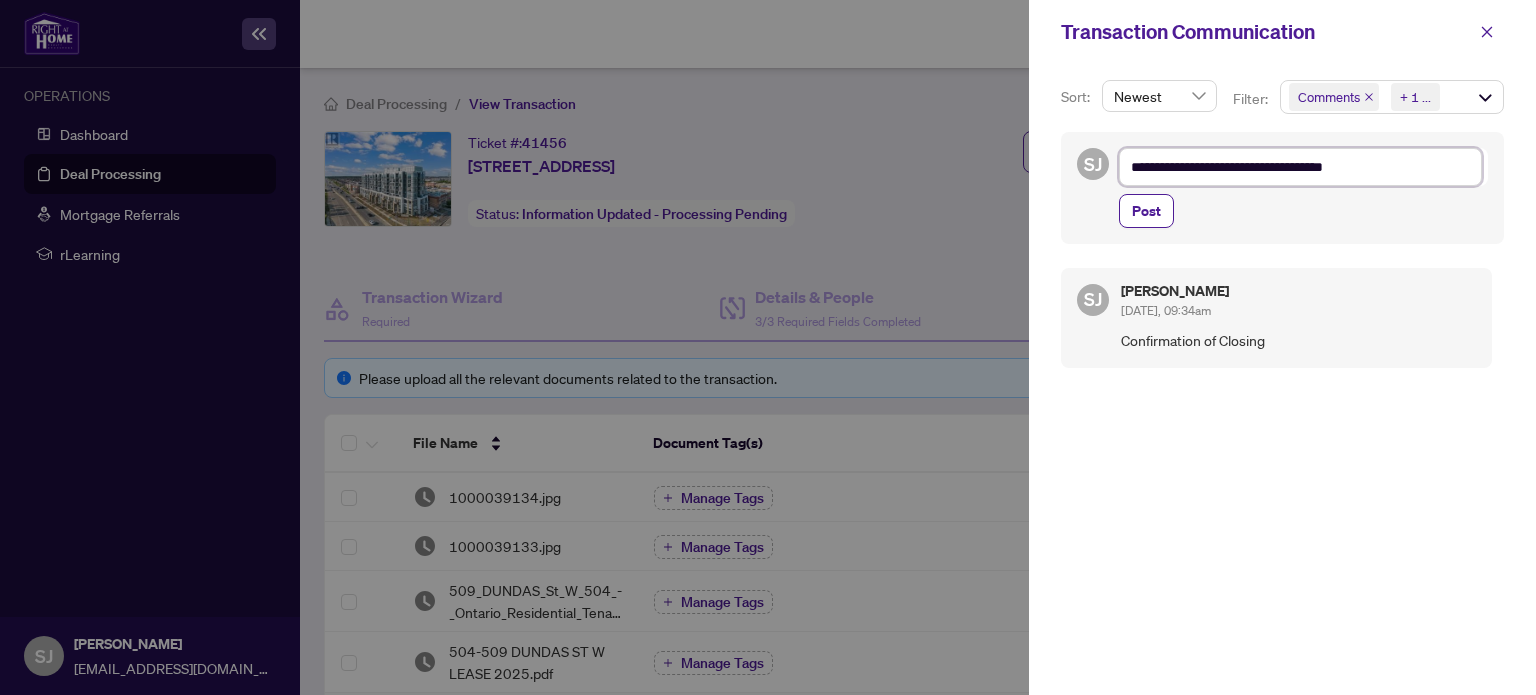 type on "**********" 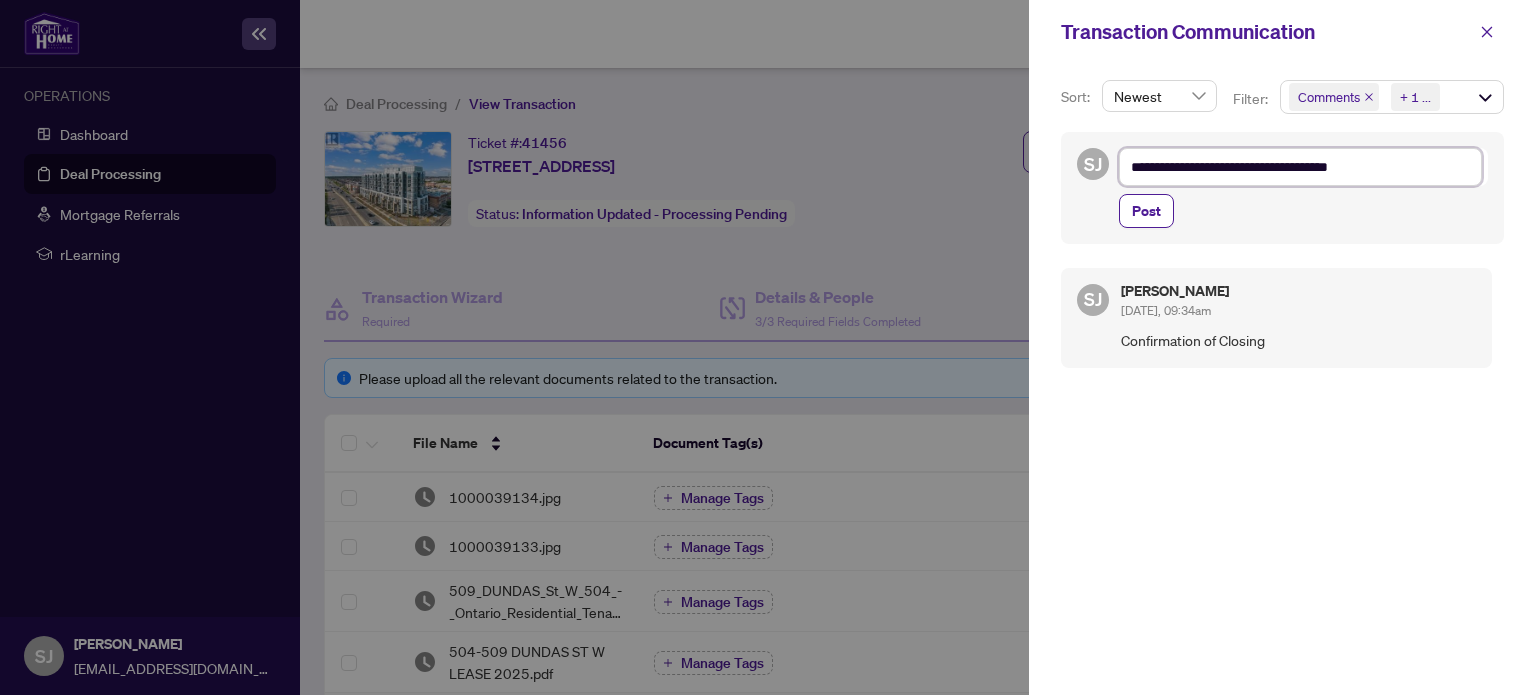 type on "**********" 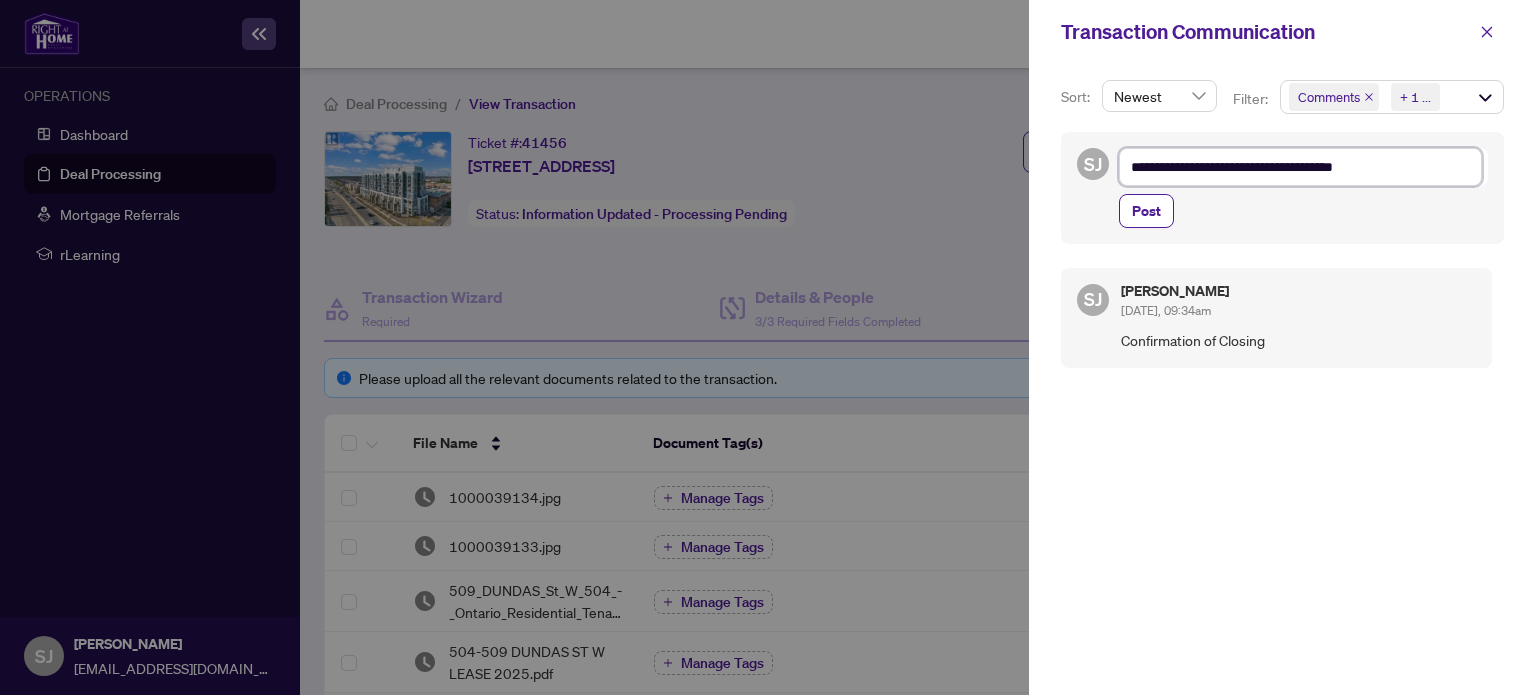 type on "**********" 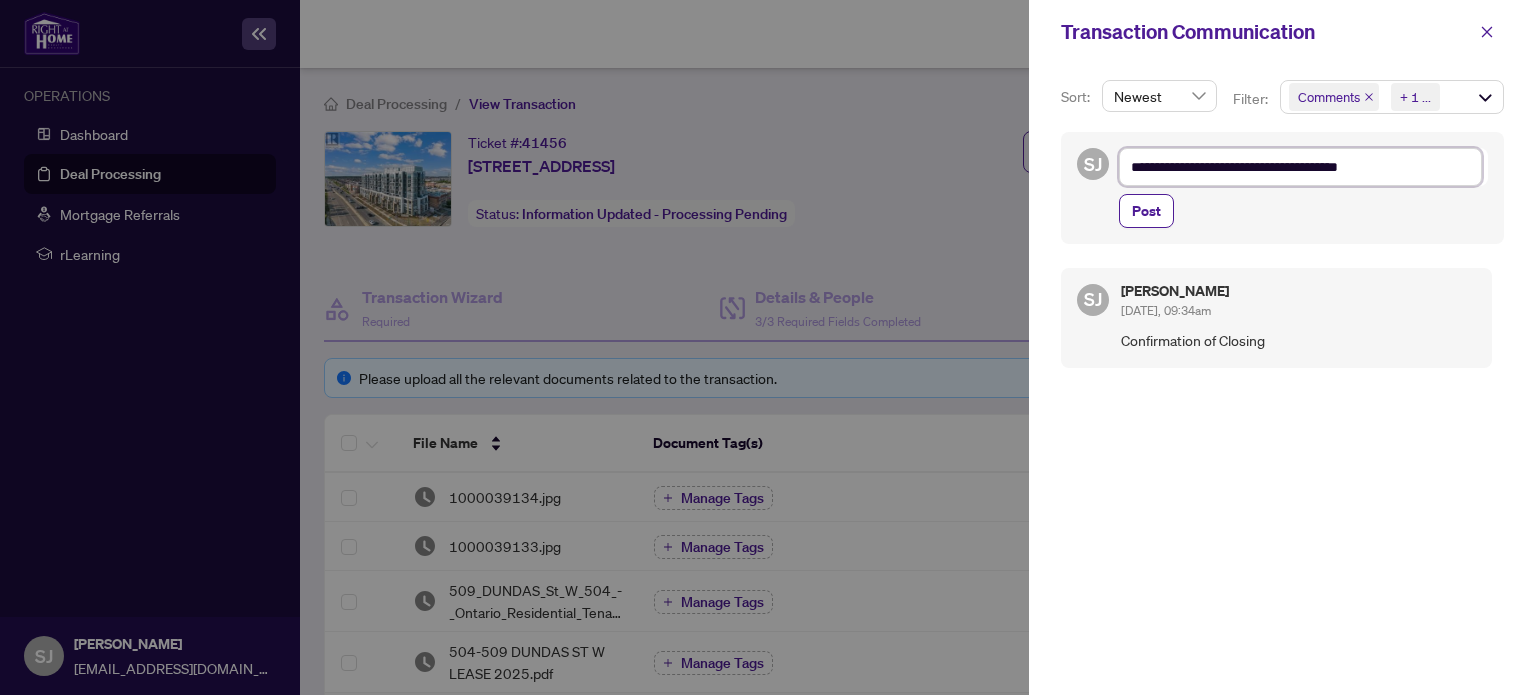 type on "**********" 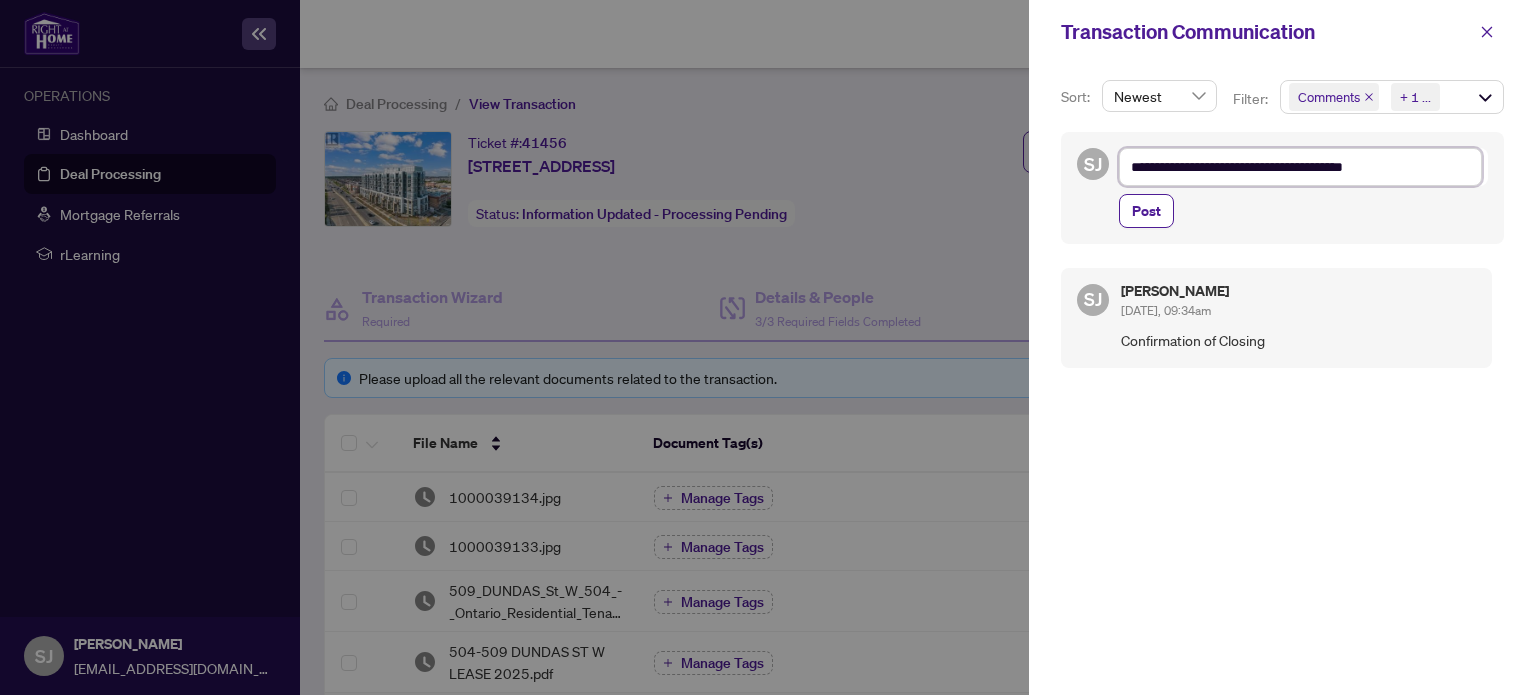 type on "**********" 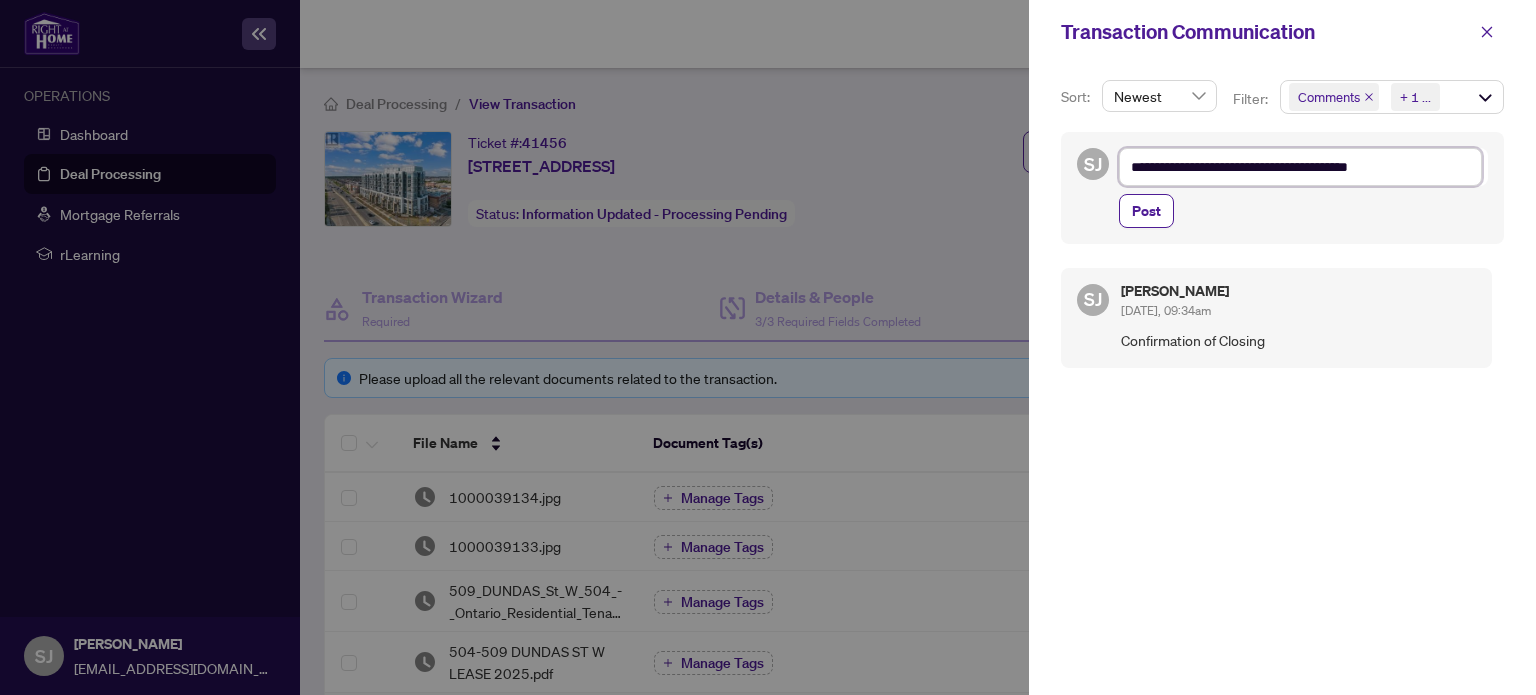 type on "**********" 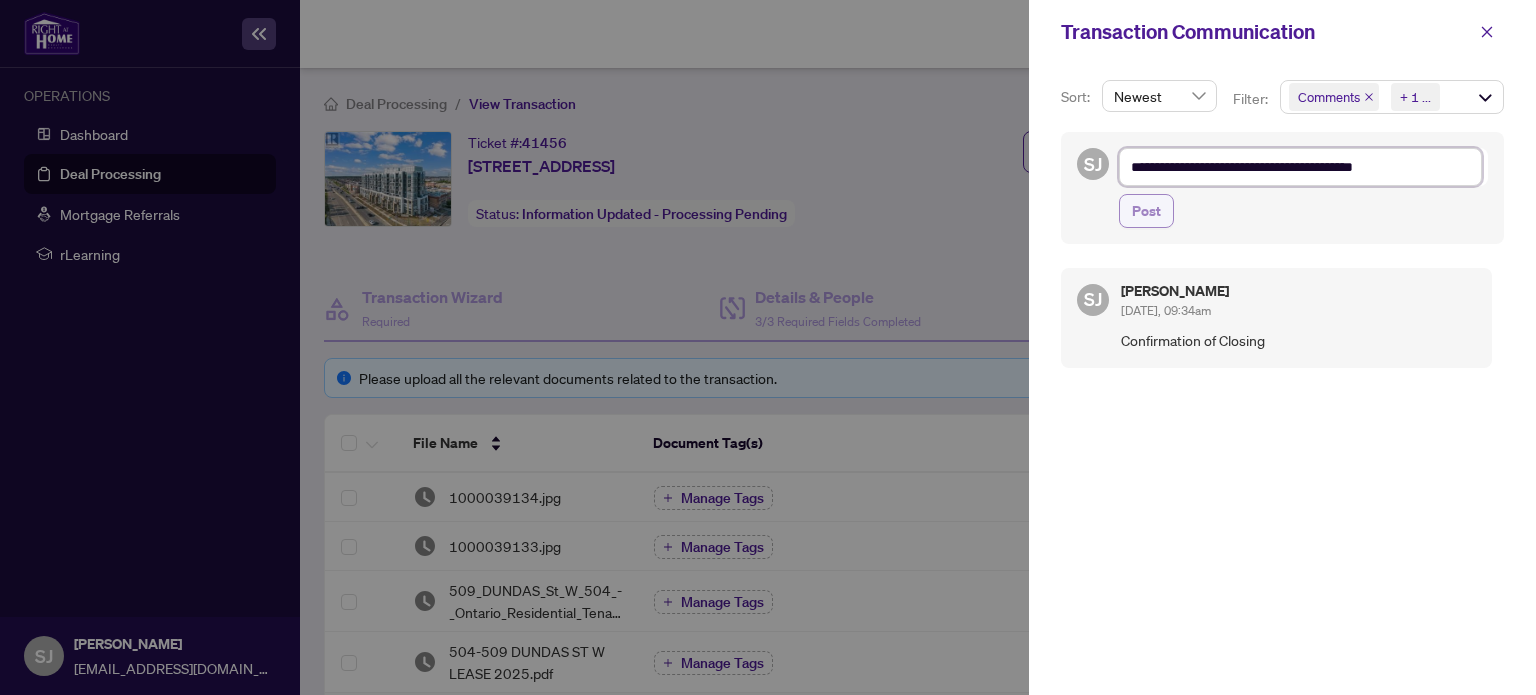 type on "**********" 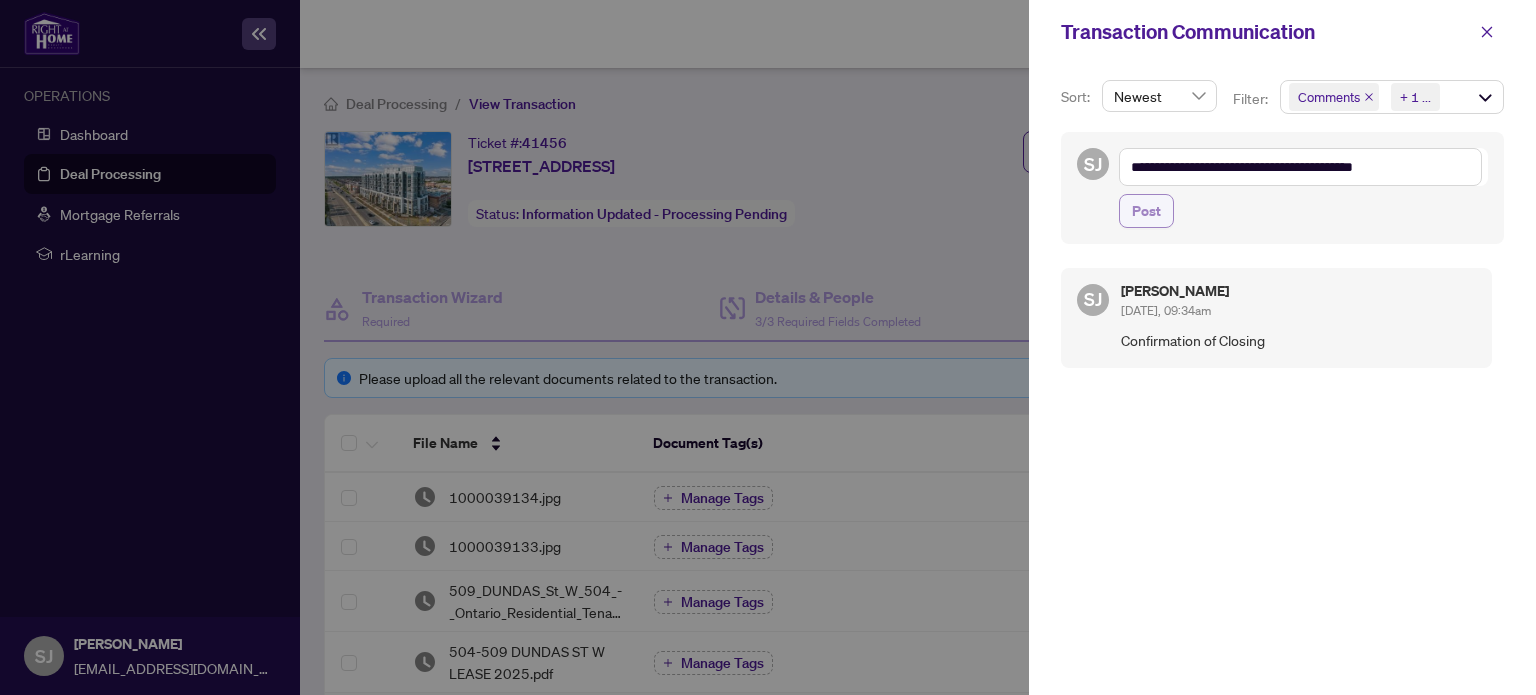 click on "Post" at bounding box center (1146, 211) 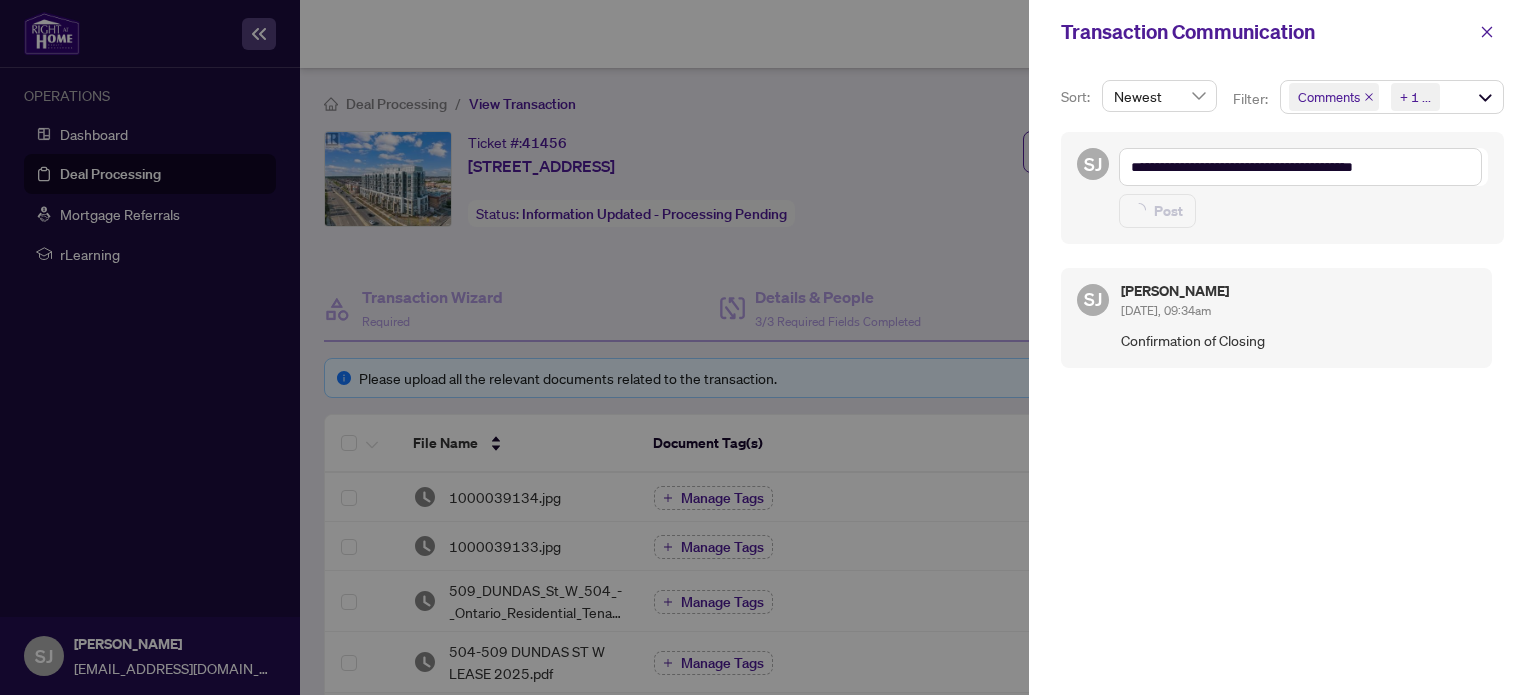 type on "**********" 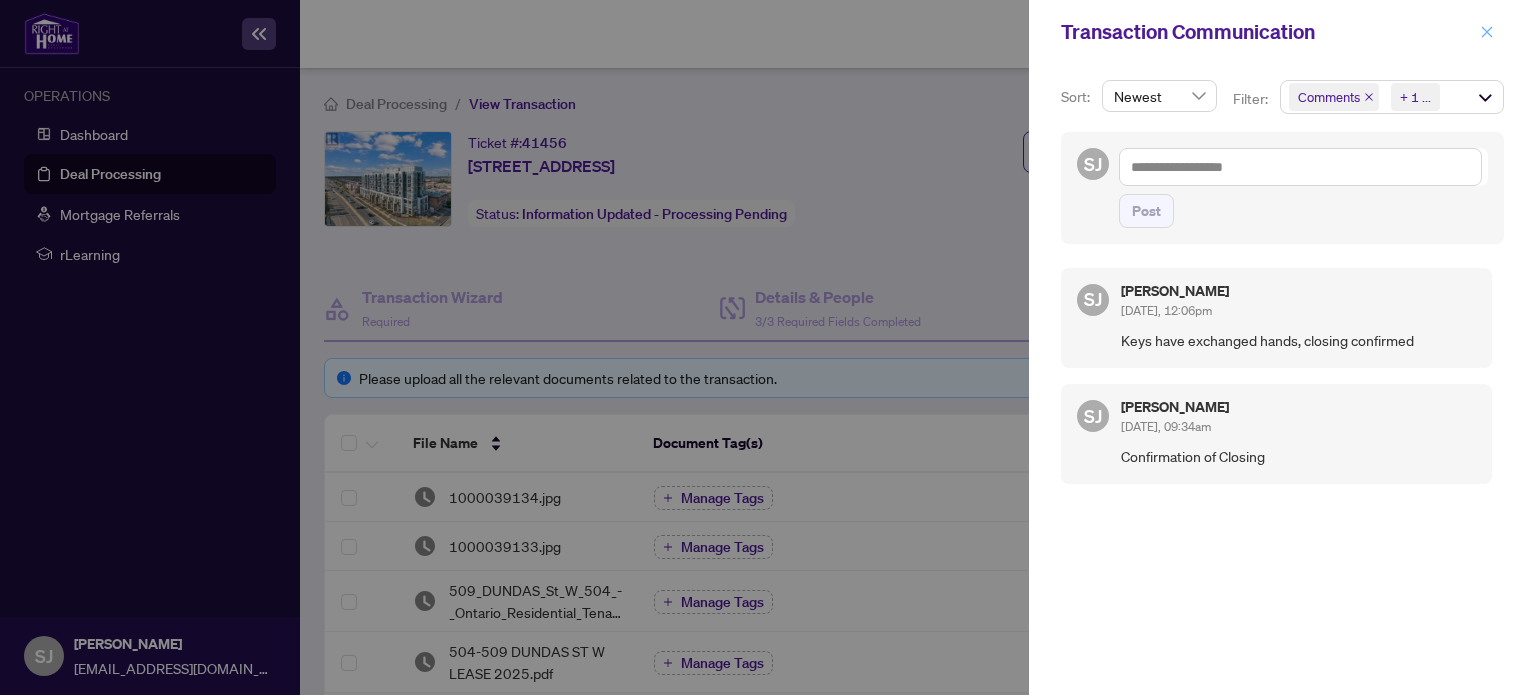click 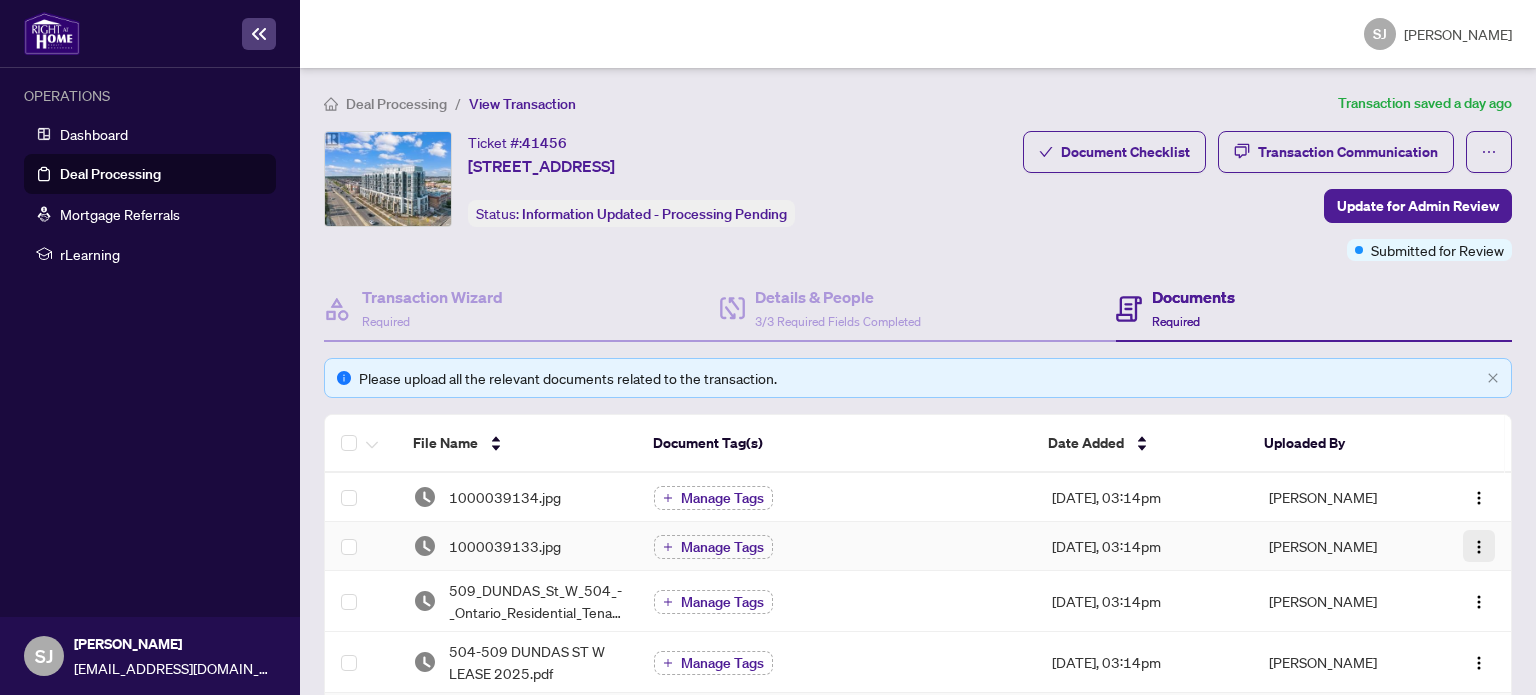 click at bounding box center (1479, 547) 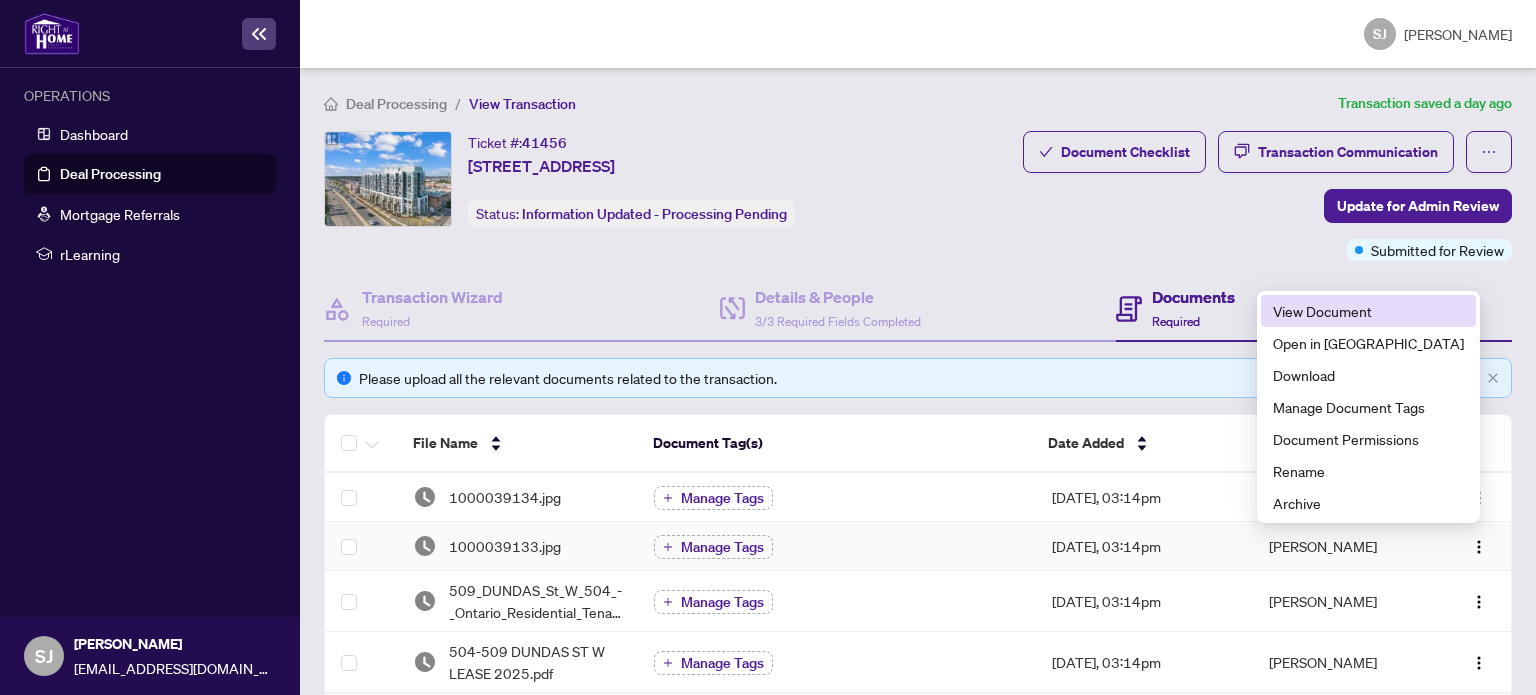 click on "View Document" at bounding box center (1368, 311) 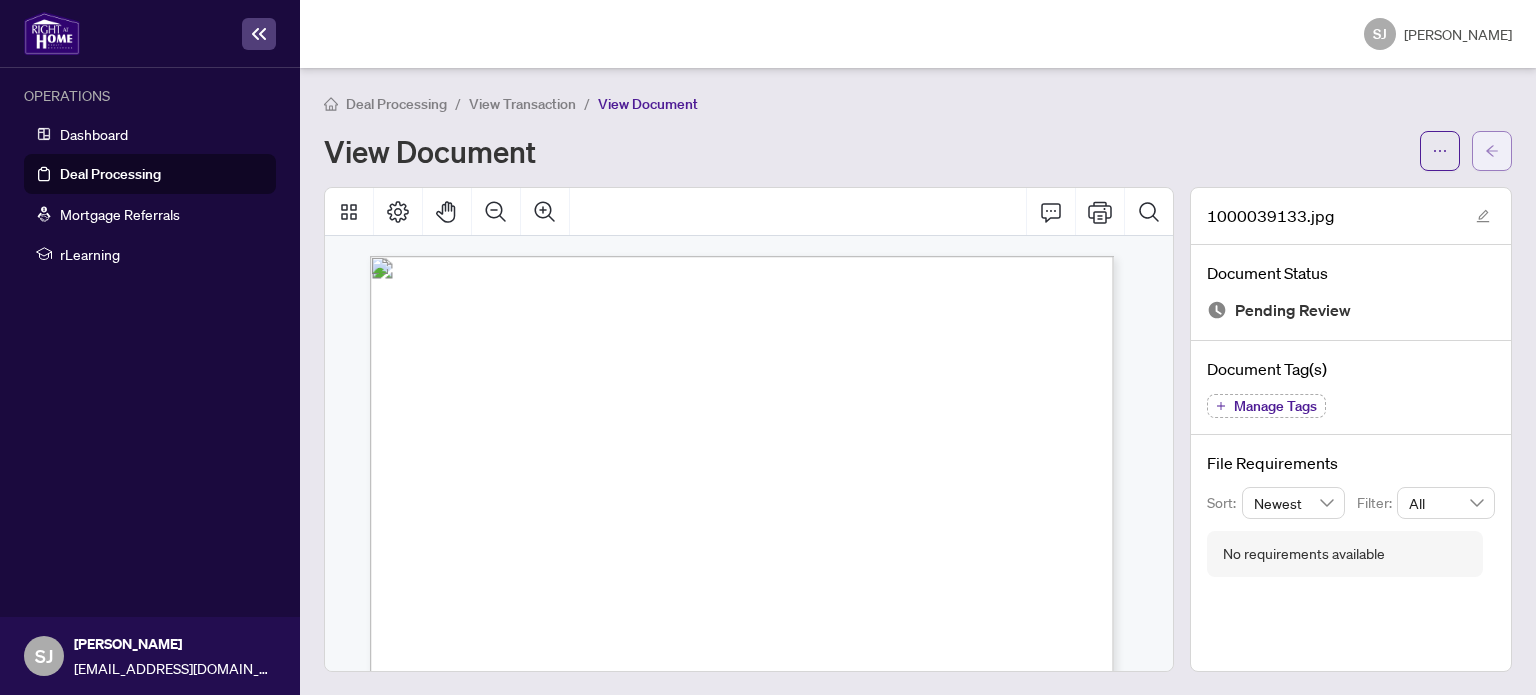 click at bounding box center [1492, 151] 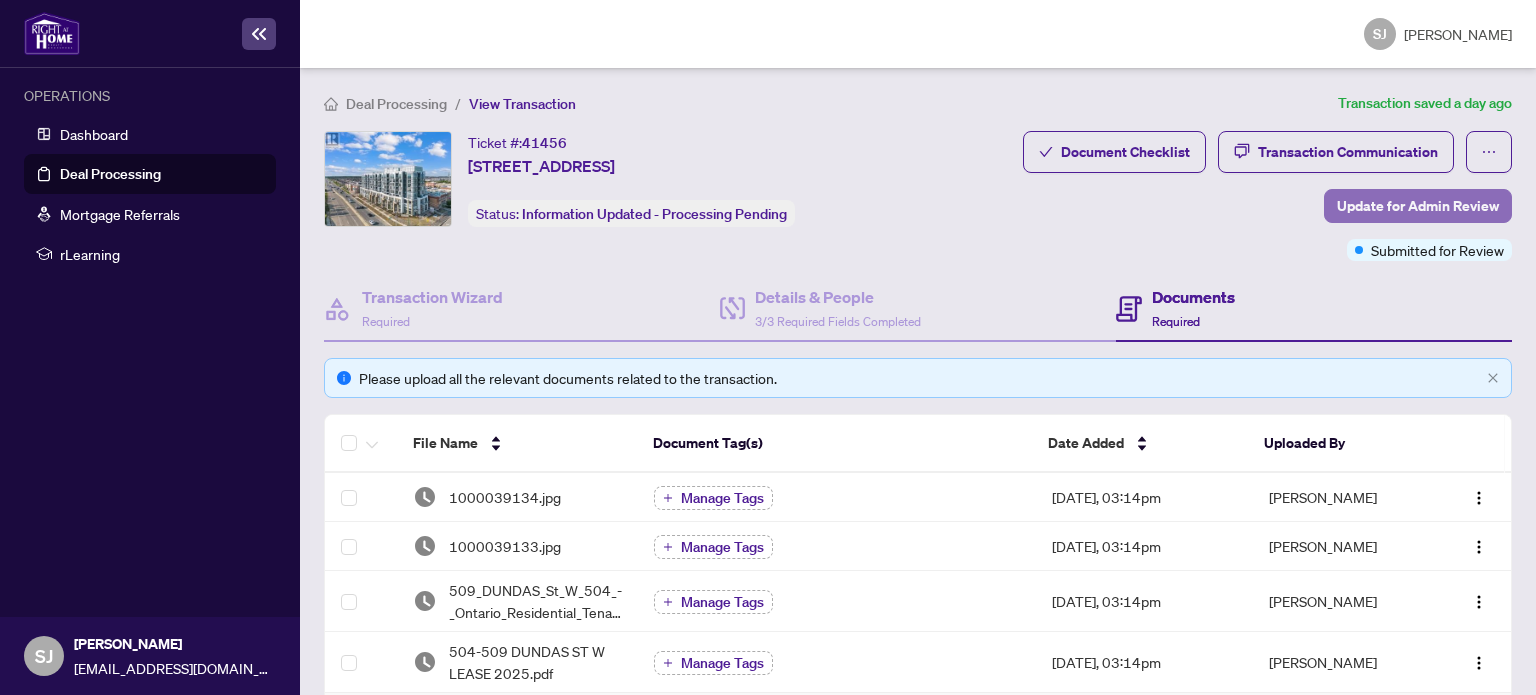 click on "Update for Admin Review" at bounding box center (1418, 206) 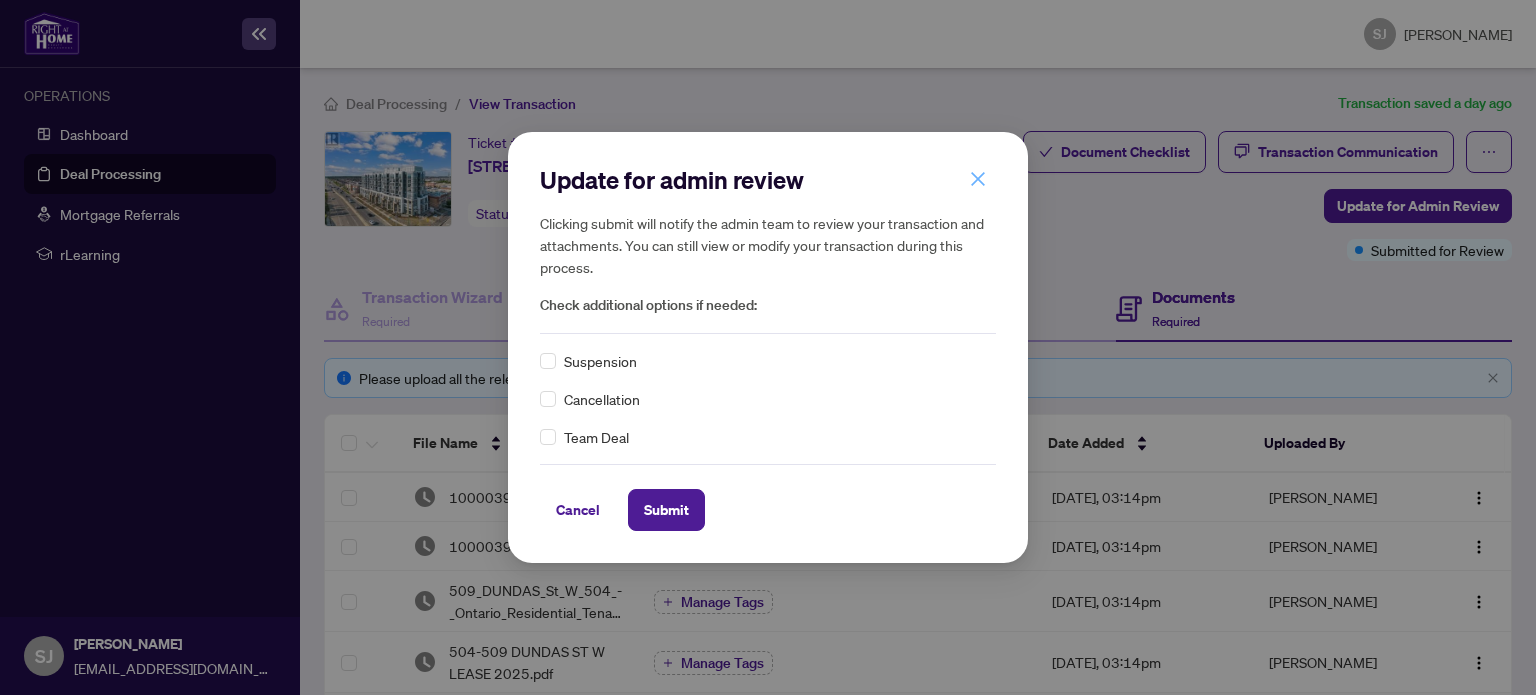 click 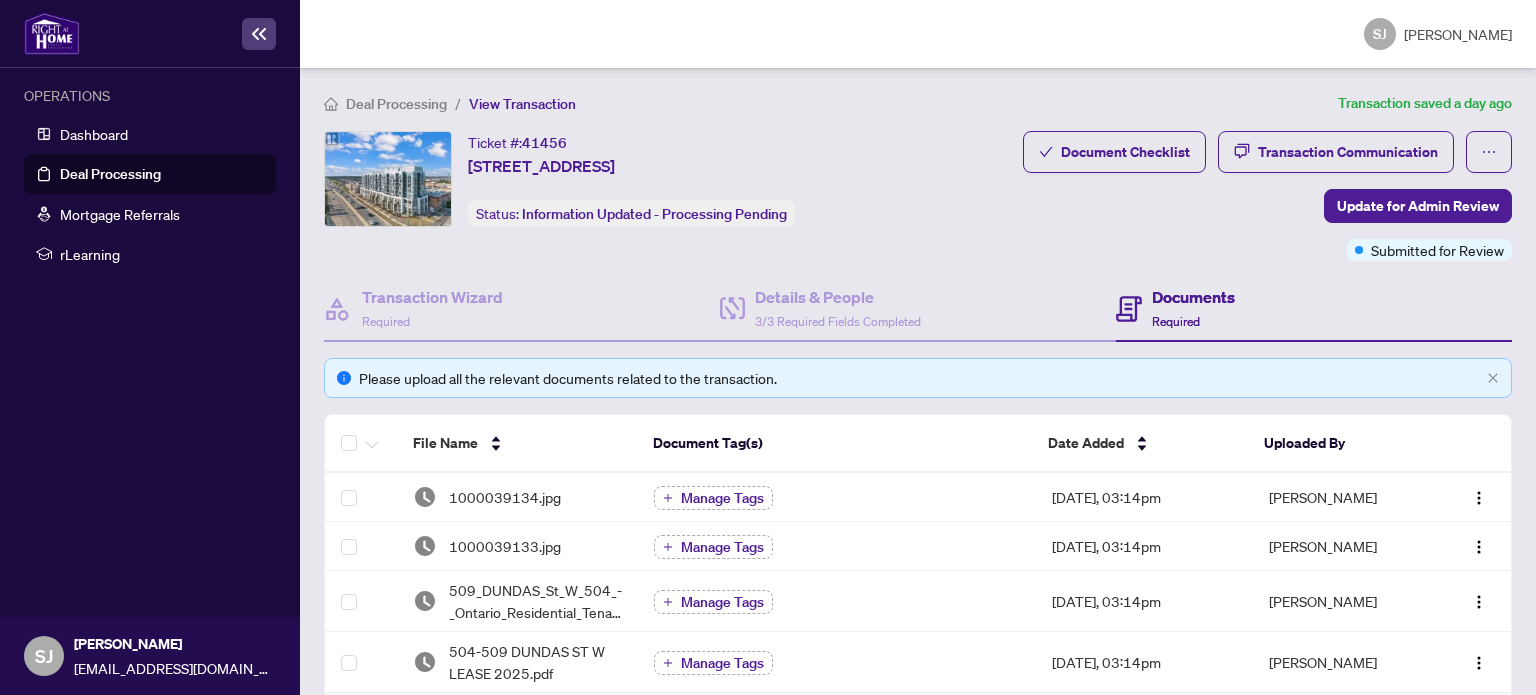 click on "SJ" at bounding box center (1380, 34) 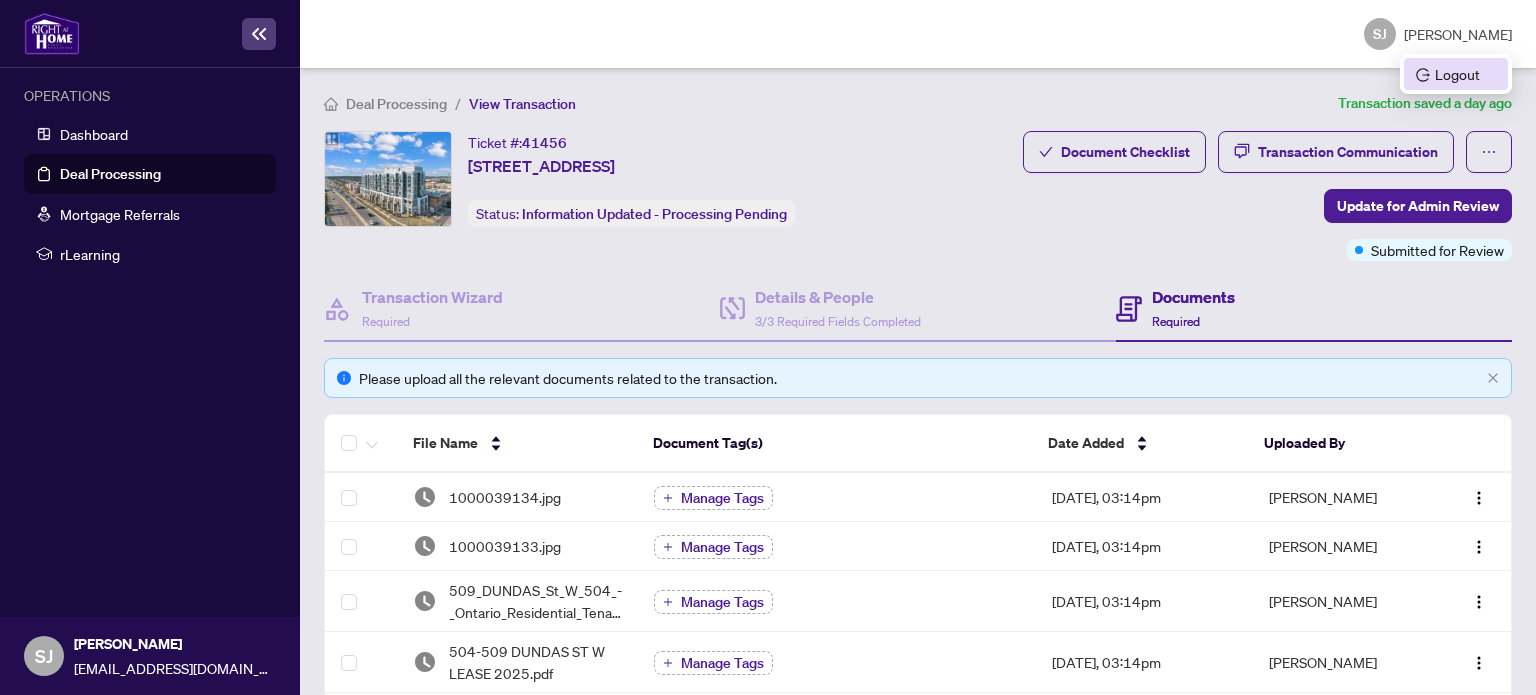 click on "Logout" at bounding box center (1456, 74) 